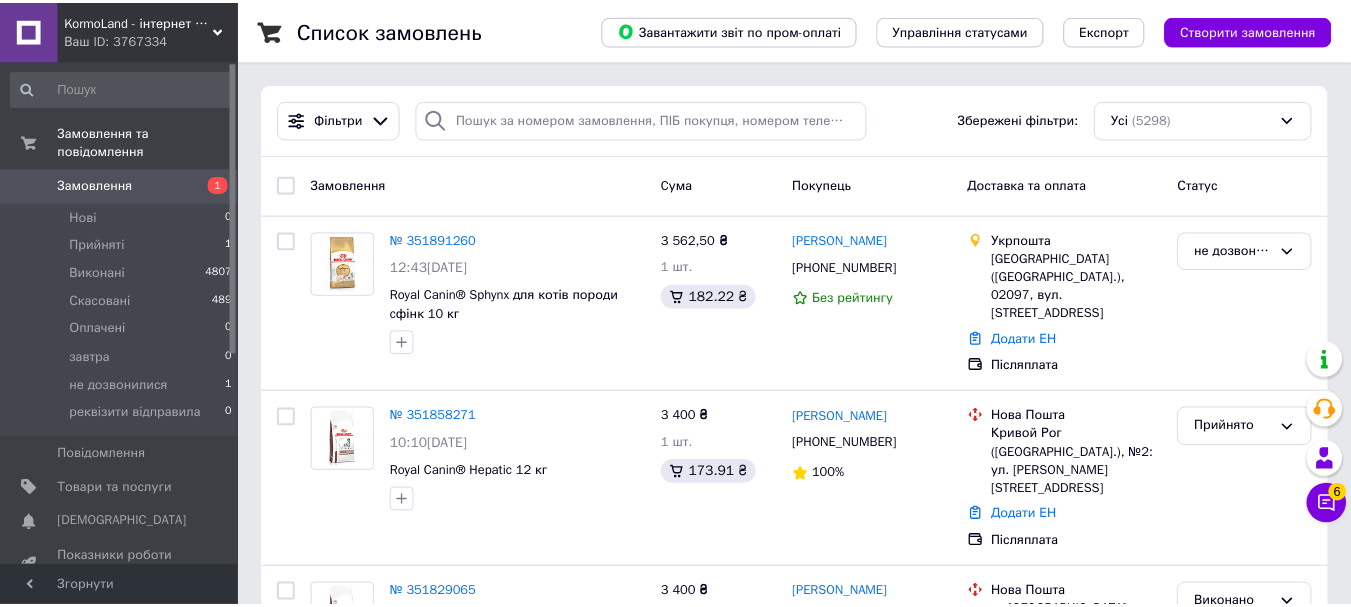 scroll, scrollTop: 0, scrollLeft: 0, axis: both 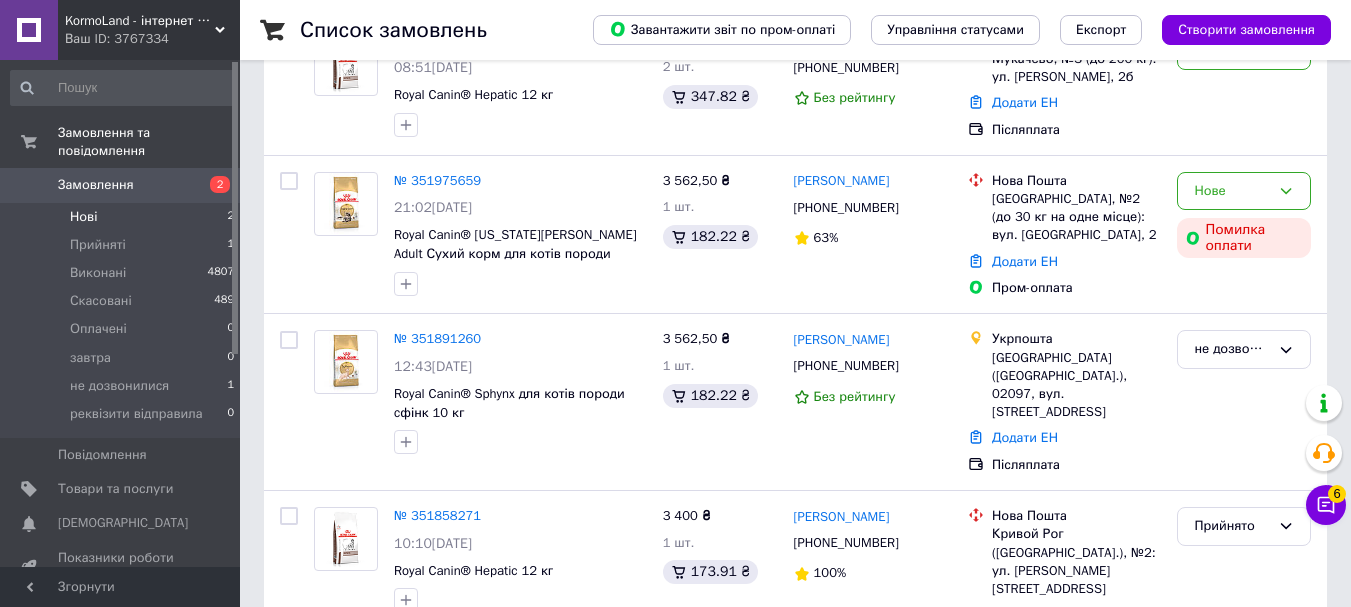 click on "Нові 2" at bounding box center (123, 217) 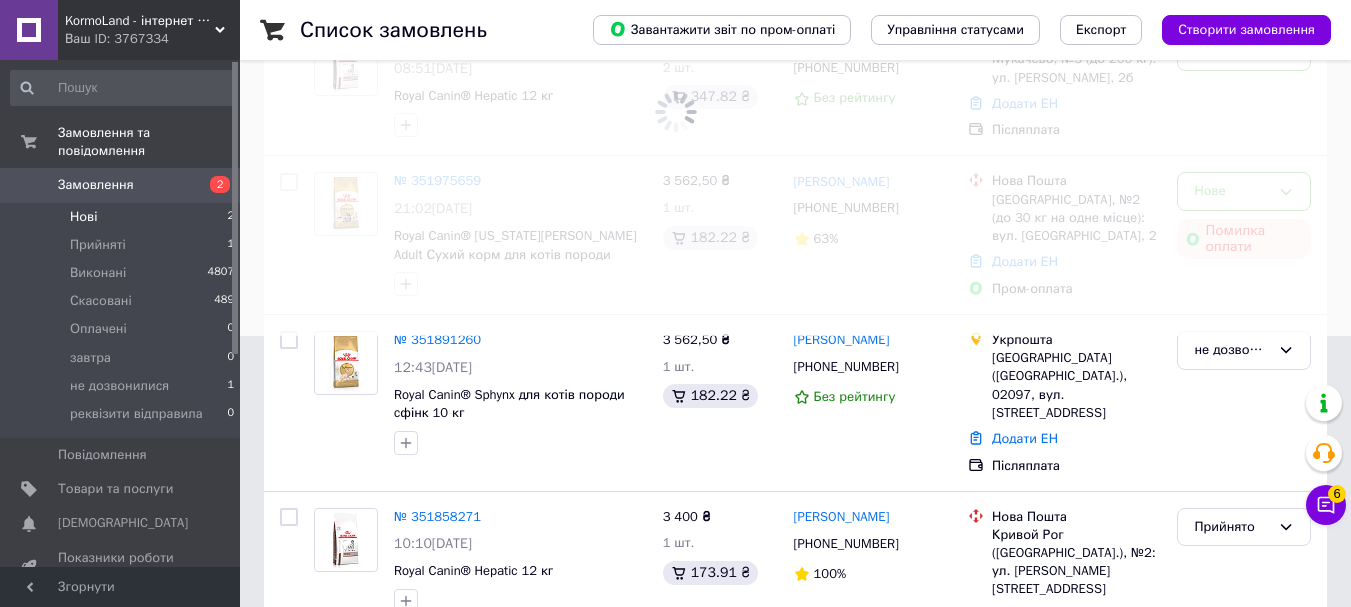 scroll, scrollTop: 0, scrollLeft: 0, axis: both 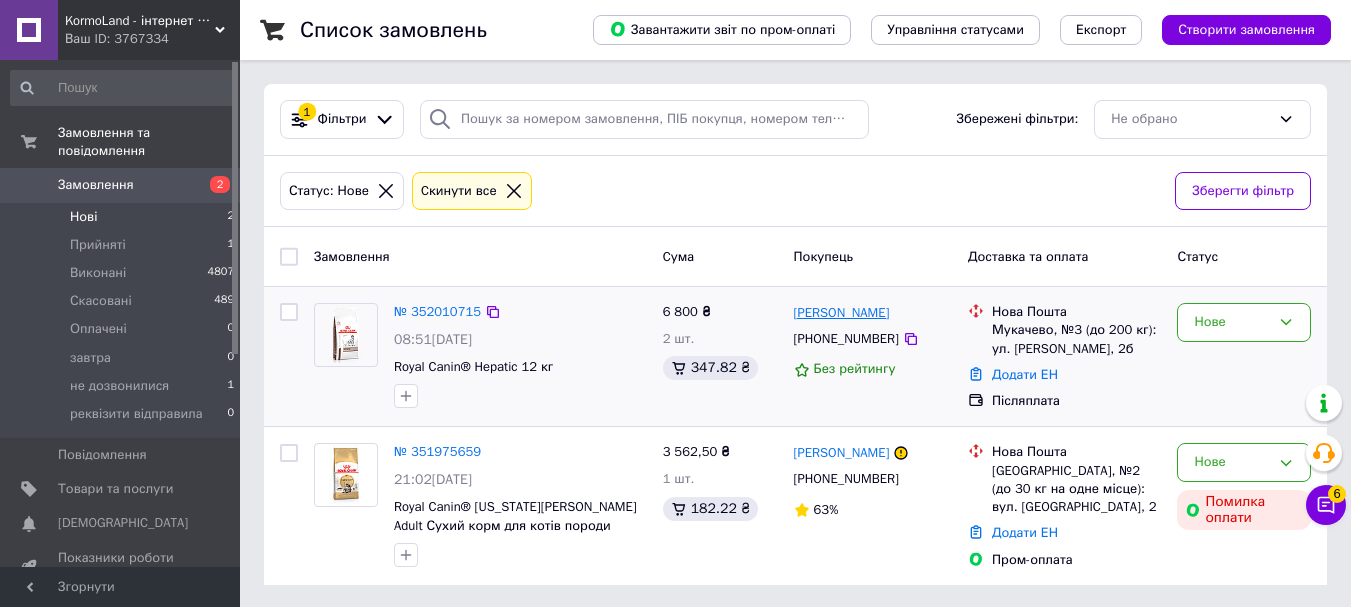 click on "[PERSON_NAME]" at bounding box center [842, 313] 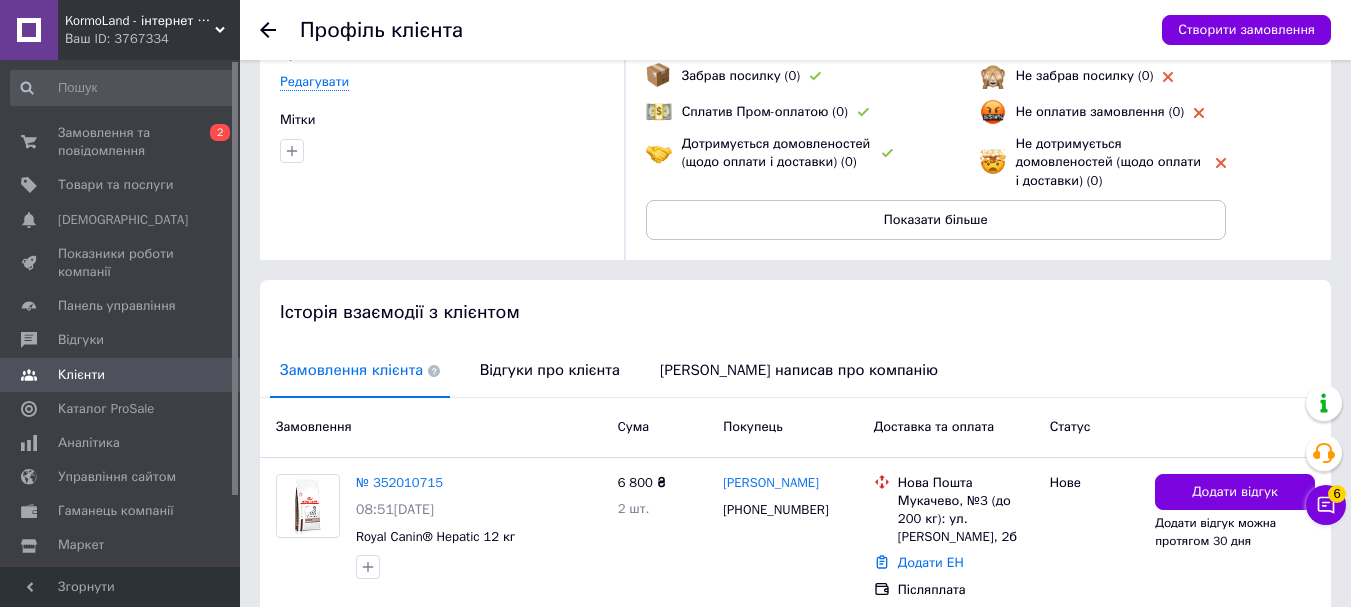 scroll, scrollTop: 281, scrollLeft: 0, axis: vertical 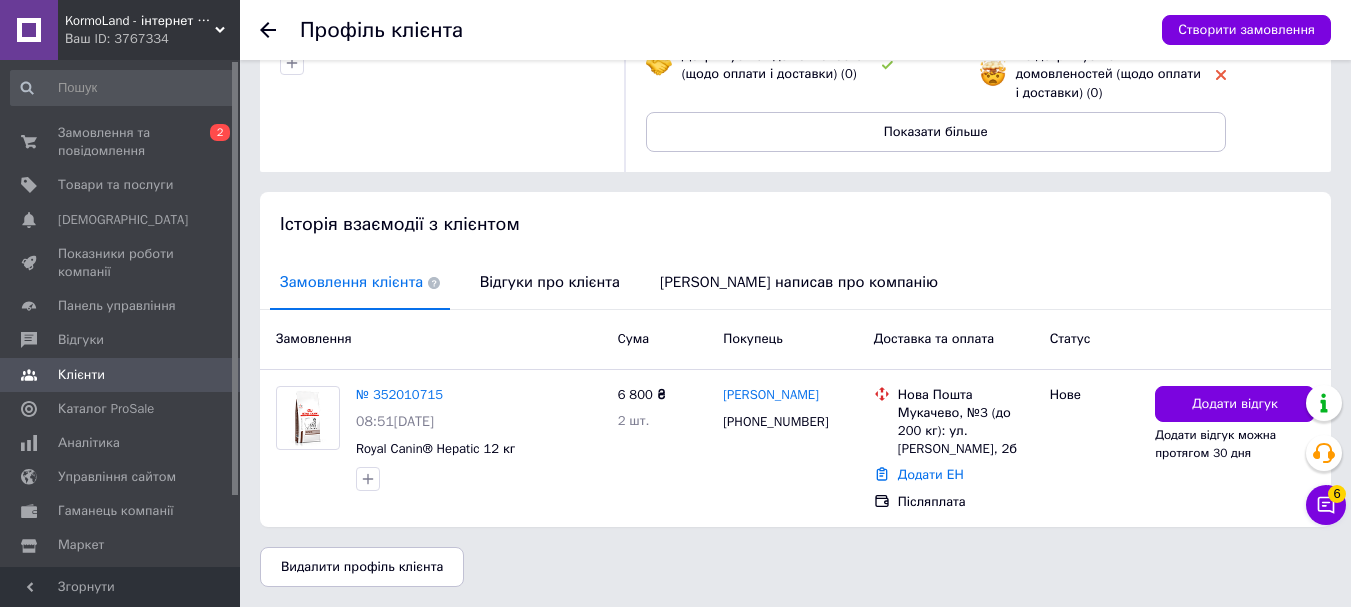 click 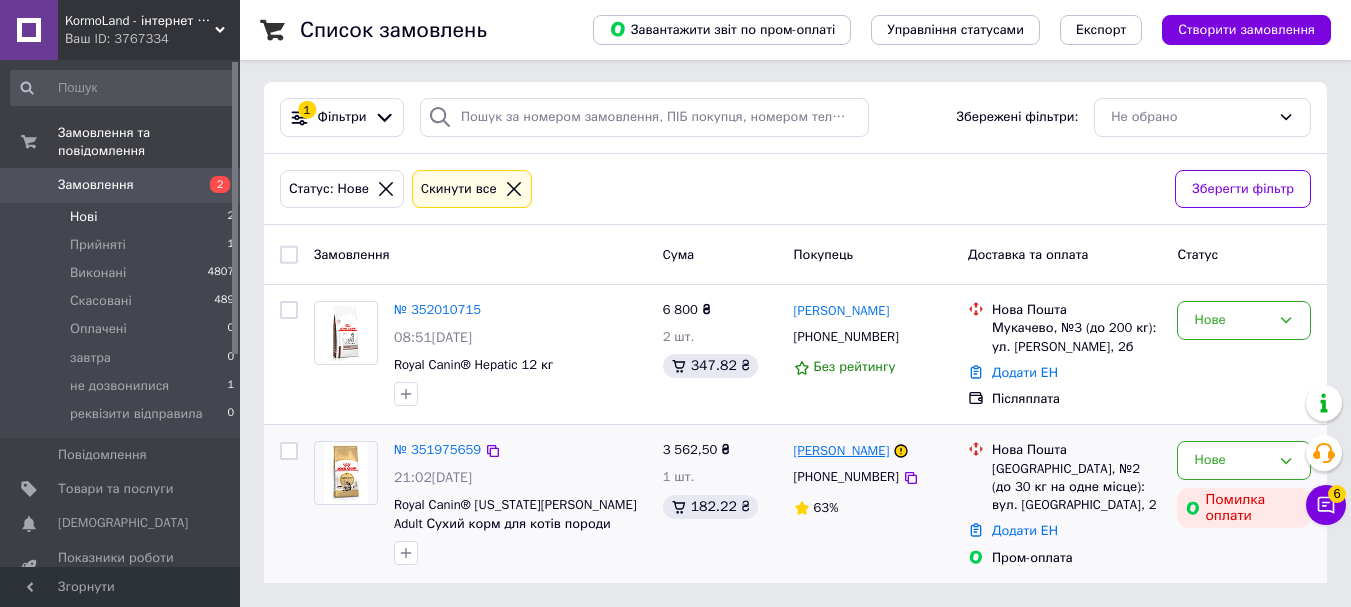 click on "[PERSON_NAME]" at bounding box center (842, 451) 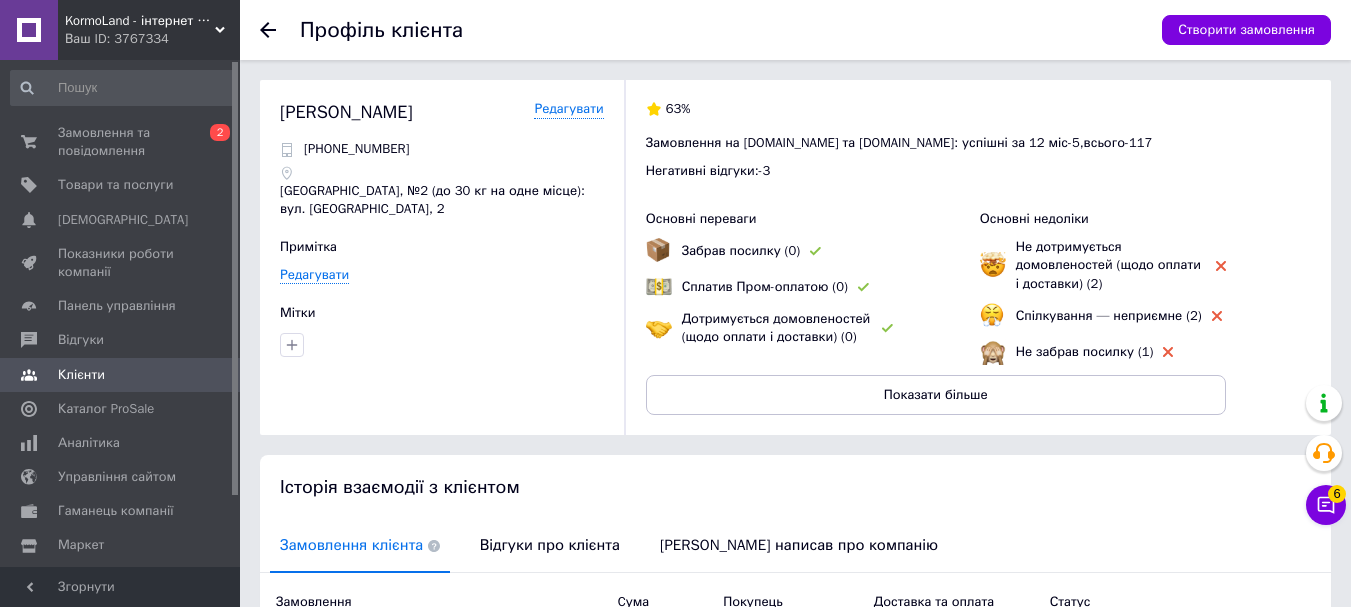 scroll, scrollTop: 263, scrollLeft: 0, axis: vertical 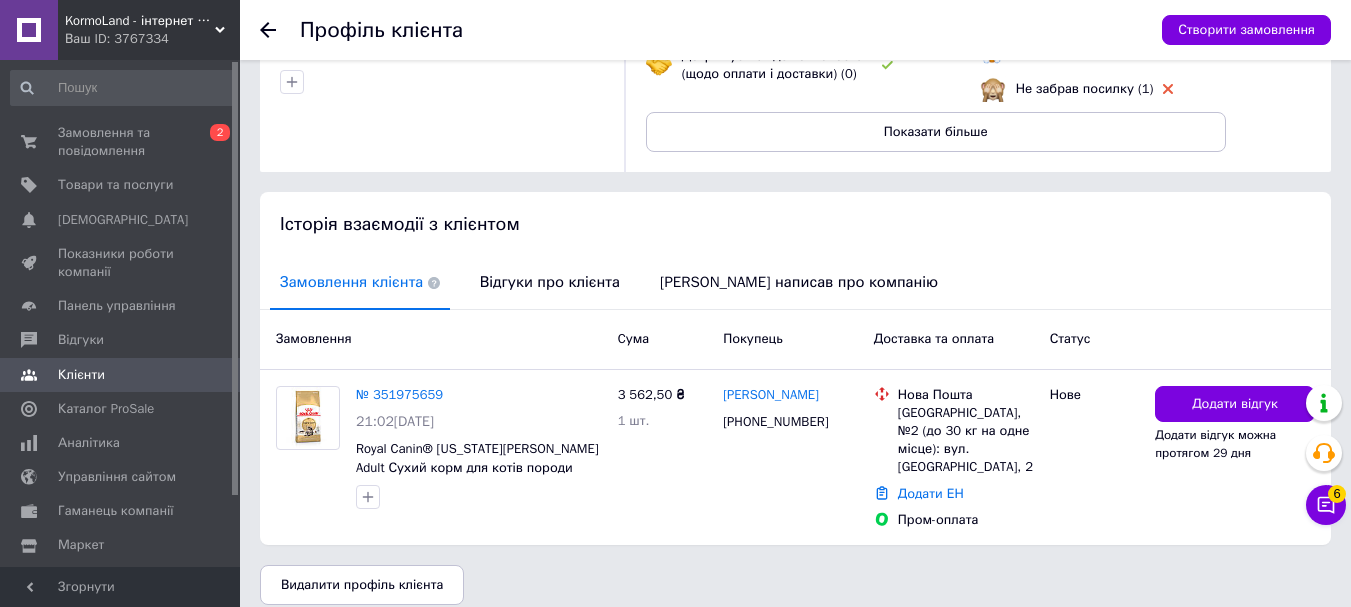 click at bounding box center (280, 30) 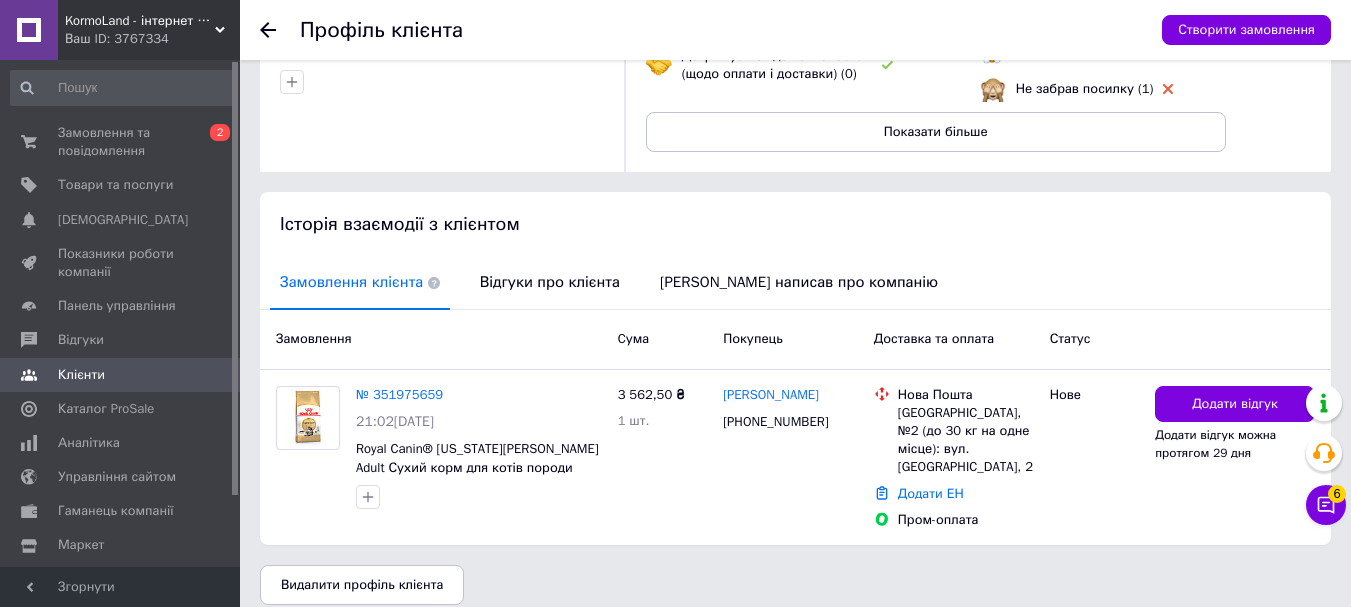 click 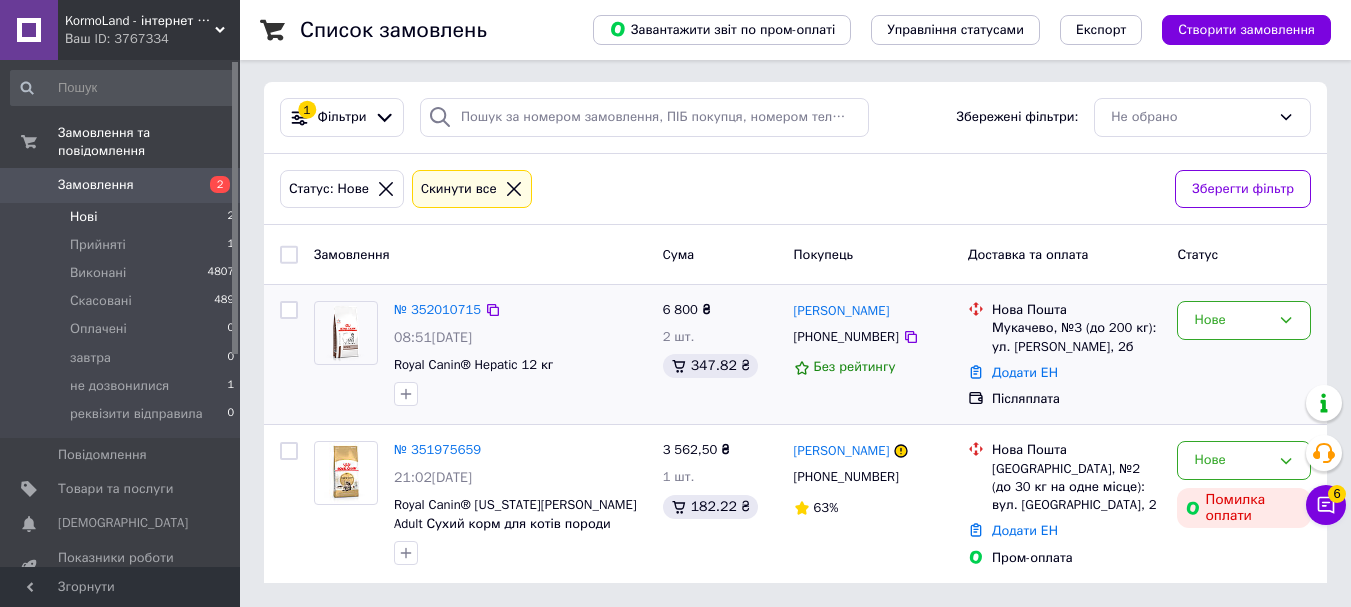 scroll, scrollTop: 20, scrollLeft: 0, axis: vertical 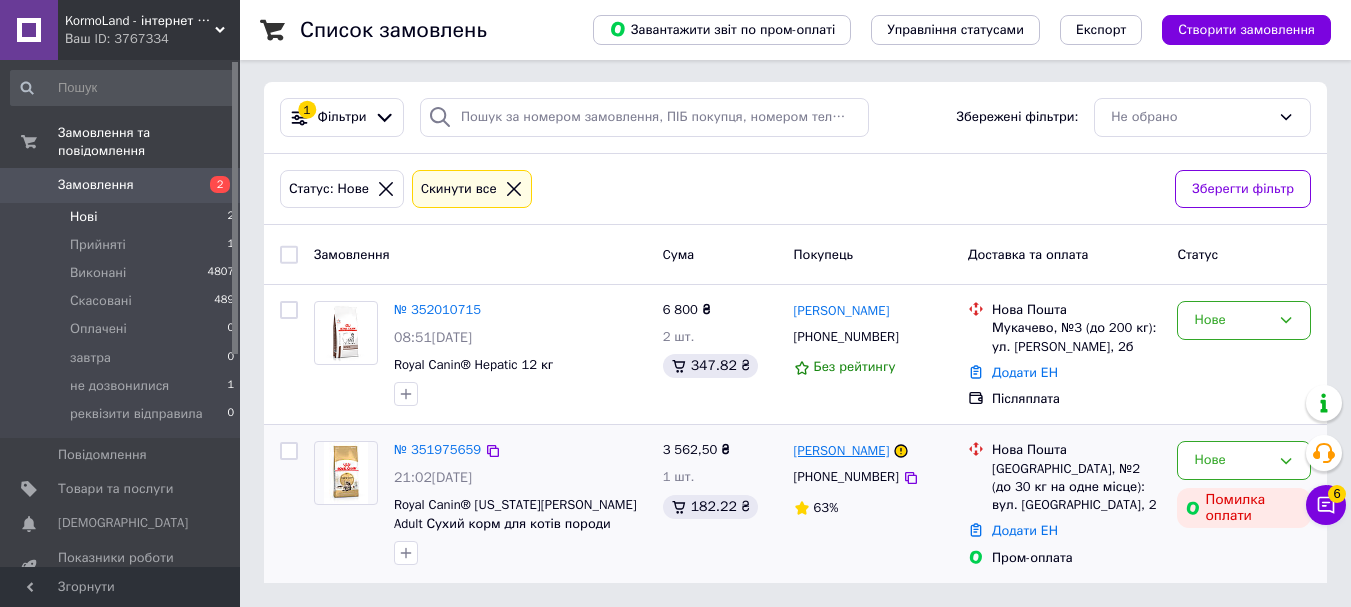 click on "[PERSON_NAME]" at bounding box center [842, 451] 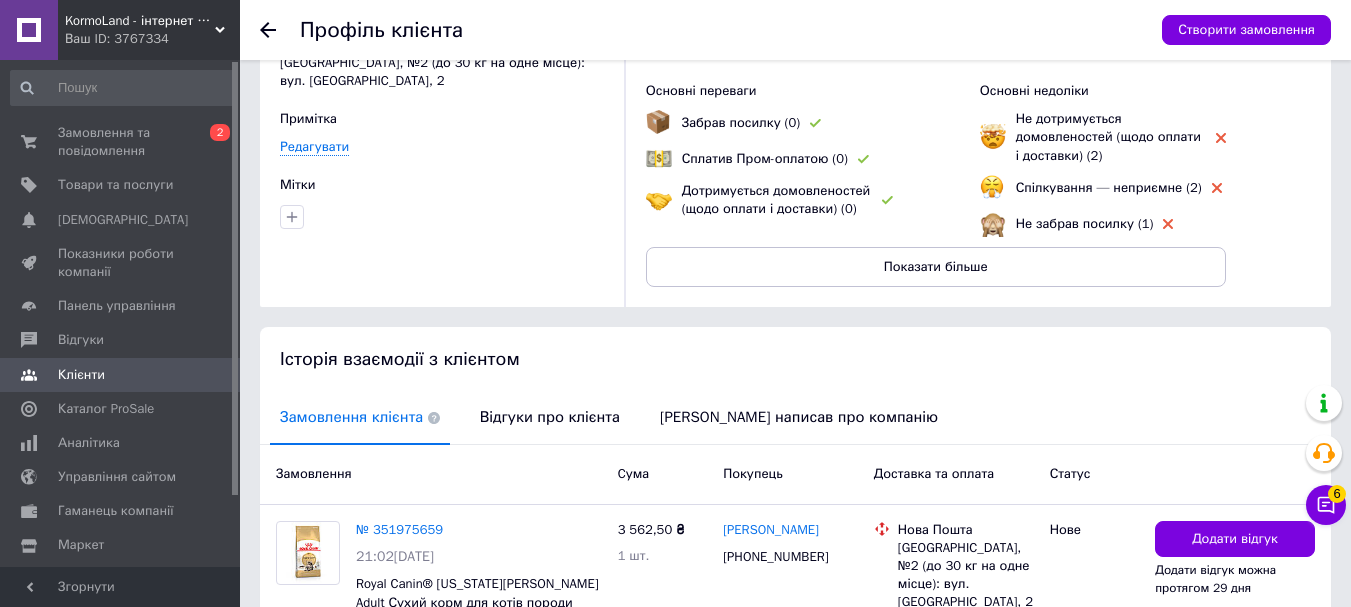scroll, scrollTop: 163, scrollLeft: 0, axis: vertical 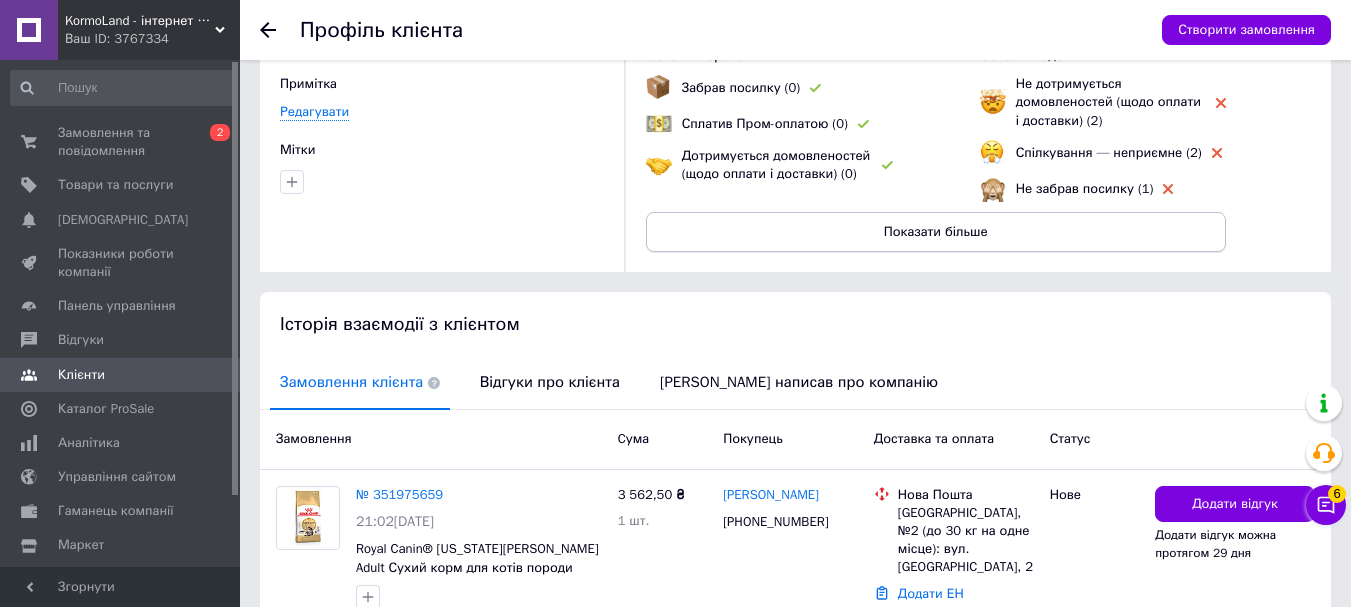 click on "Показати більше" at bounding box center [936, 232] 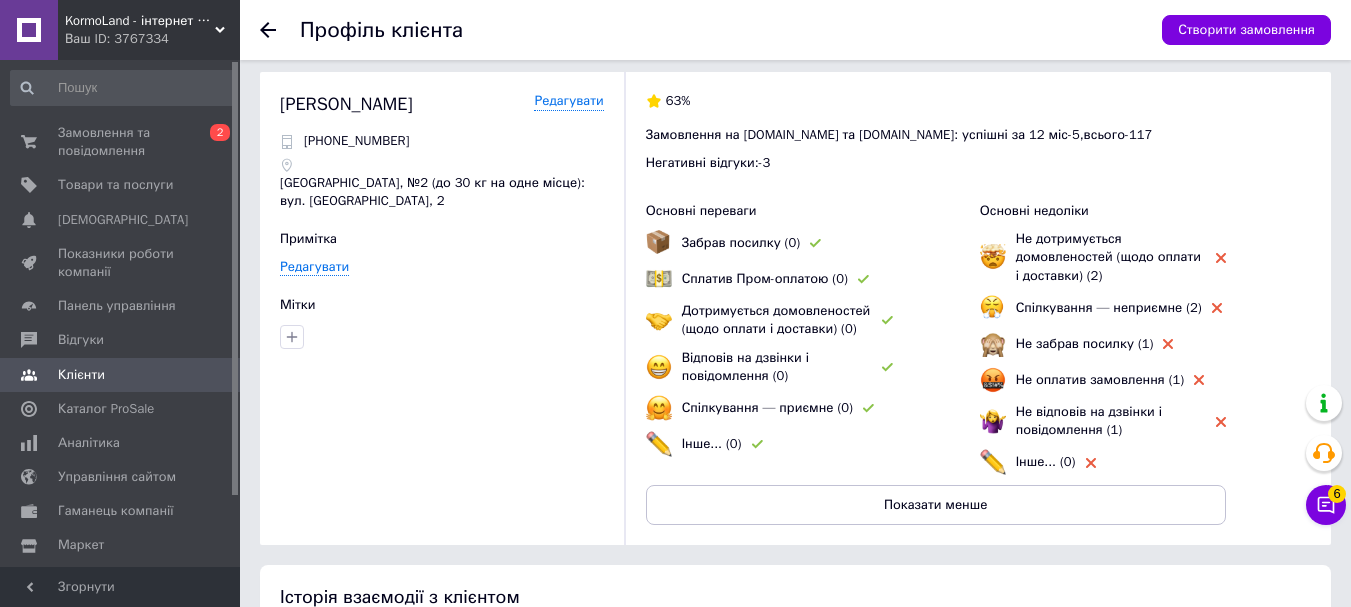 scroll, scrollTop: 0, scrollLeft: 0, axis: both 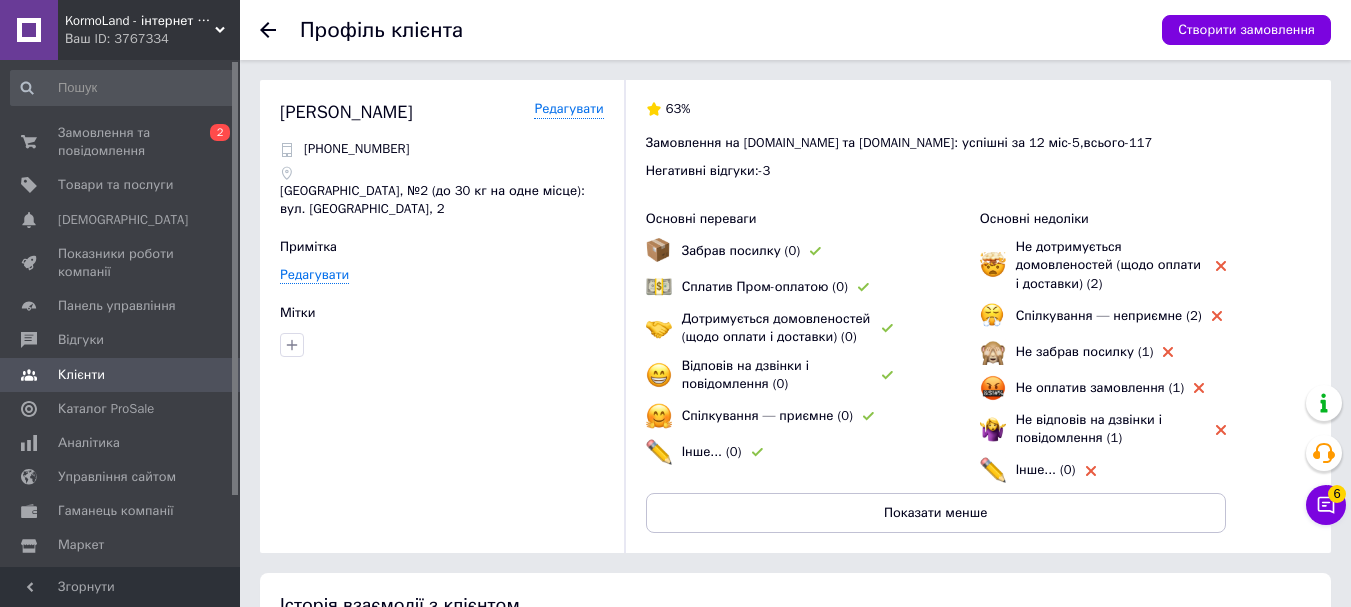 click 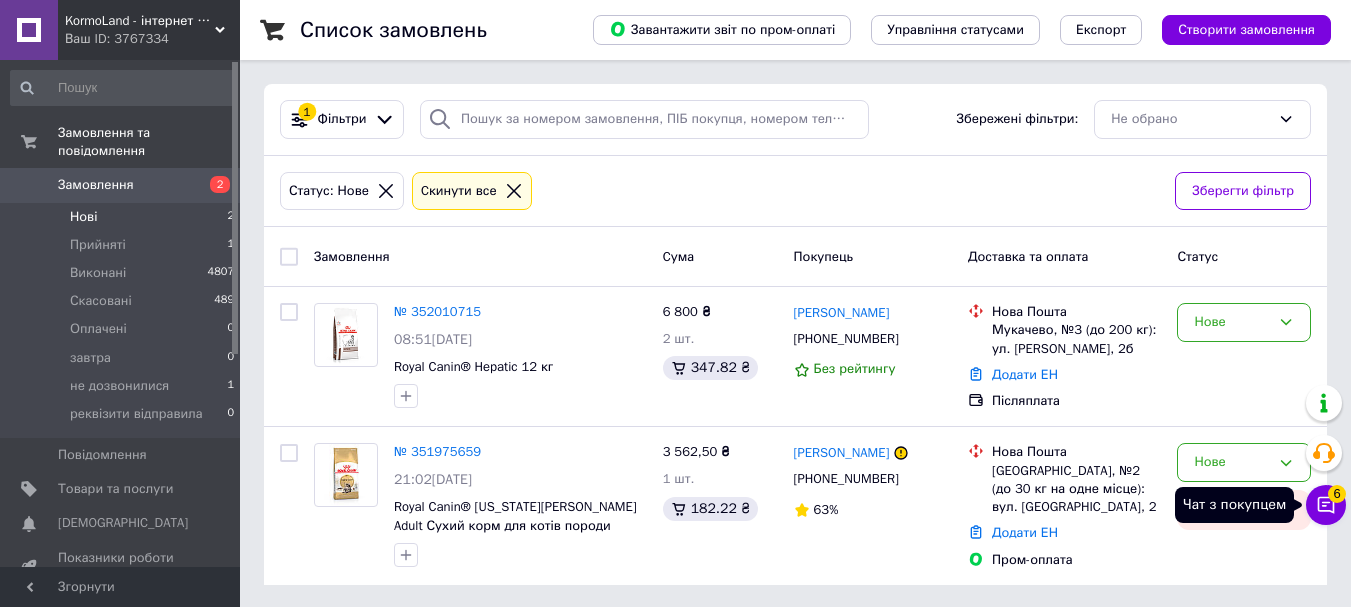 click 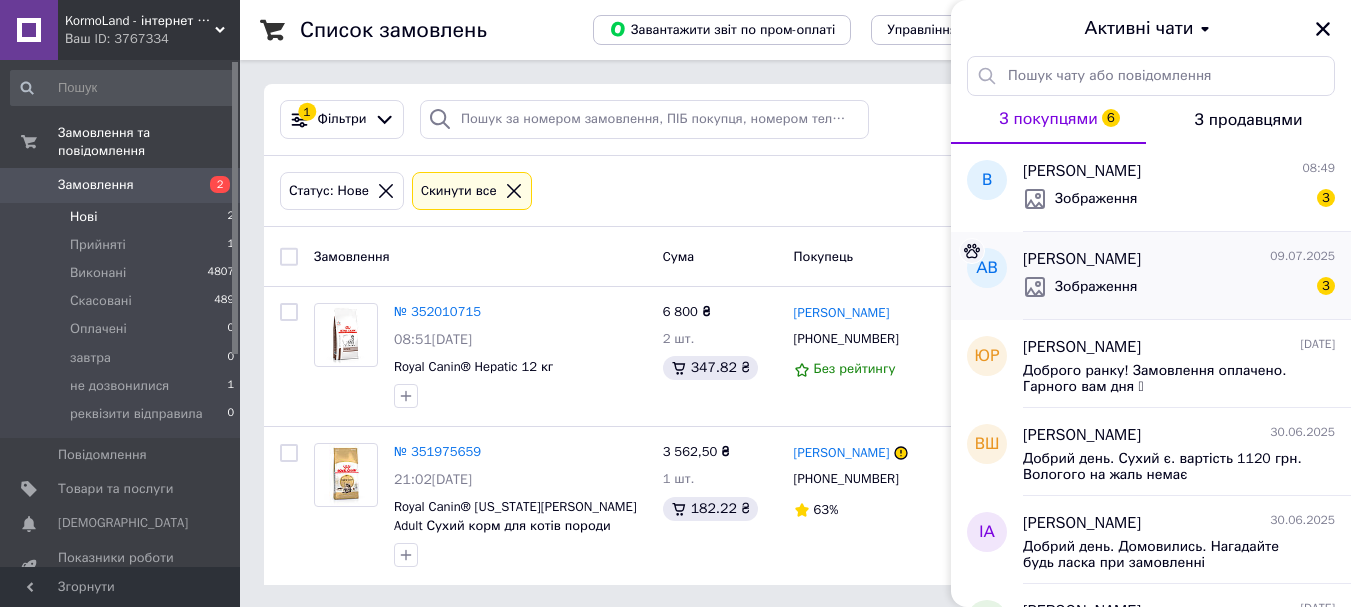 click on "Зображення 3" at bounding box center [1179, 287] 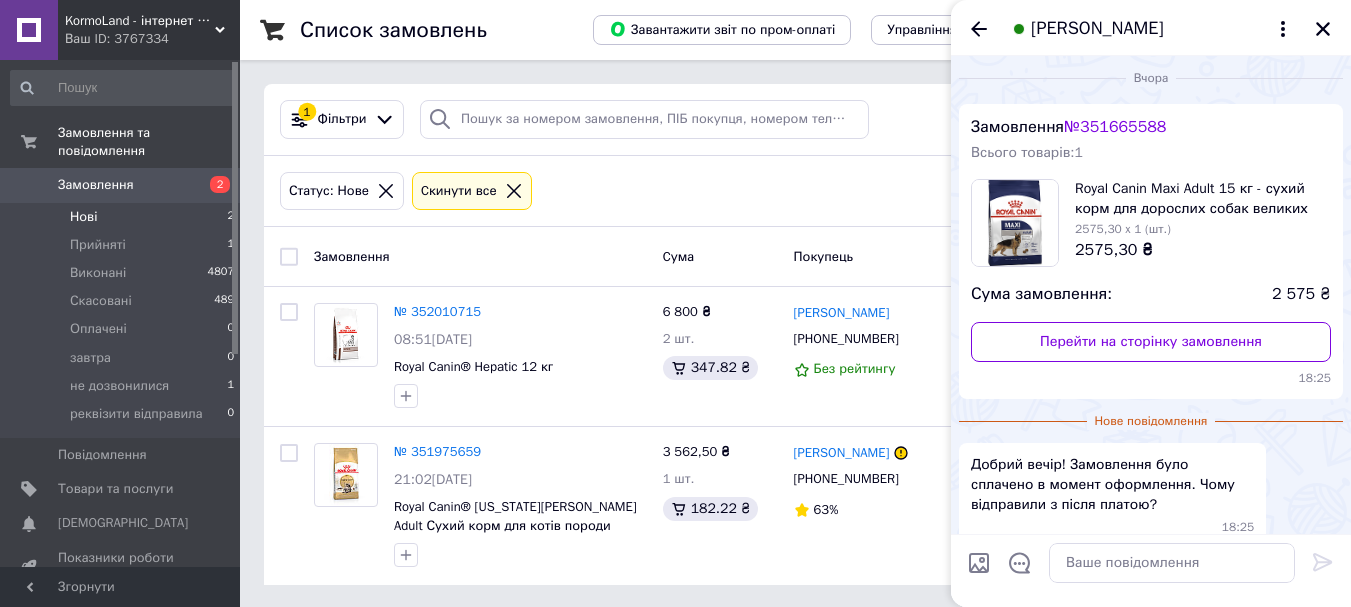 scroll, scrollTop: 0, scrollLeft: 0, axis: both 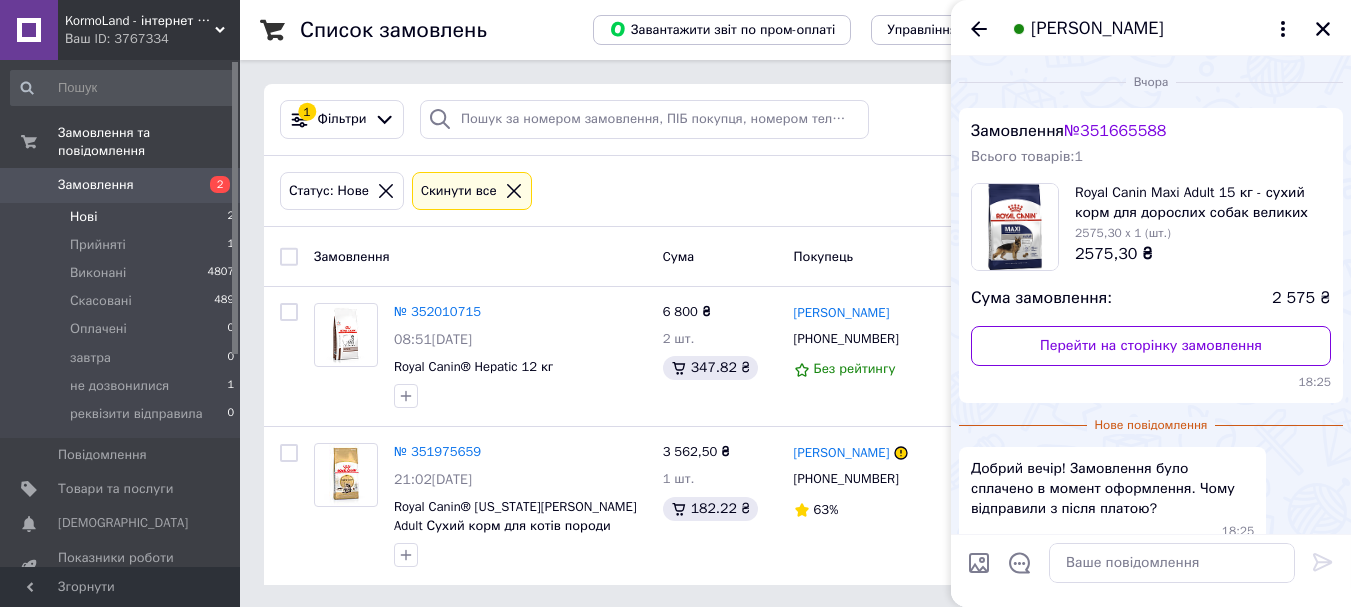 drag, startPoint x: 1212, startPoint y: 28, endPoint x: 1114, endPoint y: 28, distance: 98 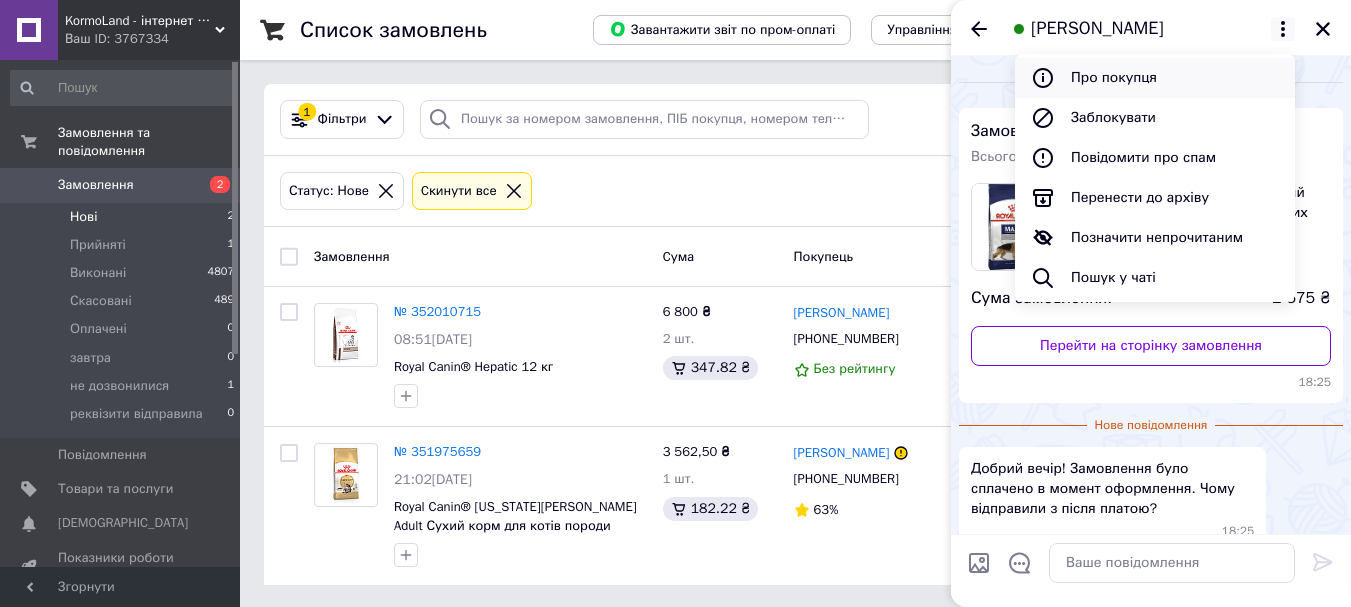 click on "Про покупця" at bounding box center [1155, 78] 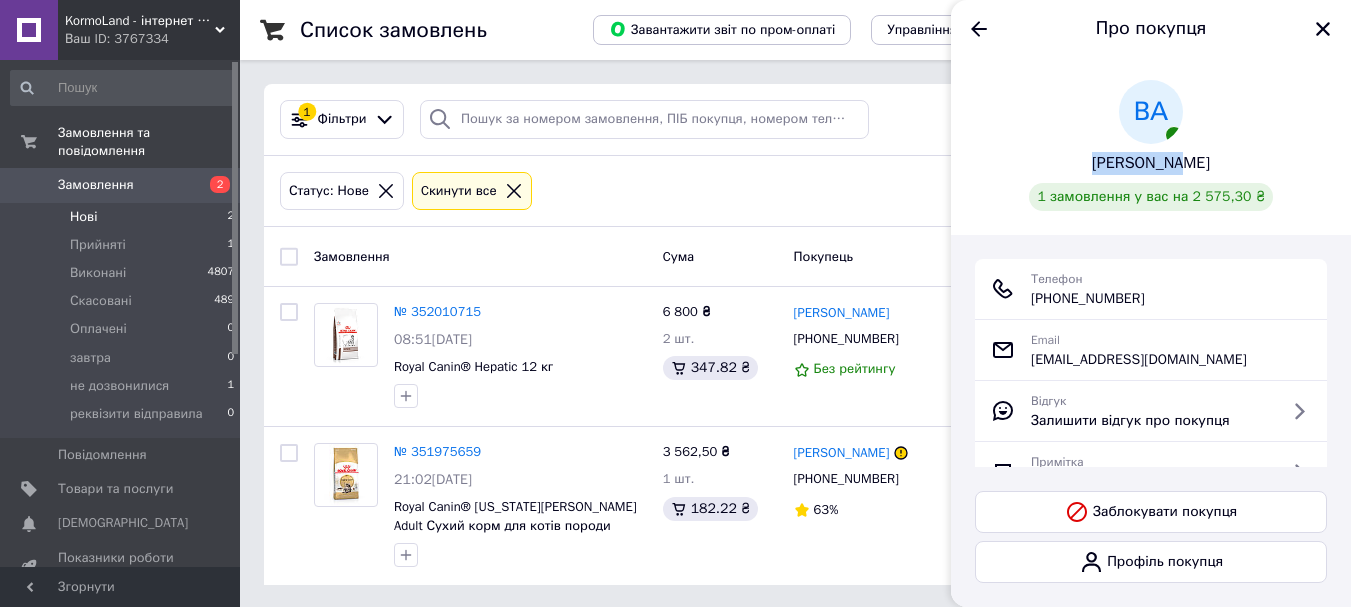 drag, startPoint x: 1060, startPoint y: 163, endPoint x: 1169, endPoint y: 177, distance: 109.89541 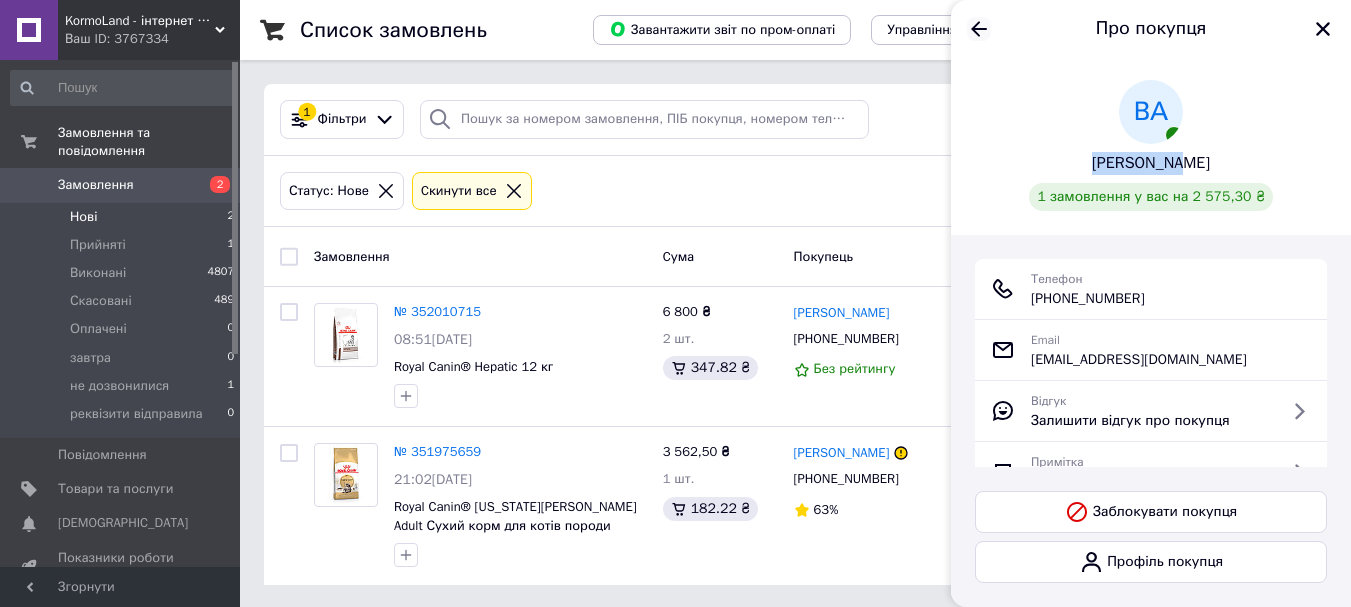 click 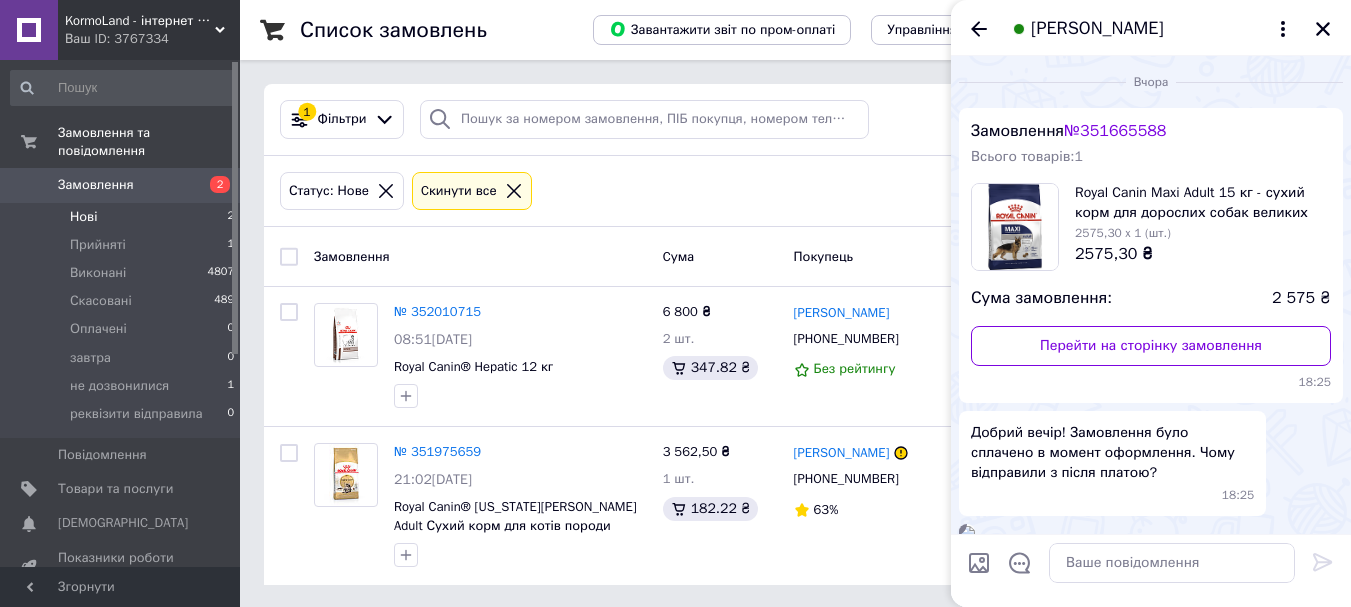 scroll, scrollTop: 247, scrollLeft: 0, axis: vertical 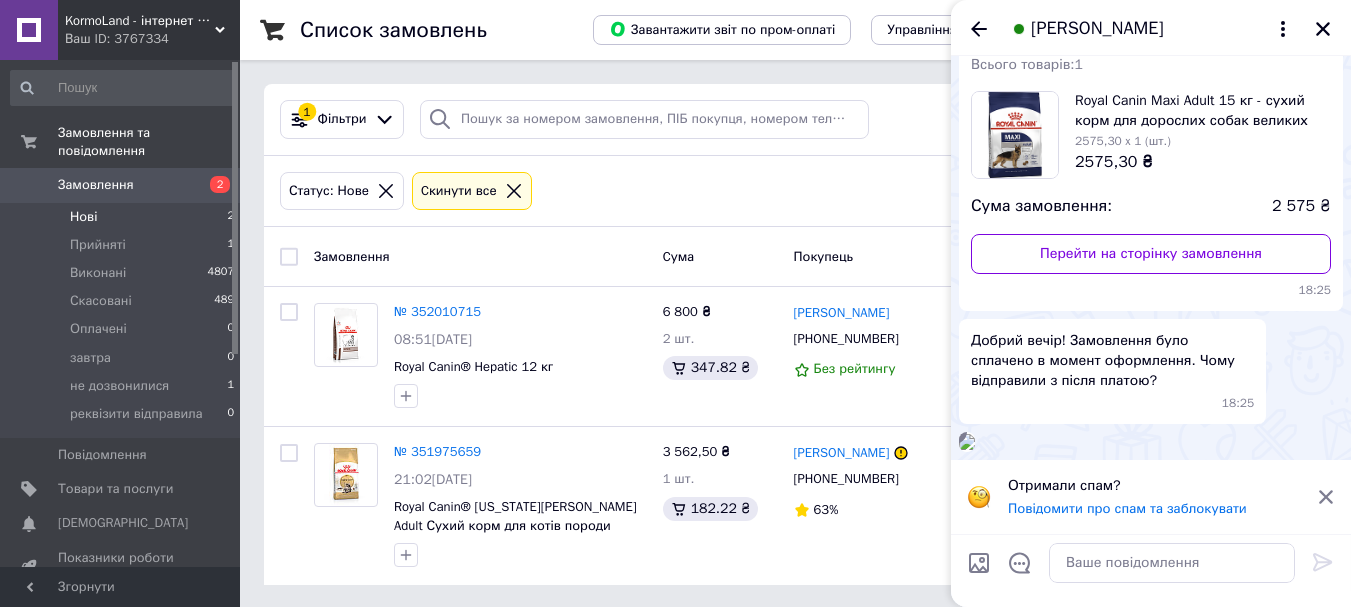click at bounding box center (1172, 563) 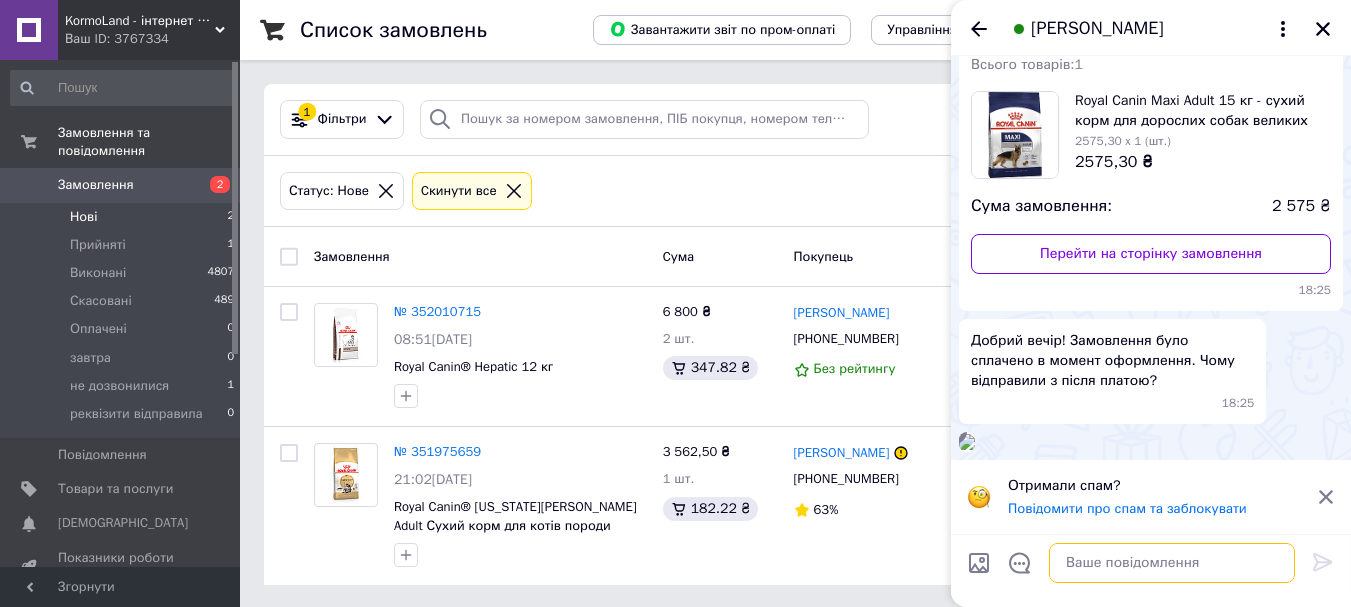 click at bounding box center (1172, 563) 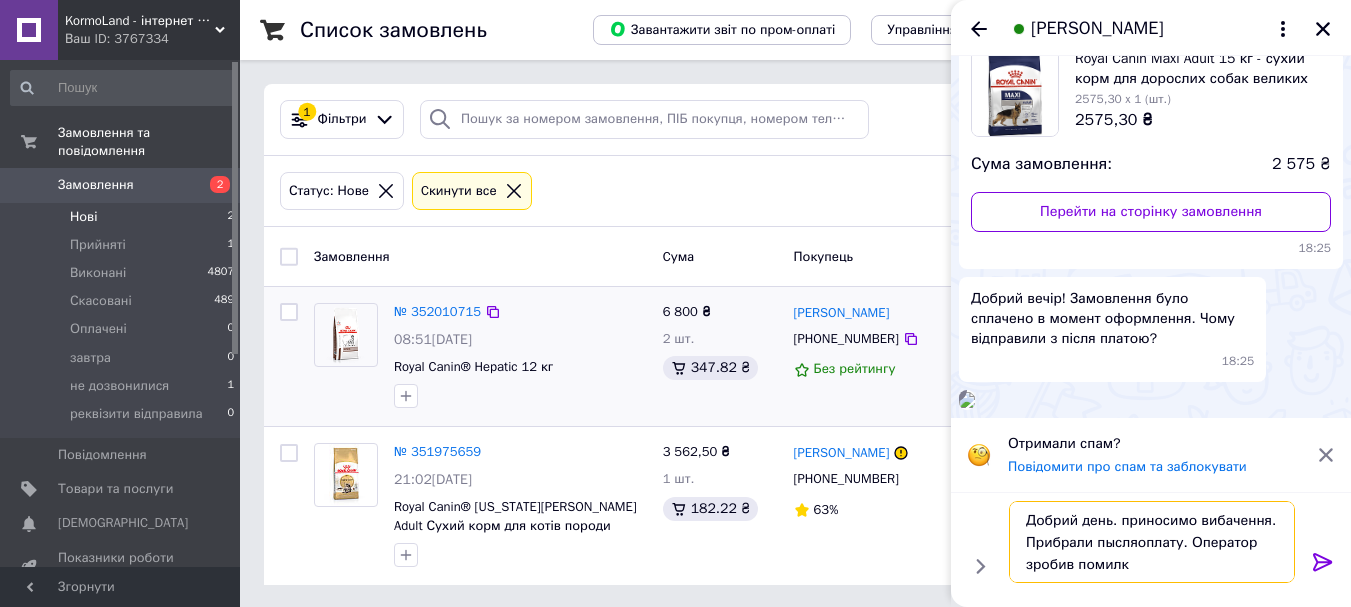 type on "Добрий день. приносимо вибачення. Прибрали пысляоплату. Оператор зробив помилку" 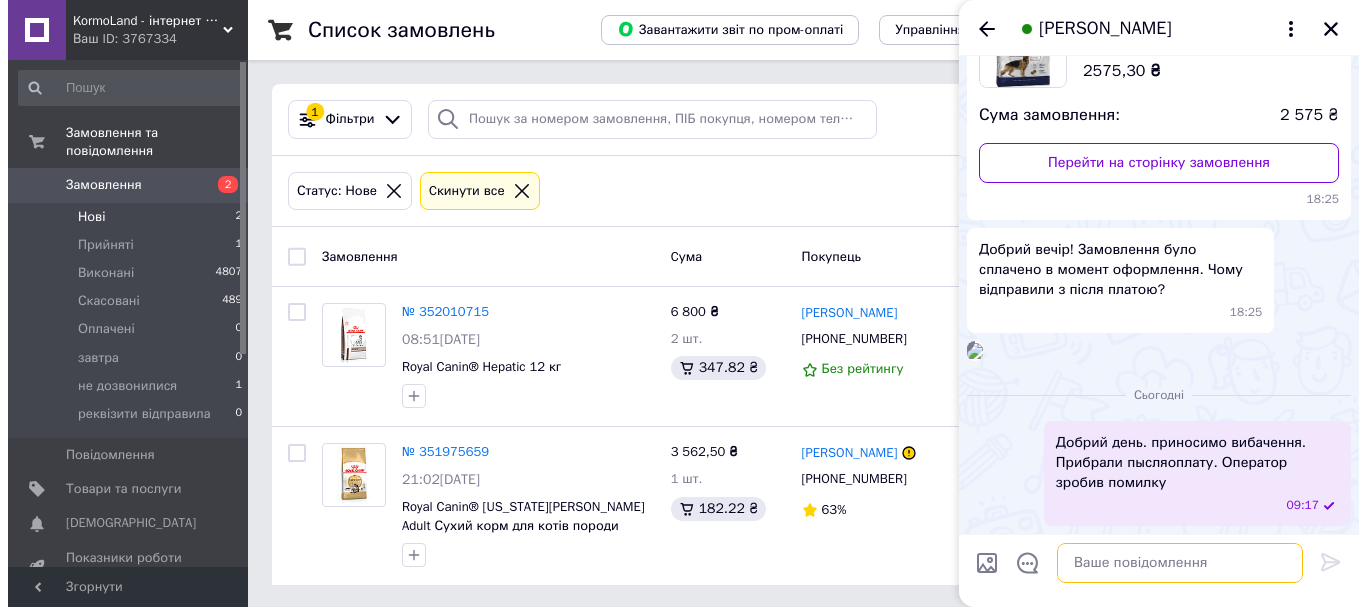scroll, scrollTop: 0, scrollLeft: 0, axis: both 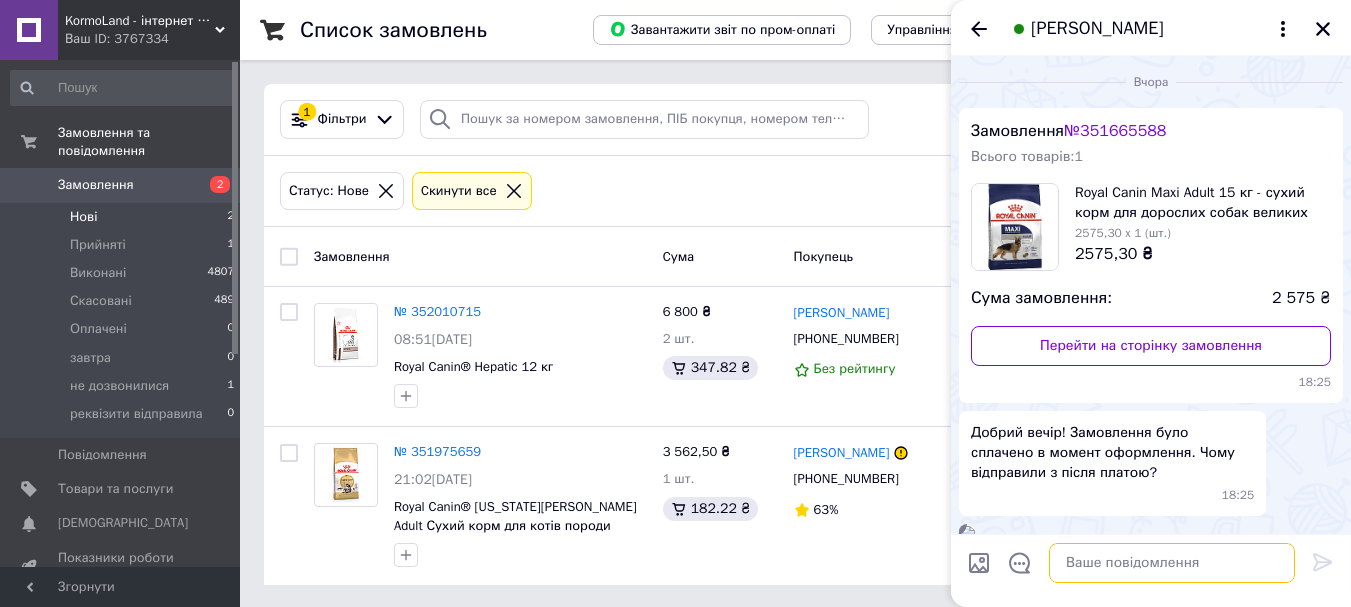 type 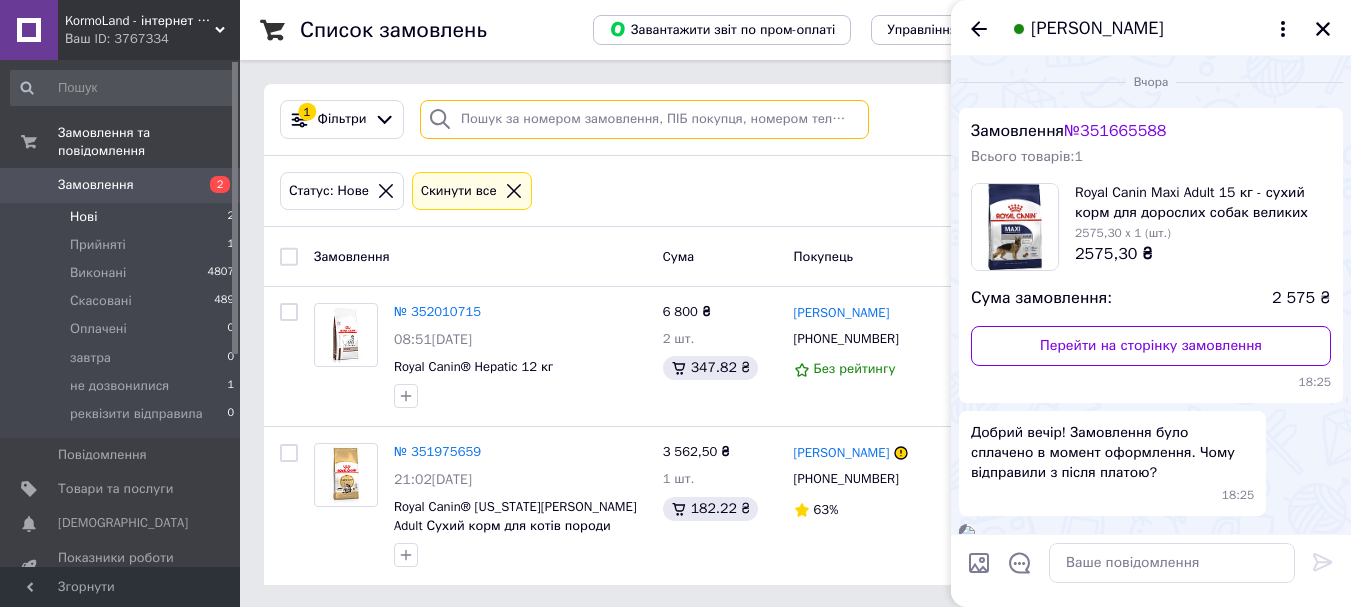 click at bounding box center [644, 119] 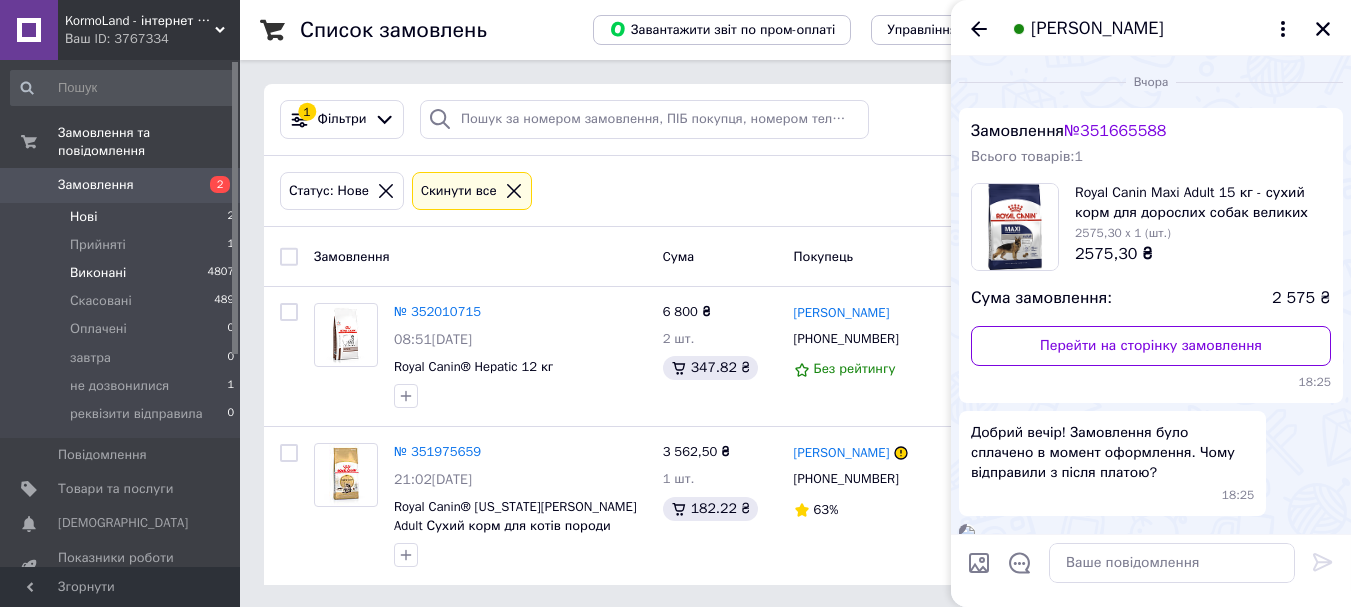 click on "Виконані 4807" at bounding box center [123, 273] 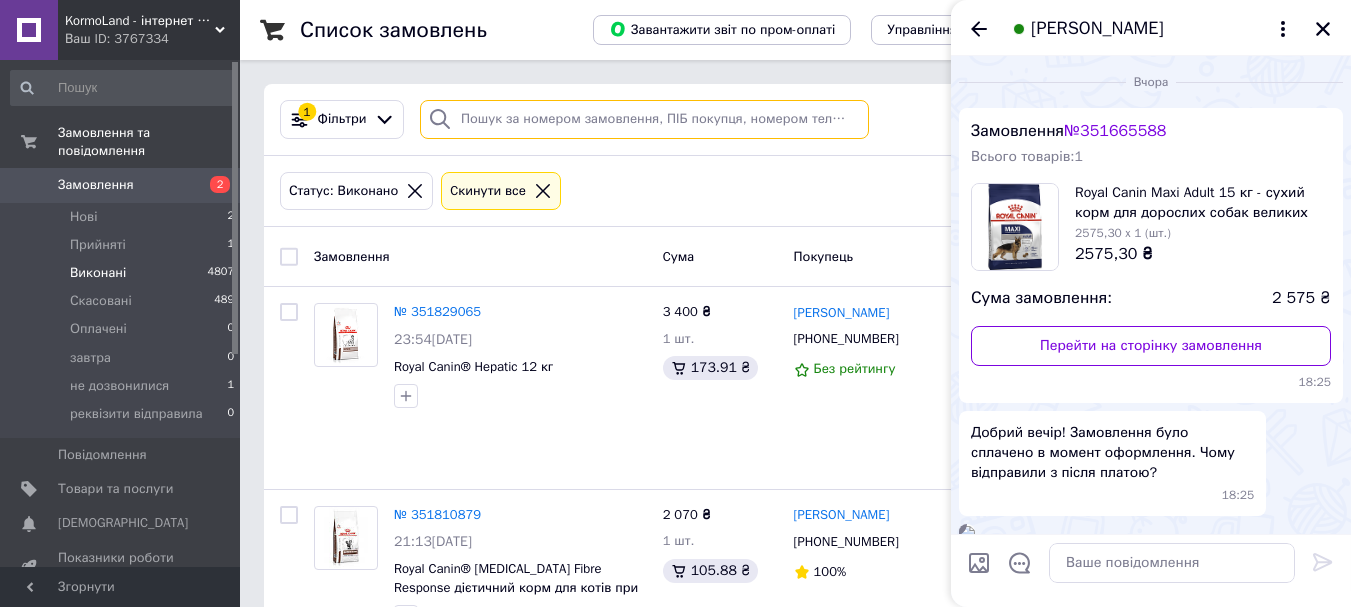 click at bounding box center [644, 119] 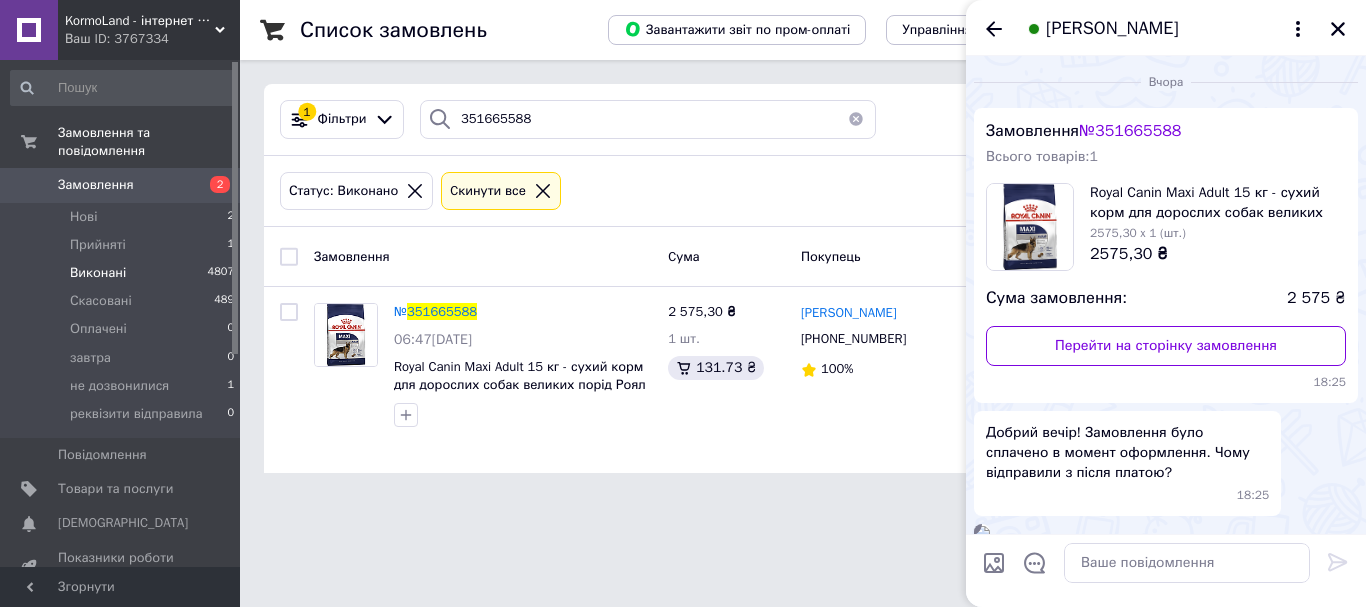 click on "[PERSON_NAME]" at bounding box center [1166, 28] 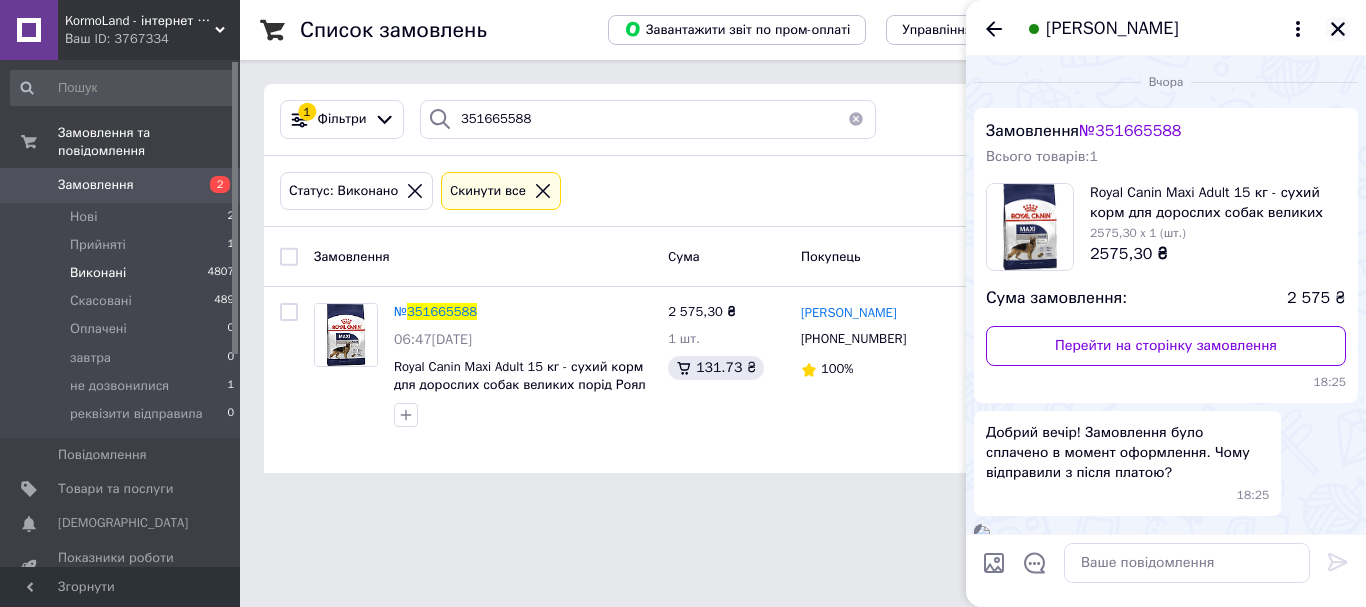 click 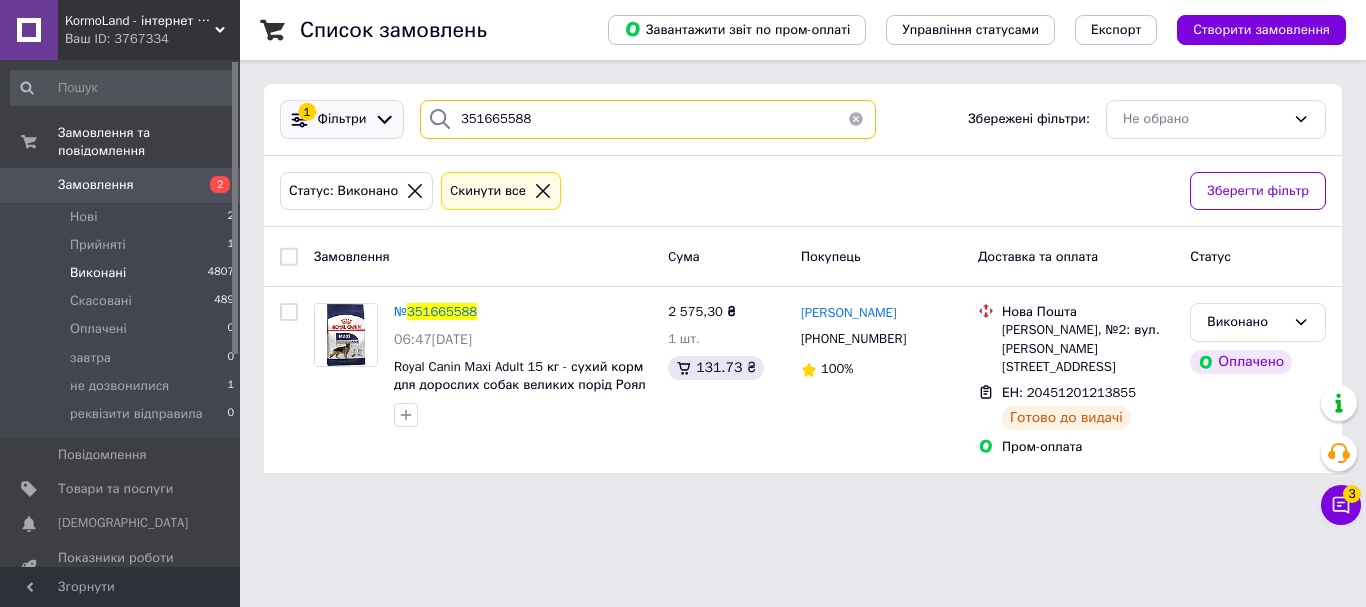 drag, startPoint x: 538, startPoint y: 120, endPoint x: 355, endPoint y: 120, distance: 183 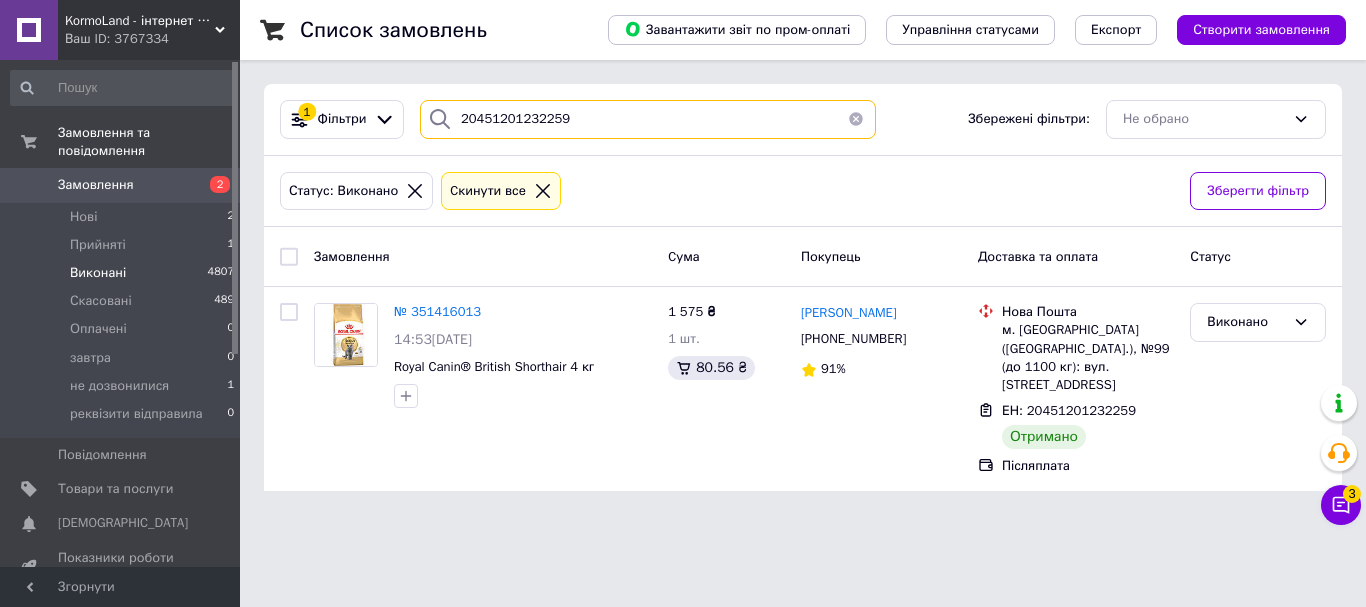 type on "20451201232259" 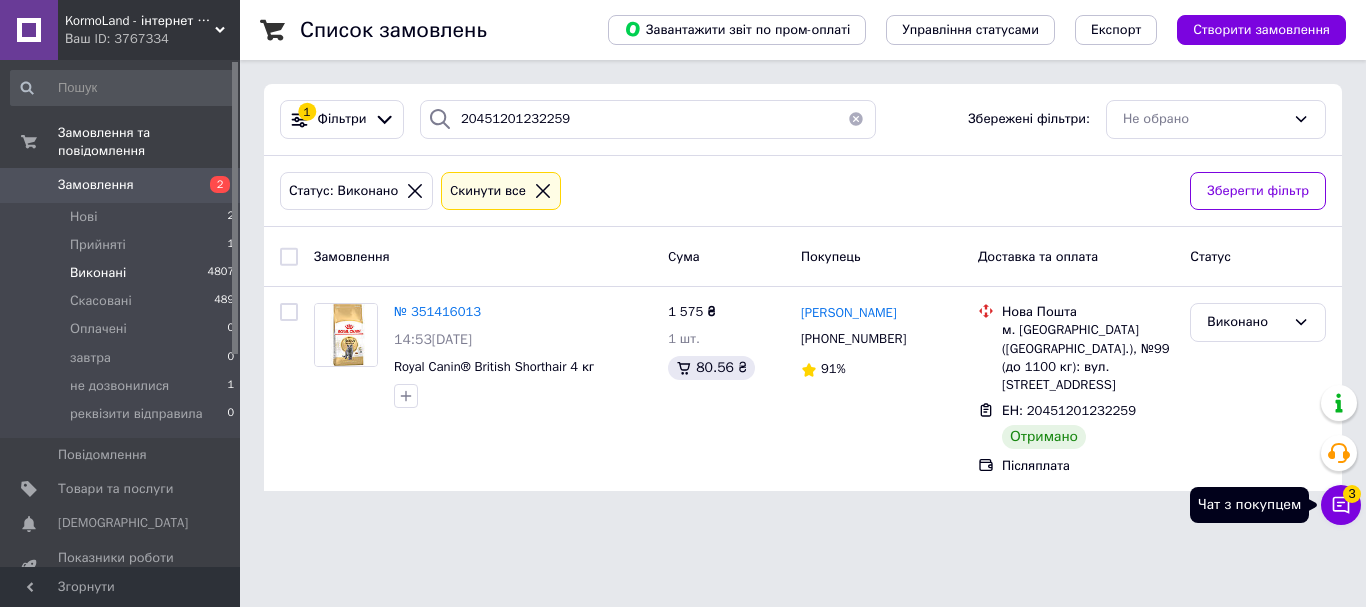 click on "Чат з покупцем 3" at bounding box center (1341, 505) 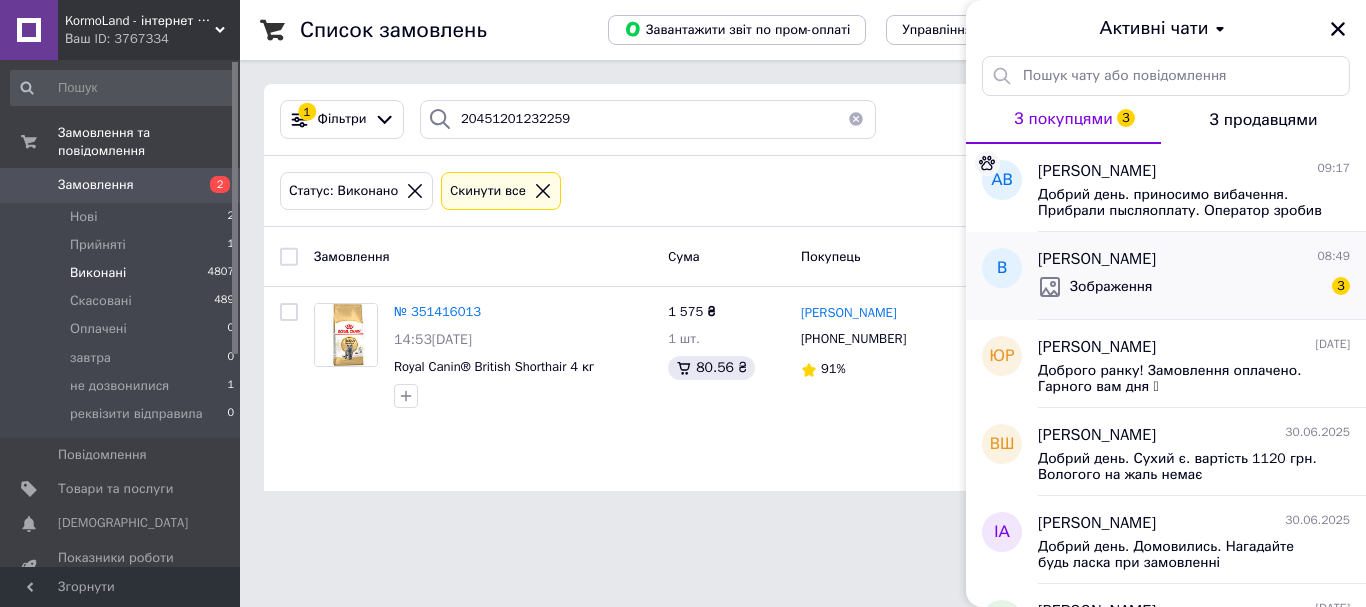 click on "Зображення 3" at bounding box center [1194, 287] 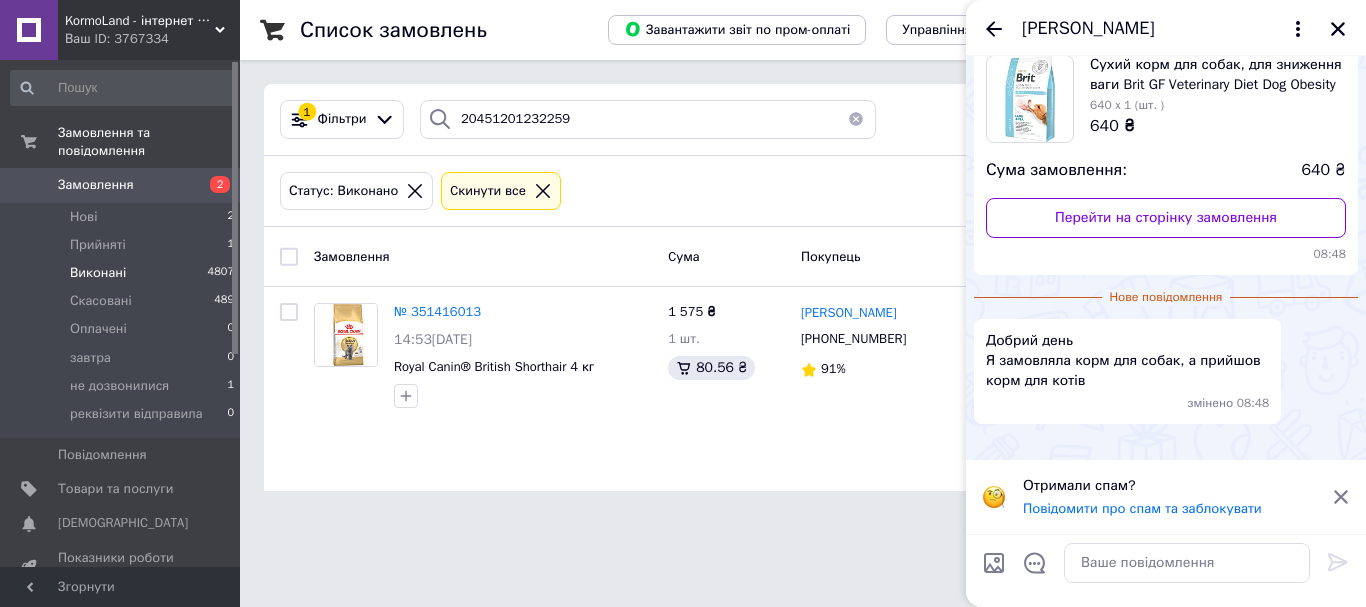 scroll, scrollTop: 407, scrollLeft: 0, axis: vertical 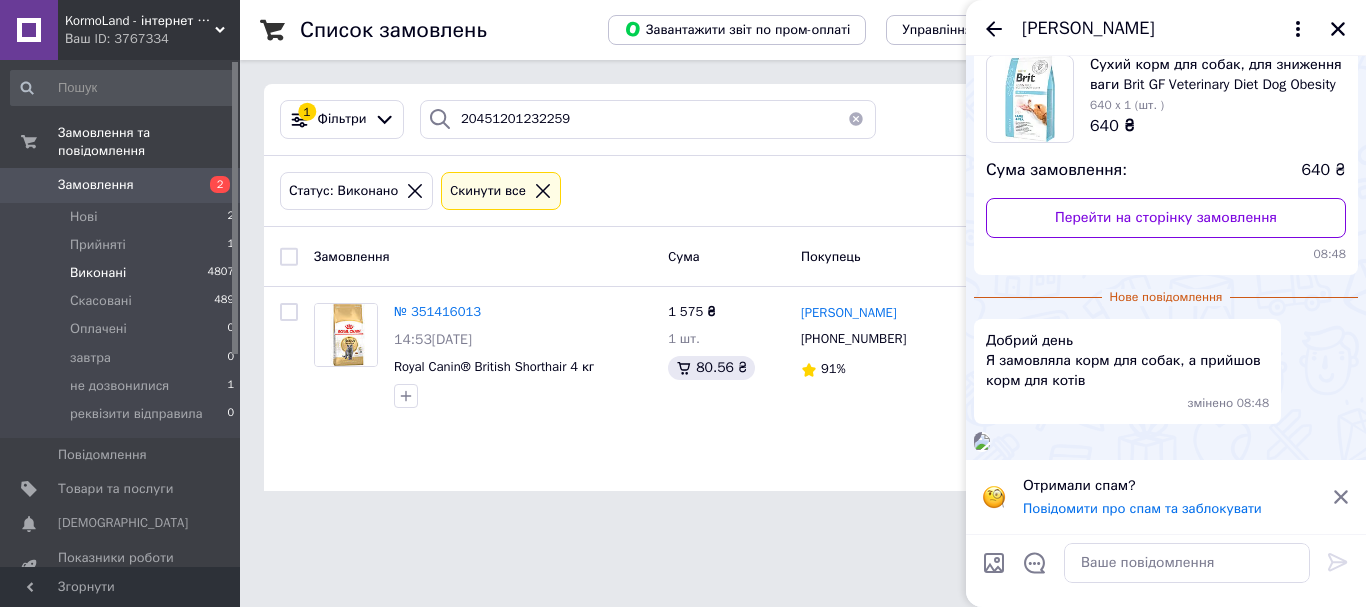 click 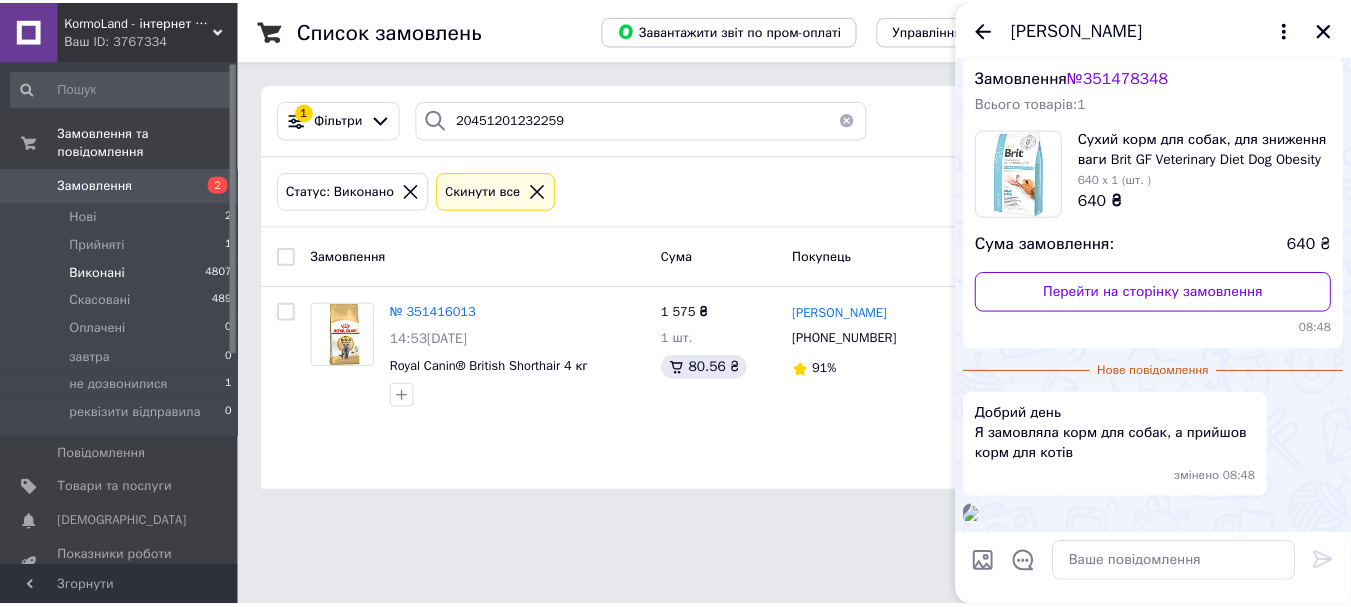 scroll, scrollTop: 334, scrollLeft: 0, axis: vertical 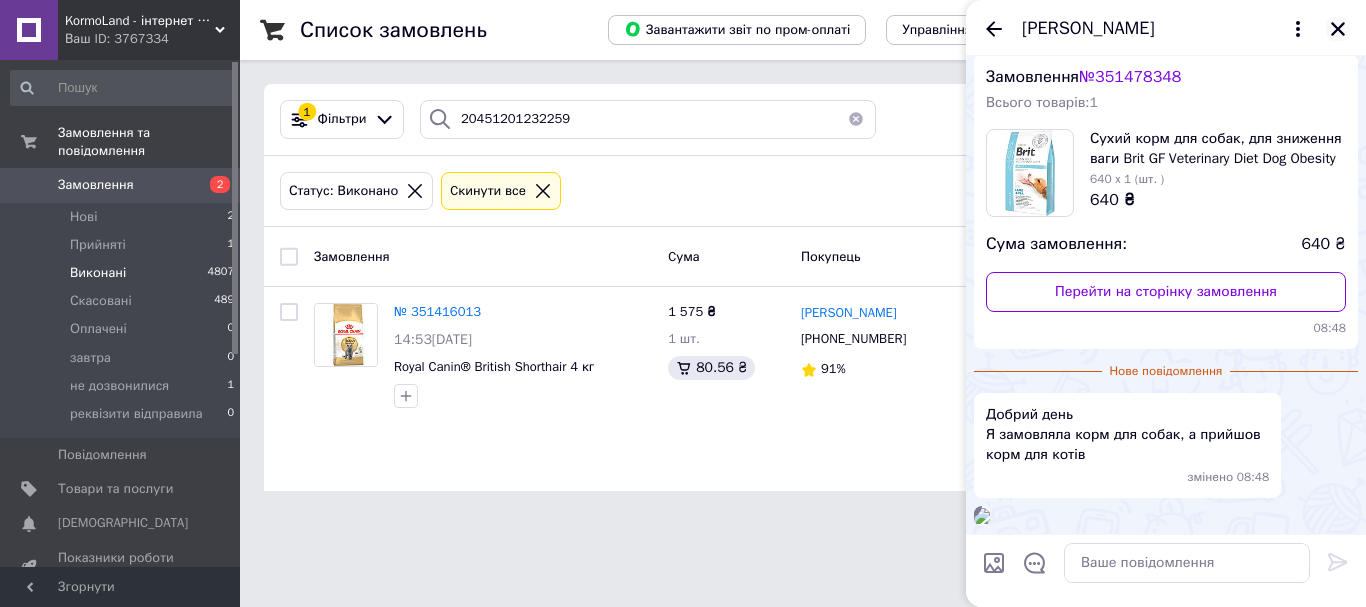click 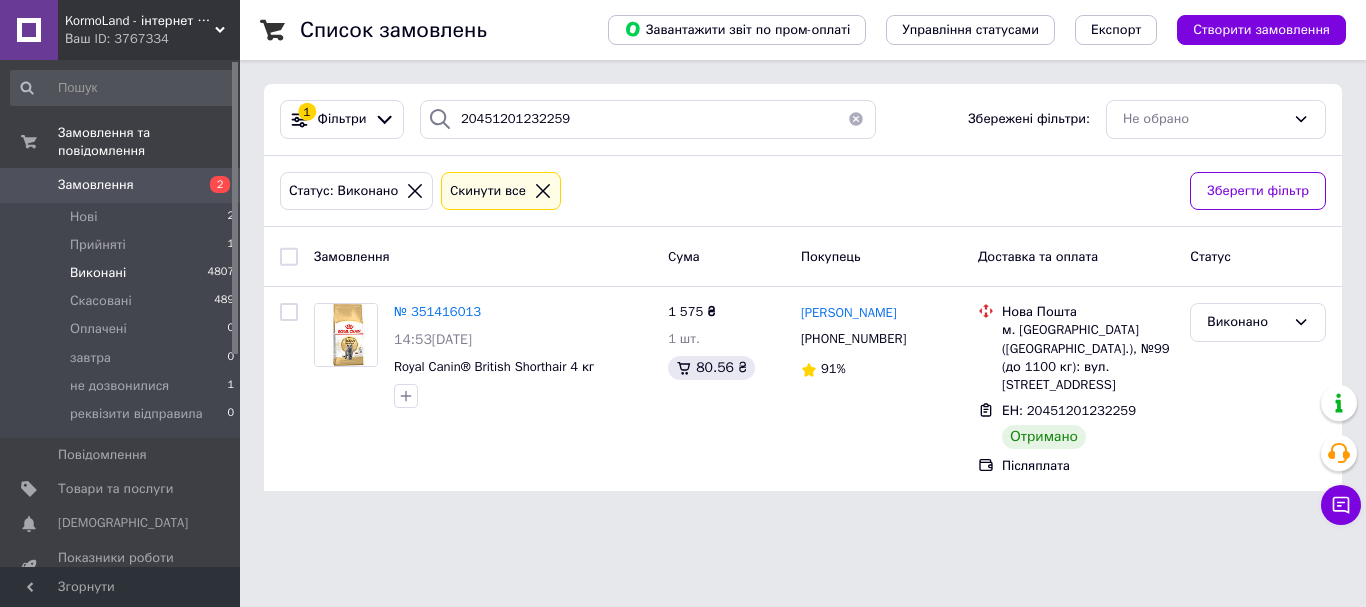 click on "Виконані 4807" at bounding box center [123, 273] 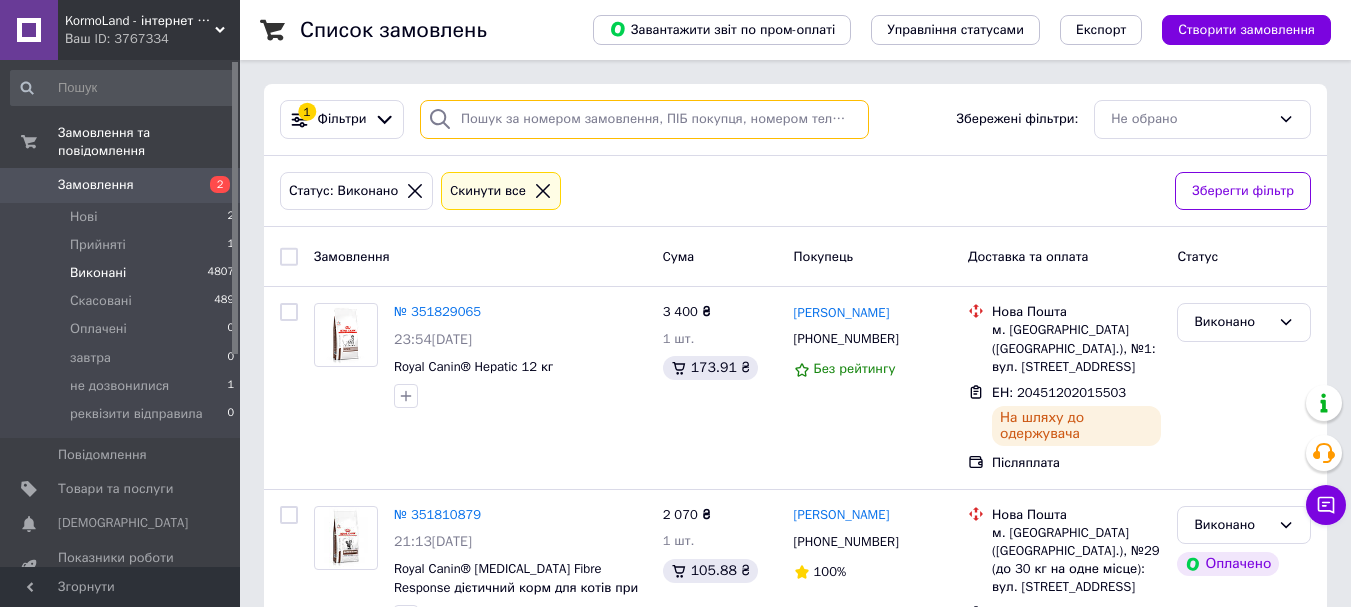 click at bounding box center [644, 119] 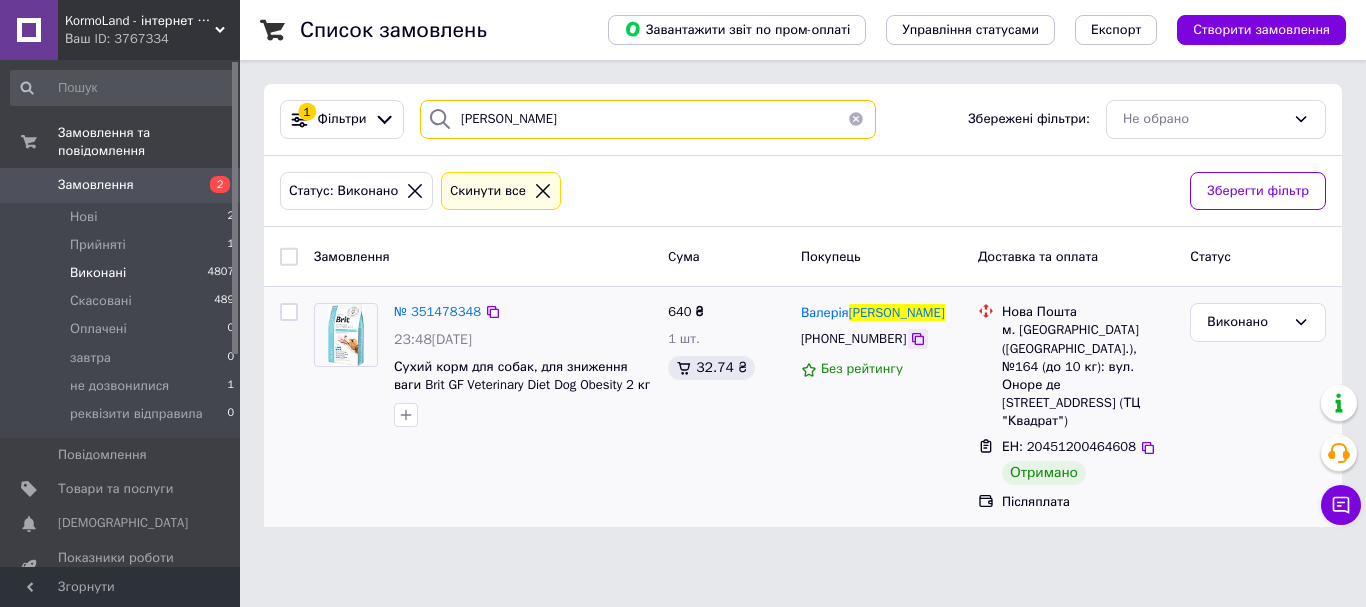 type on "Мамченко" 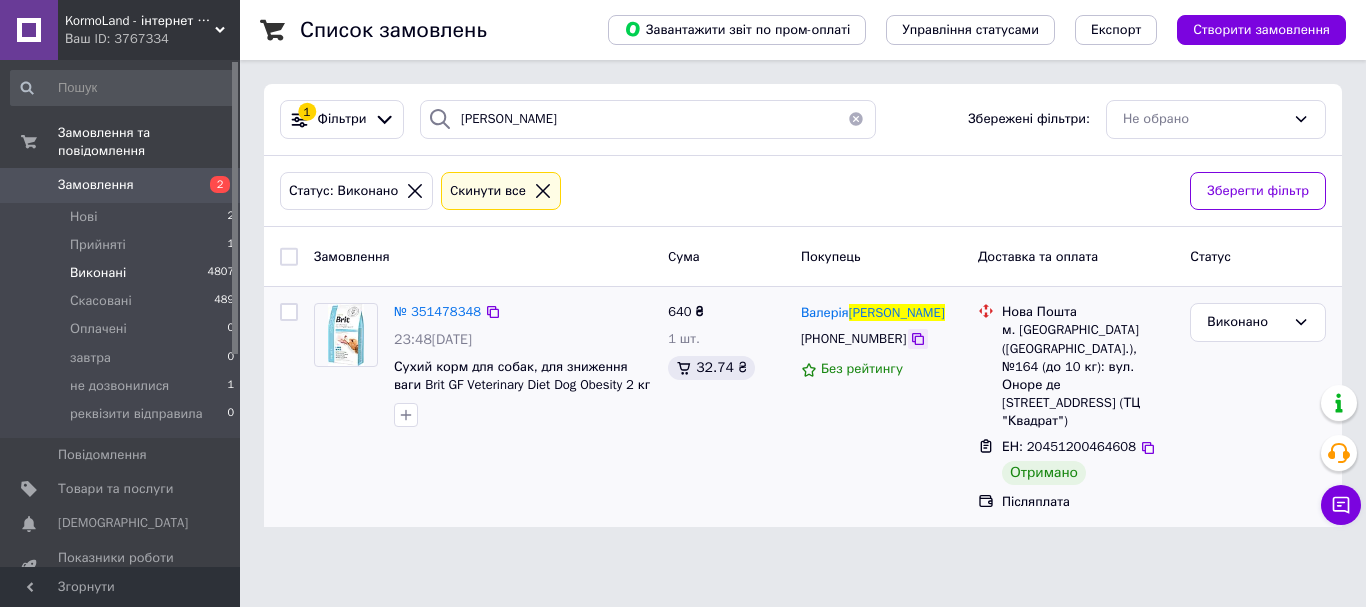 click 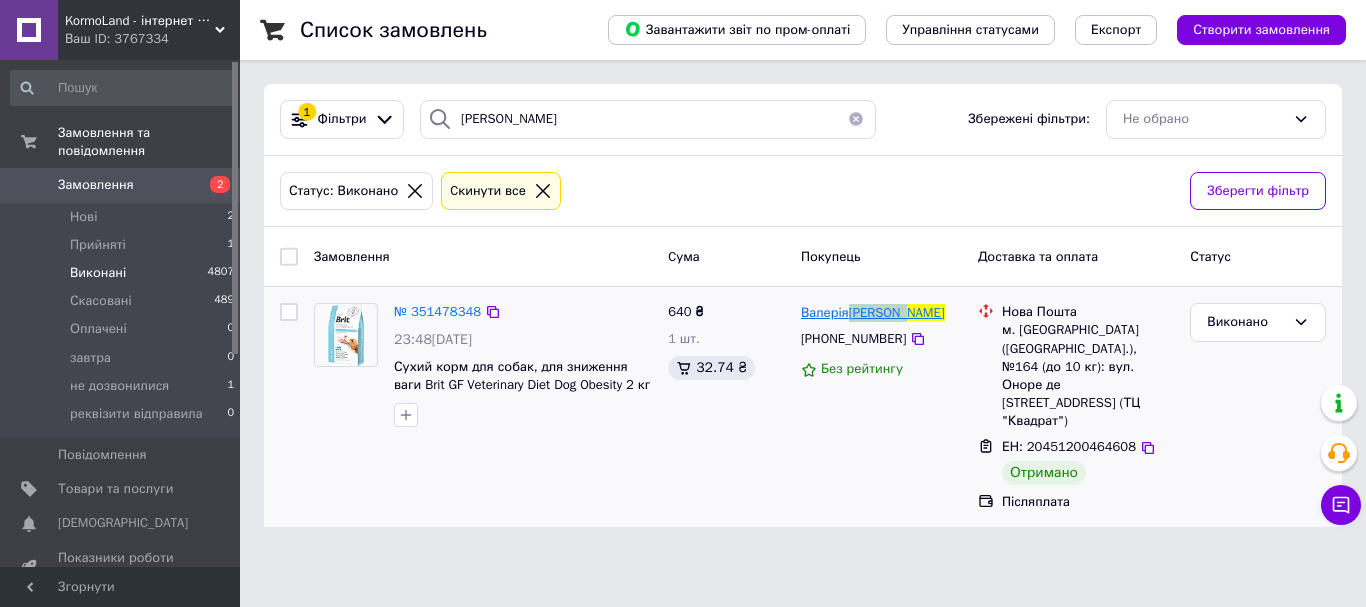 drag, startPoint x: 918, startPoint y: 312, endPoint x: 853, endPoint y: 315, distance: 65.06919 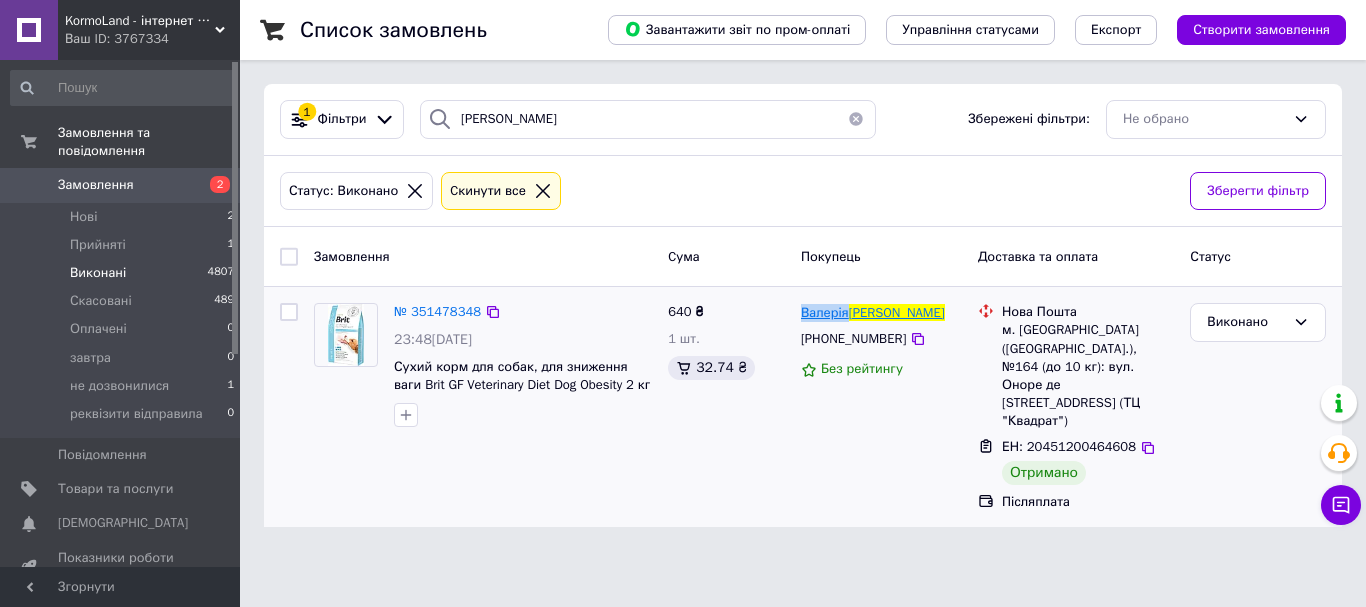 drag, startPoint x: 803, startPoint y: 317, endPoint x: 847, endPoint y: 311, distance: 44.407207 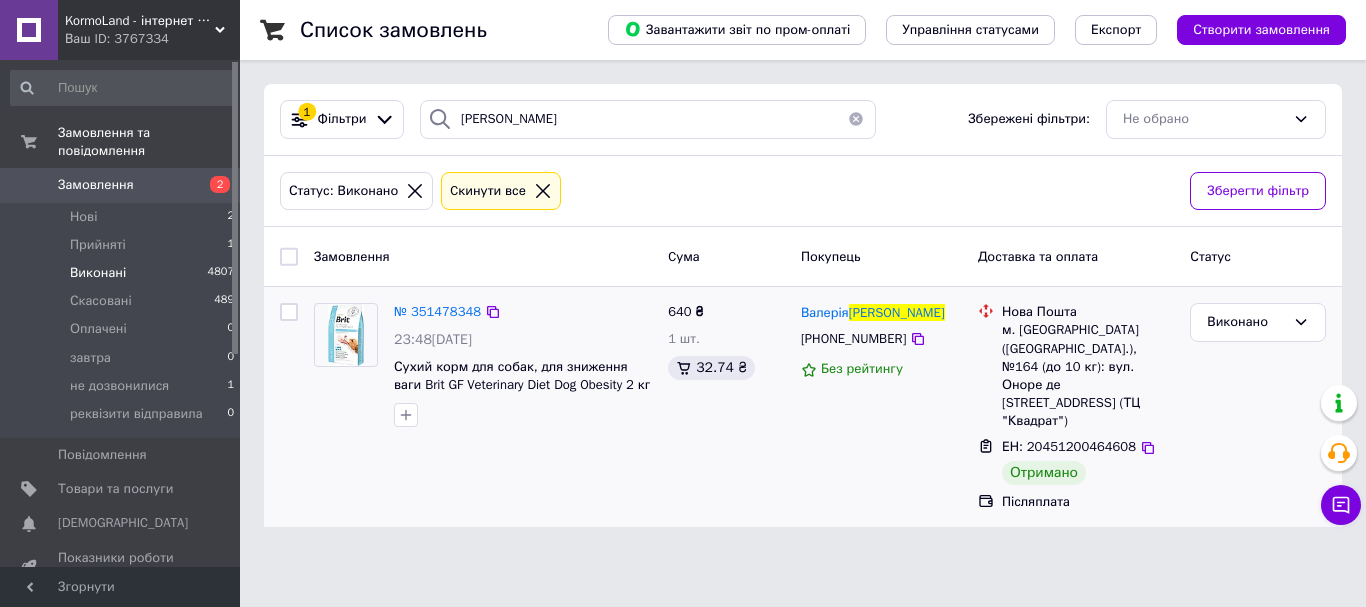 click on "Нова Пошта" at bounding box center [1088, 312] 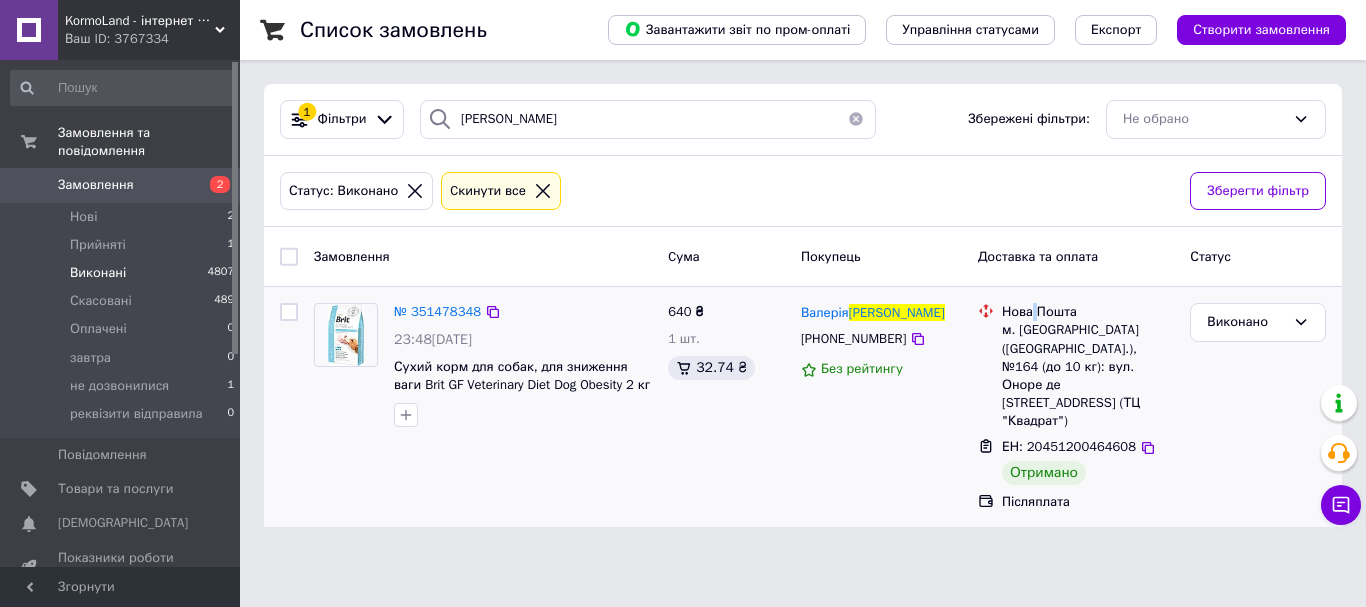 click on "Нова Пошта" at bounding box center [1088, 312] 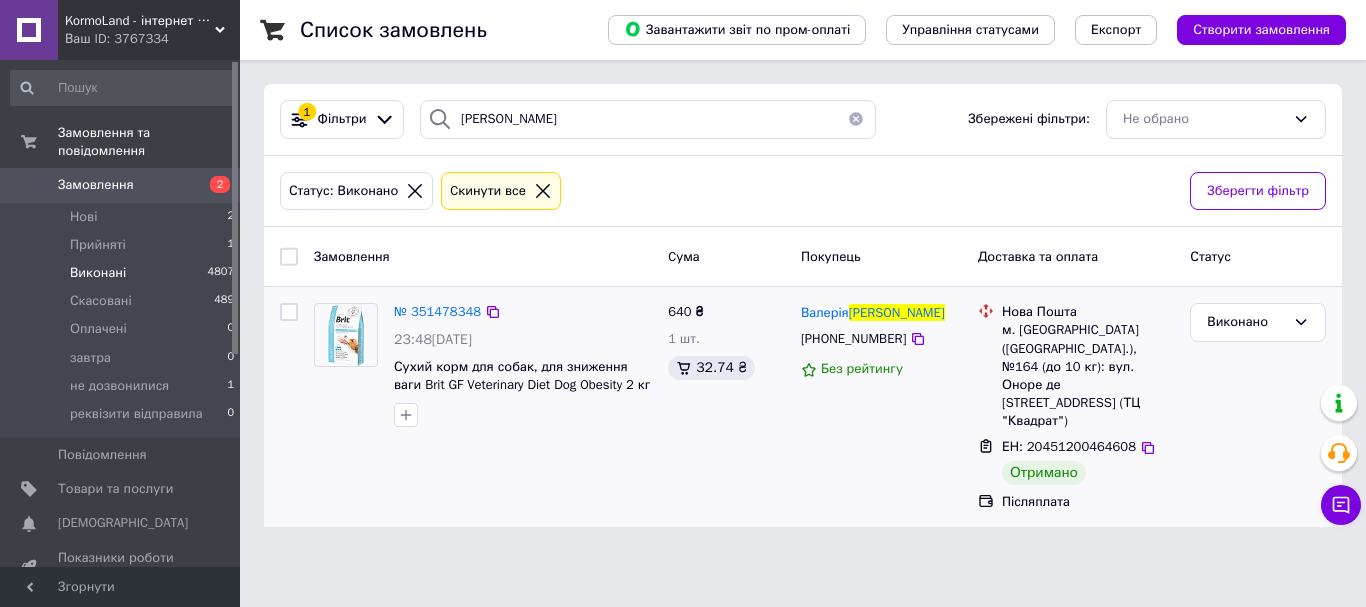 click on "м. [GEOGRAPHIC_DATA] ([GEOGRAPHIC_DATA].), №164 (до 10 кг): вул. Оноре де [STREET_ADDRESS] (ТЦ "Квадрат")" at bounding box center (1088, 375) 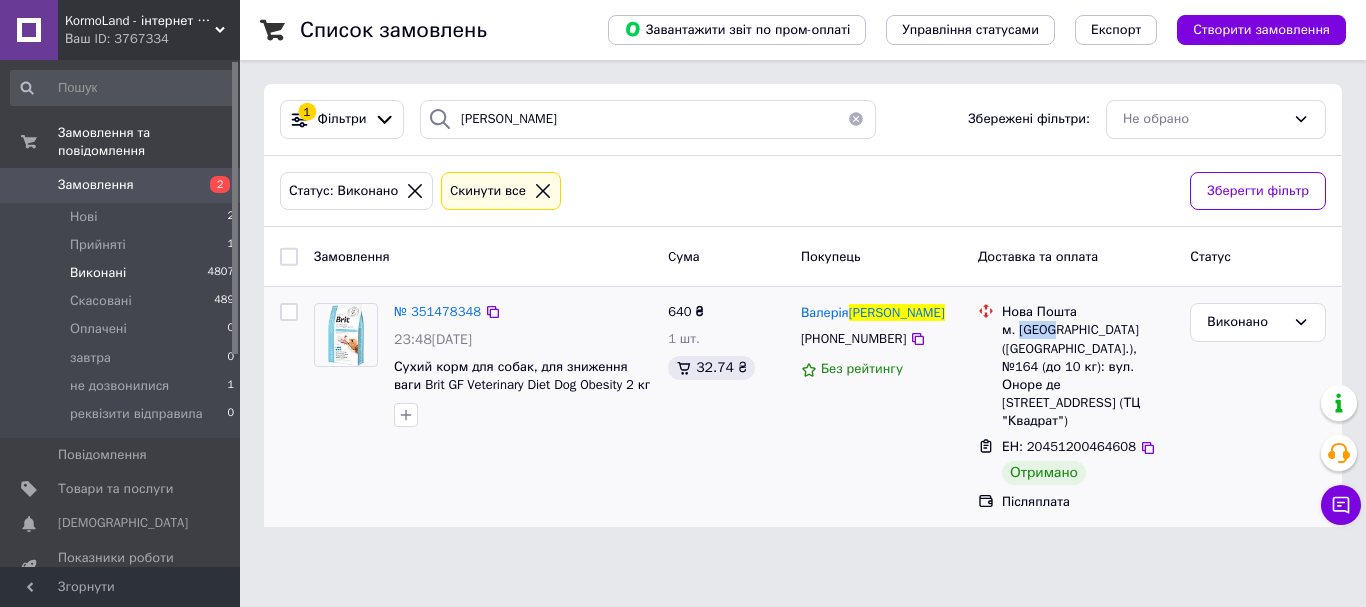 click on "м. [GEOGRAPHIC_DATA] ([GEOGRAPHIC_DATA].), №164 (до 10 кг): вул. Оноре де [STREET_ADDRESS] (ТЦ "Квадрат")" at bounding box center [1088, 375] 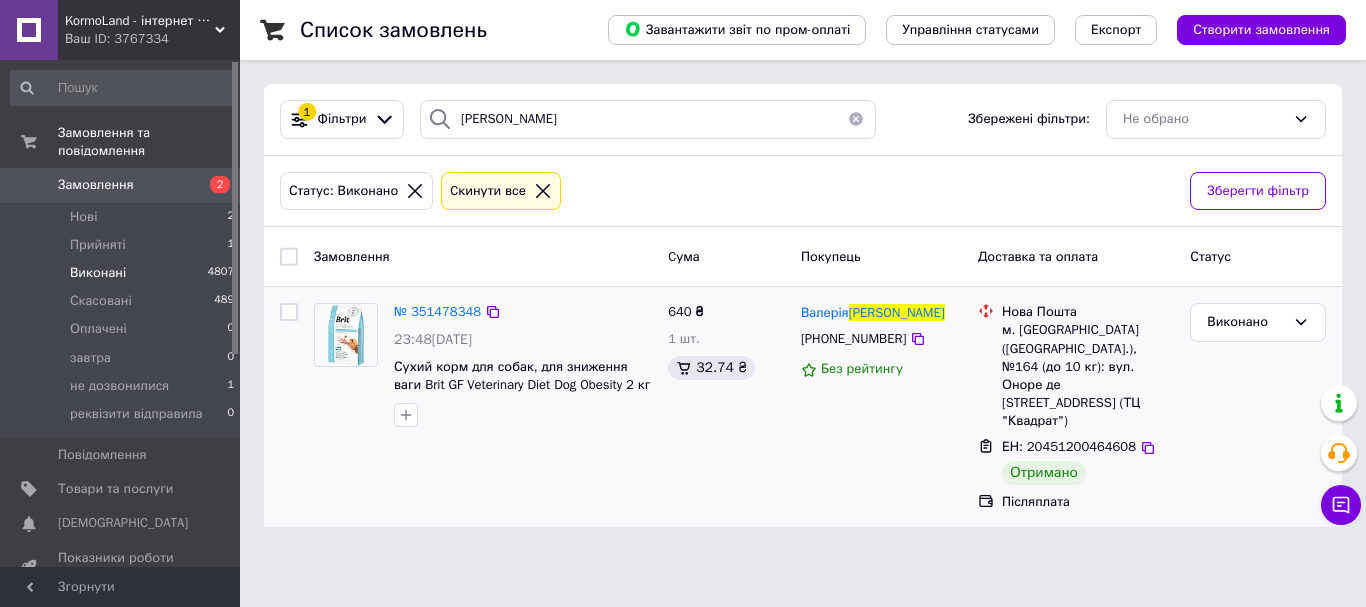 click on "м. [GEOGRAPHIC_DATA] ([GEOGRAPHIC_DATA].), №164 (до 10 кг): вул. Оноре де [STREET_ADDRESS] (ТЦ "Квадрат")" at bounding box center (1088, 375) 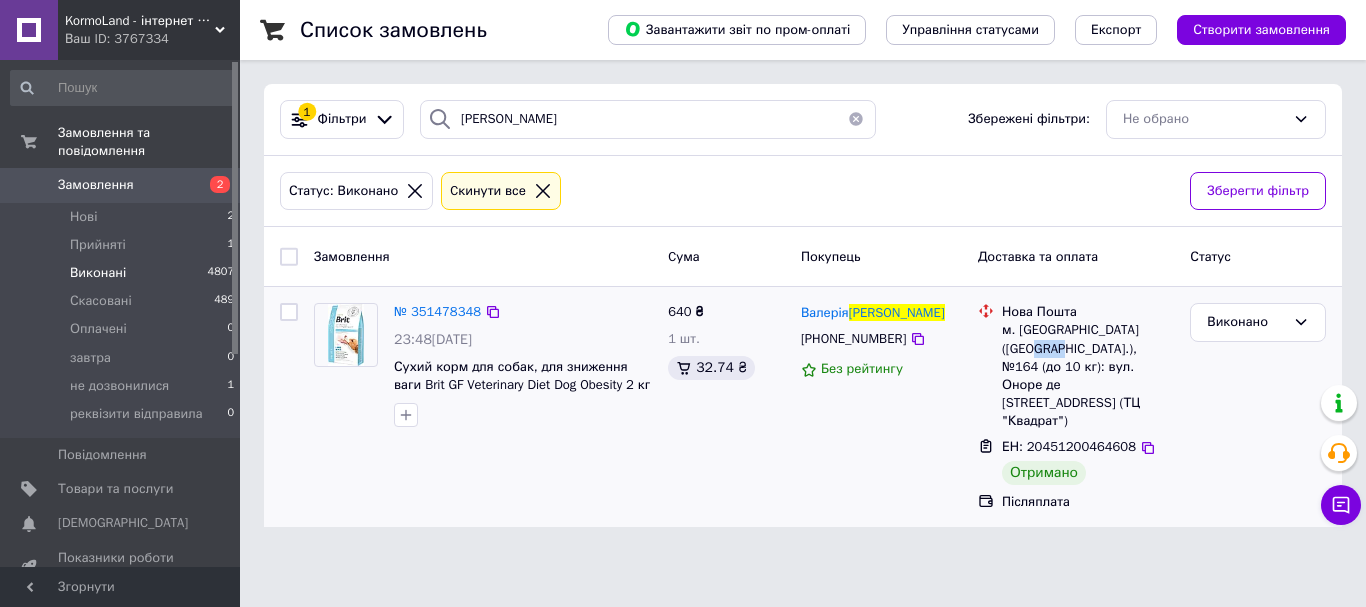 click on "м. [GEOGRAPHIC_DATA] ([GEOGRAPHIC_DATA].), №164 (до 10 кг): вул. Оноре де [STREET_ADDRESS] (ТЦ "Квадрат")" at bounding box center [1088, 375] 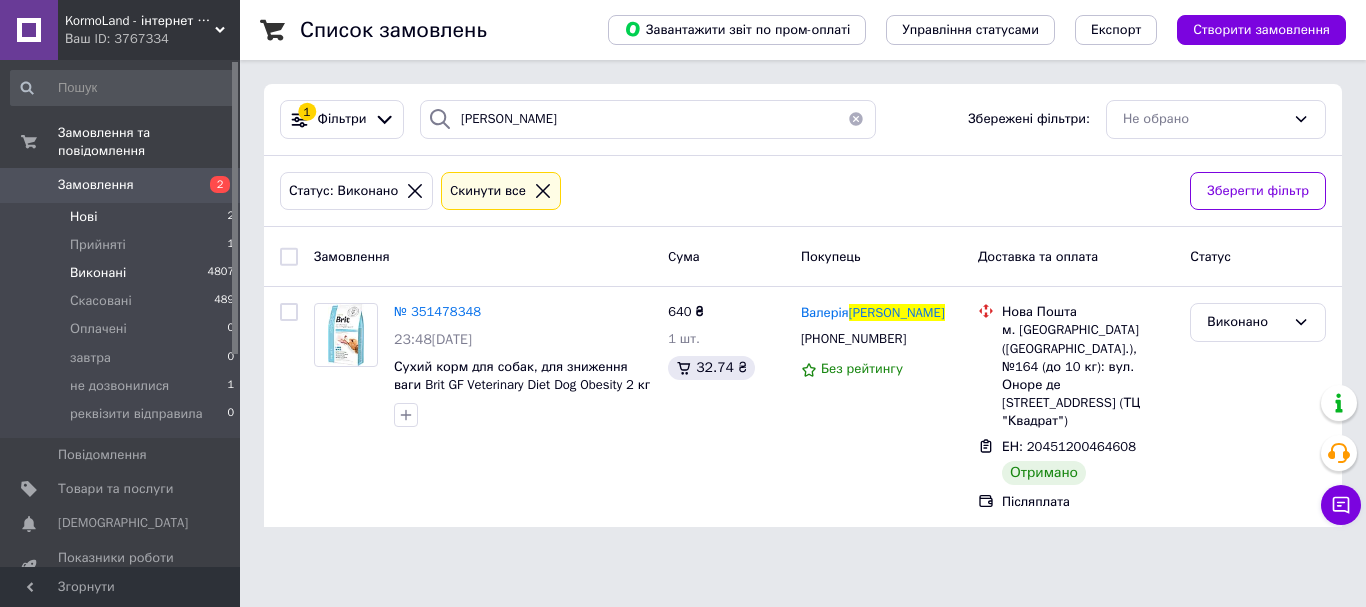 click on "2" at bounding box center (230, 217) 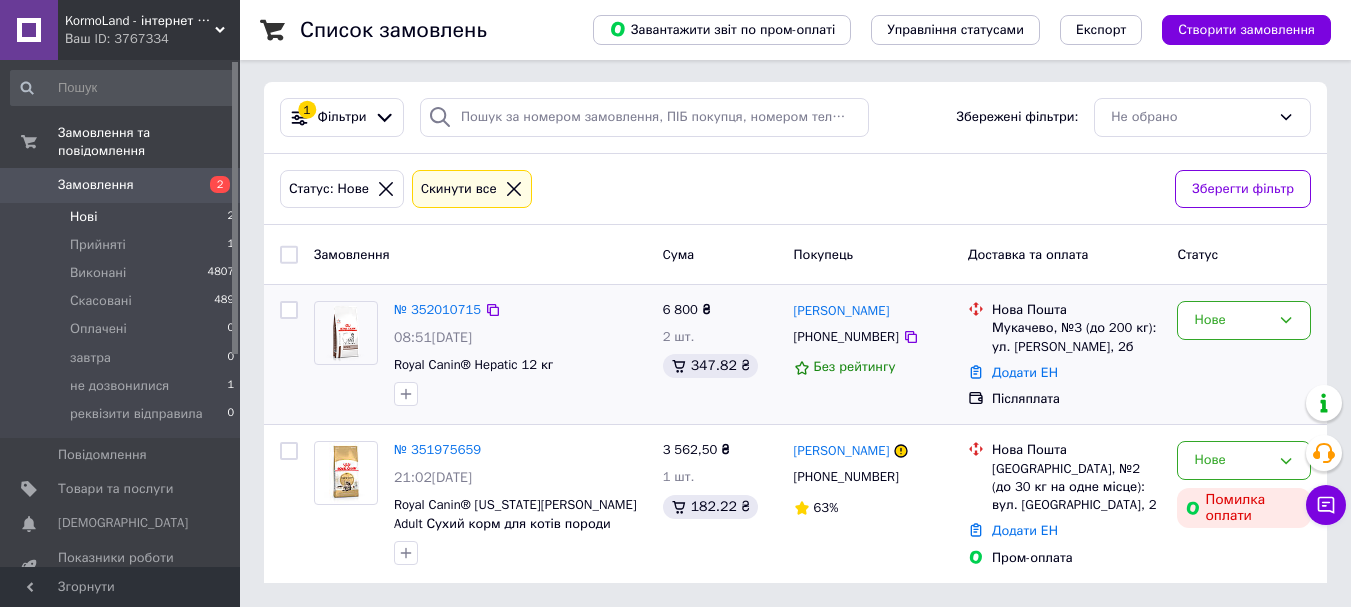 scroll, scrollTop: 20, scrollLeft: 0, axis: vertical 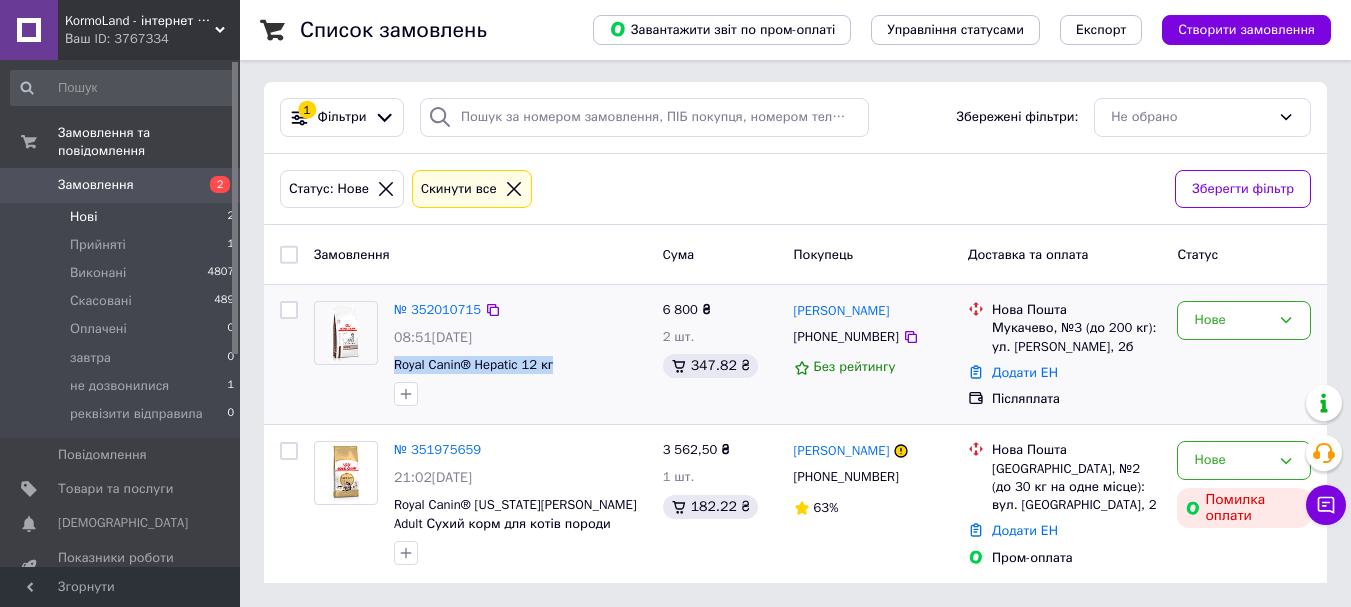 drag, startPoint x: 556, startPoint y: 358, endPoint x: 392, endPoint y: 347, distance: 164.36848 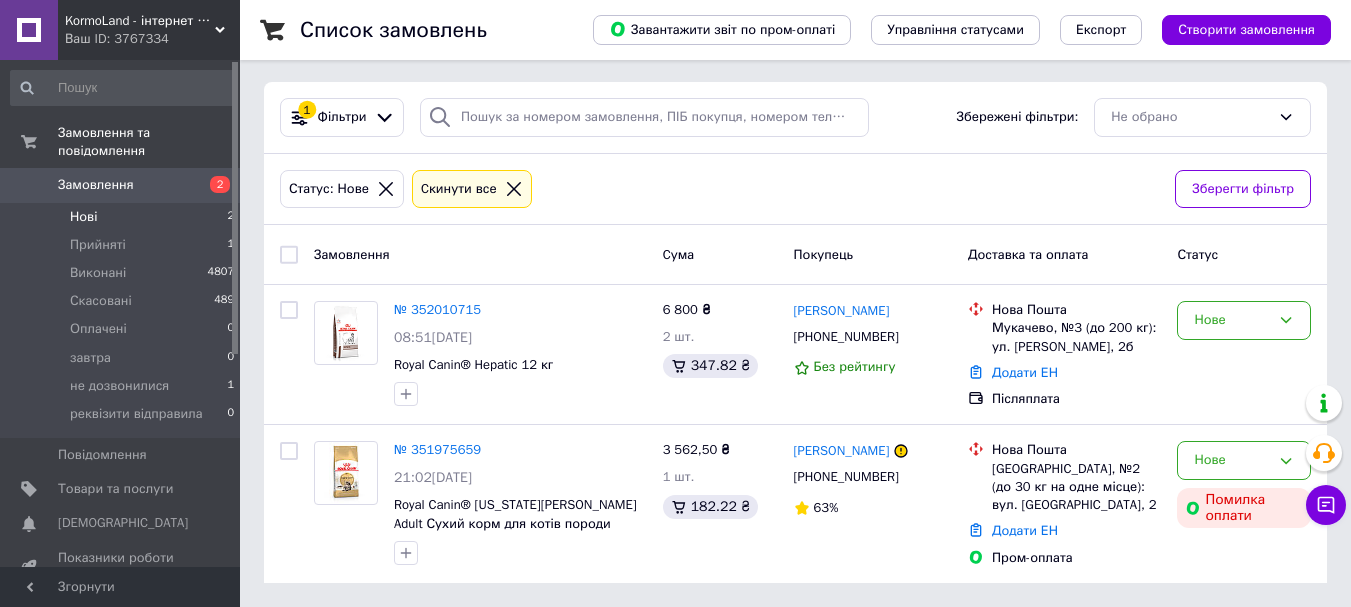 click on "Нові 2" at bounding box center [123, 217] 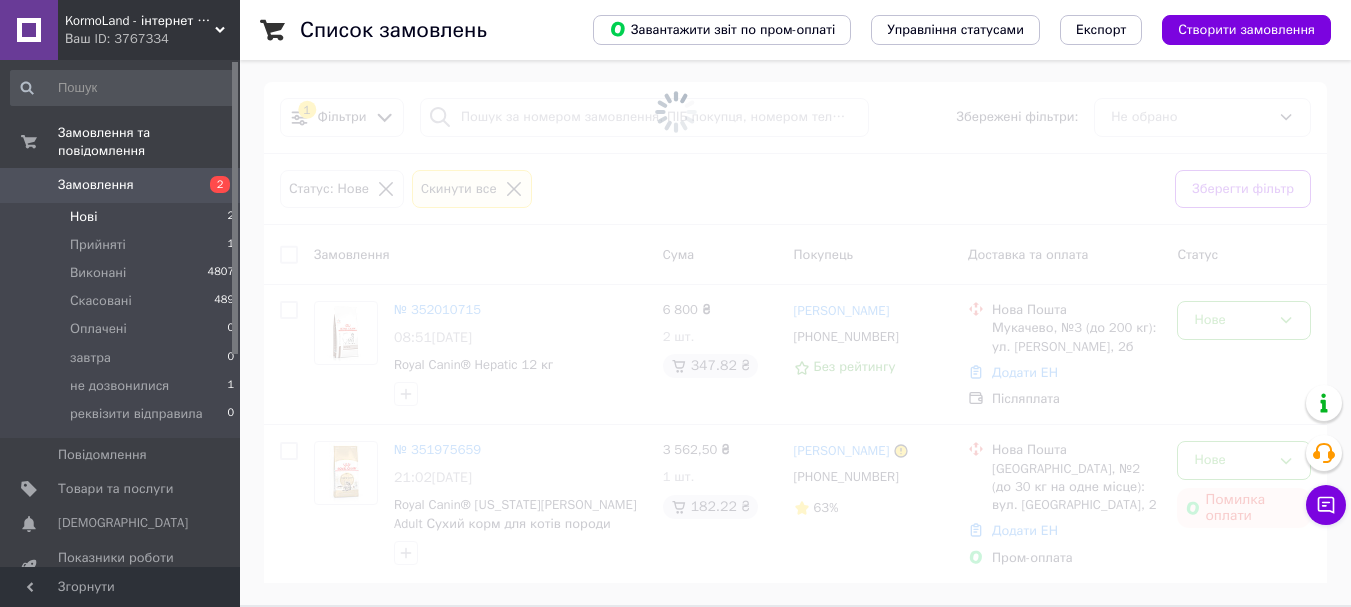 scroll, scrollTop: 0, scrollLeft: 0, axis: both 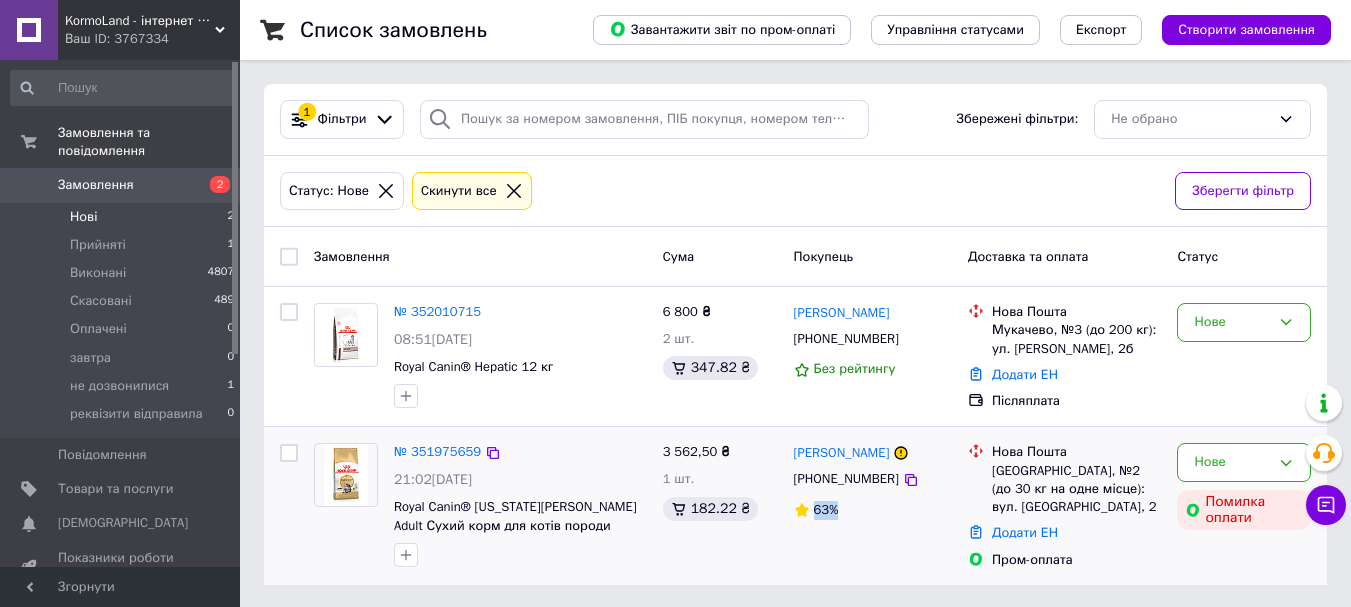 drag, startPoint x: 843, startPoint y: 532, endPoint x: 803, endPoint y: 529, distance: 40.112343 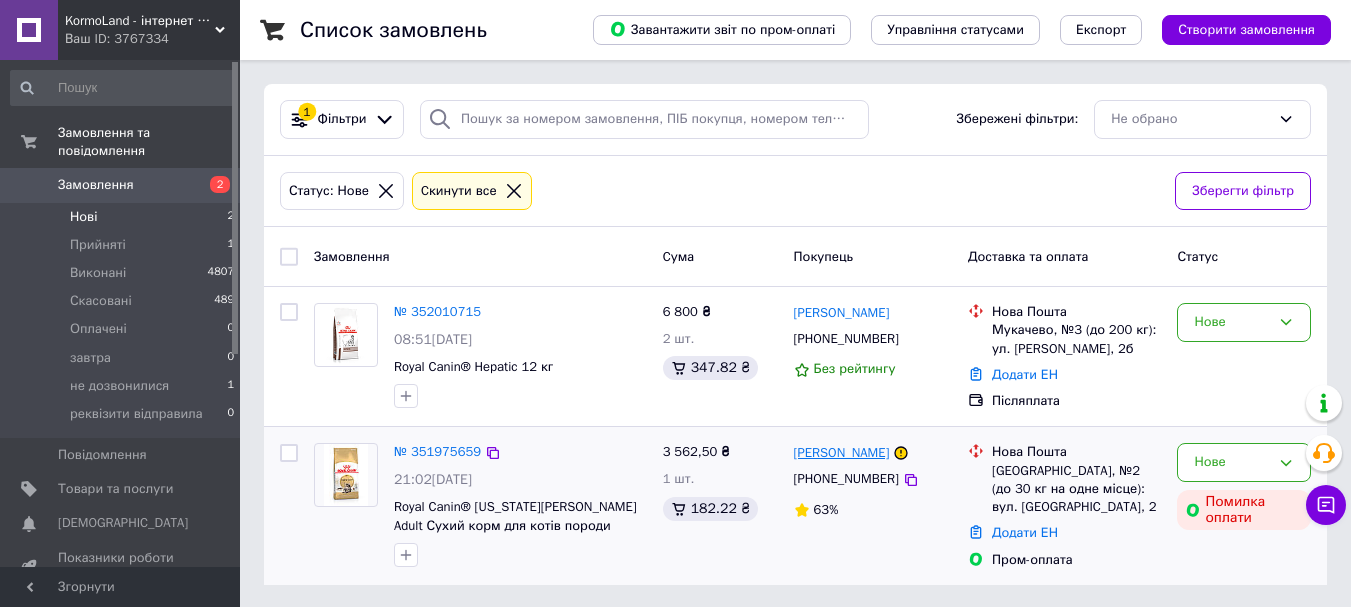 click on "[PERSON_NAME]" at bounding box center (842, 453) 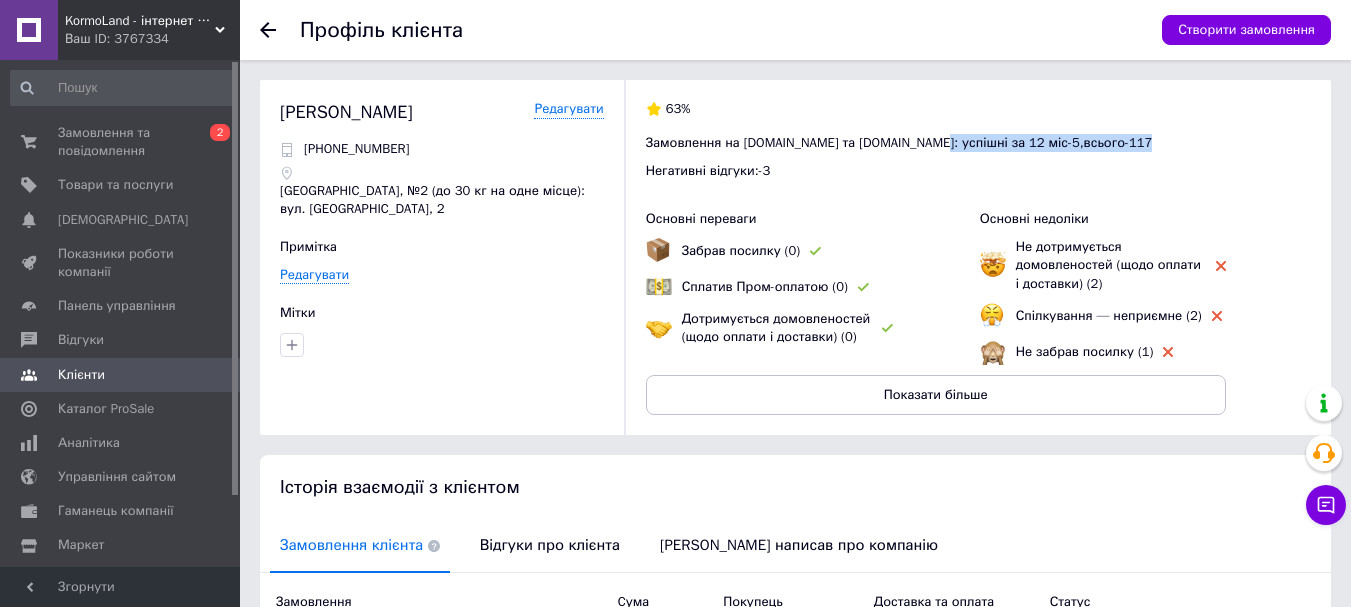 drag, startPoint x: 1066, startPoint y: 142, endPoint x: 905, endPoint y: 140, distance: 161.01242 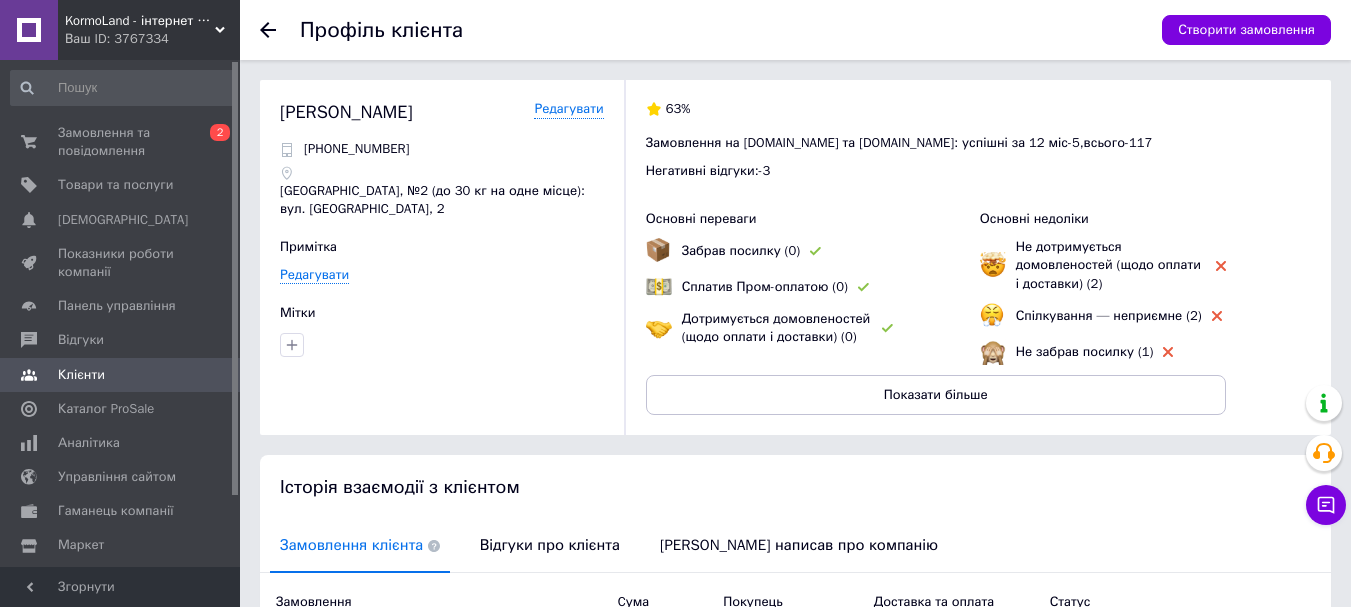 click on "63% Замовлення на Prom.ua та Bigl.ua: успішні за 12 міс  -  5 ,  всього  -  117 Негативні відгуки:  -  3 Основні переваги Забрав посилку (0) Сплатив Пром-оплатою (0) Дотримується домовленостей (щодо оплати і доставки) (0) Основні недоліки Не дотримується домовленостей (щодо оплати і доставки) (2) Спілкування — неприємне (2) Не забрав посилку (1) Показати більше" at bounding box center (967, 257) 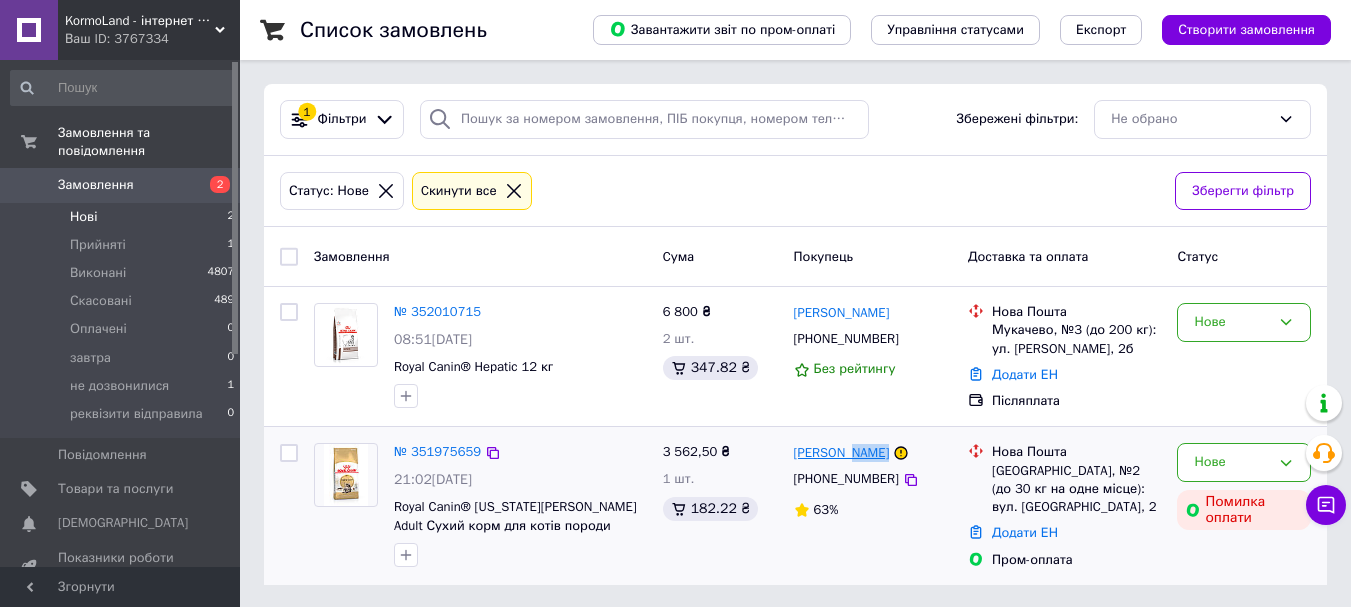 drag, startPoint x: 948, startPoint y: 482, endPoint x: 846, endPoint y: 475, distance: 102.239914 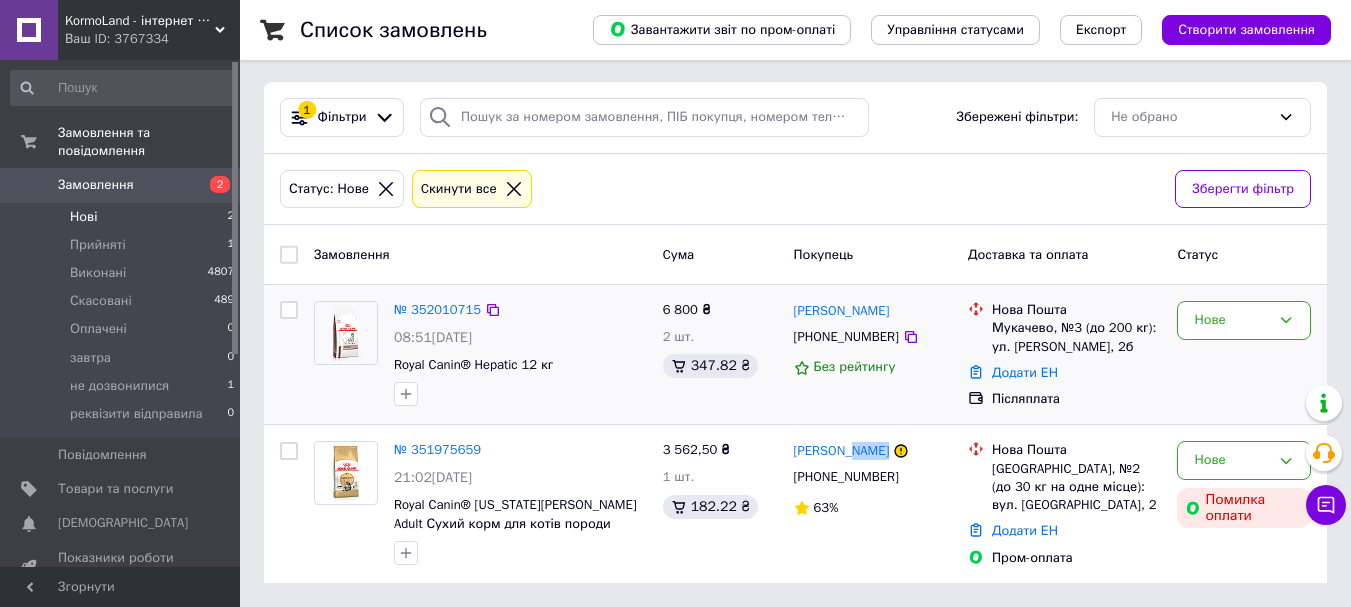 scroll, scrollTop: 20, scrollLeft: 0, axis: vertical 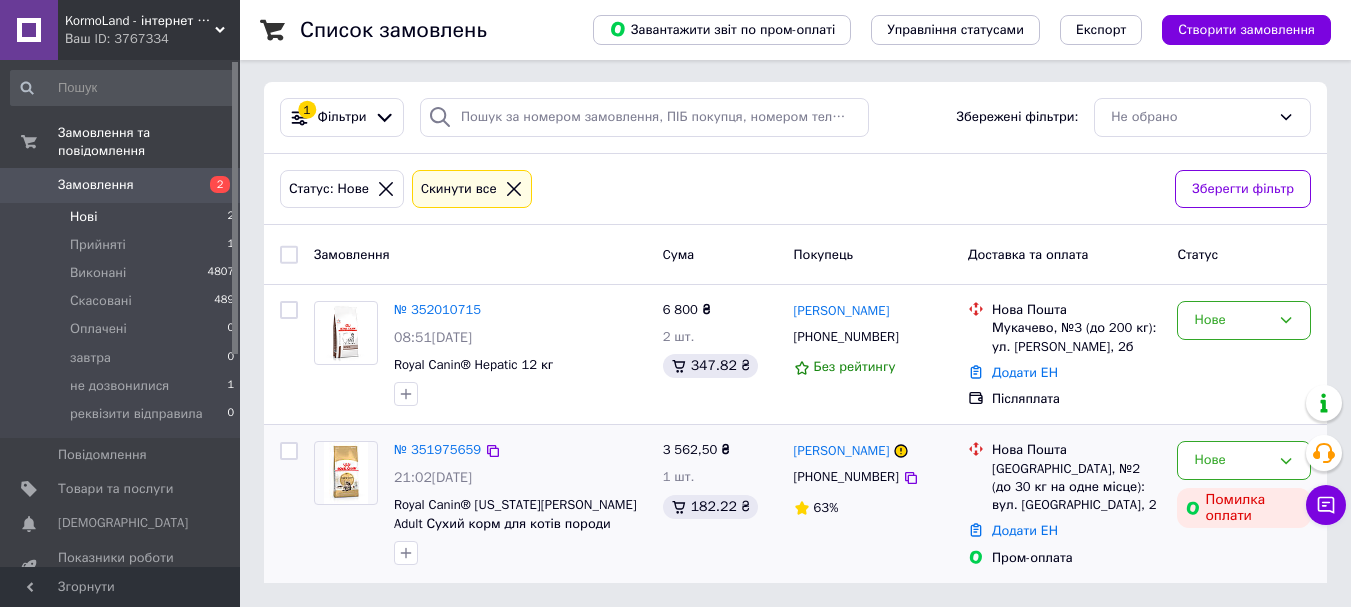 click on "3 562,50 ₴ 1 шт. 182.22 ₴" at bounding box center [720, 504] 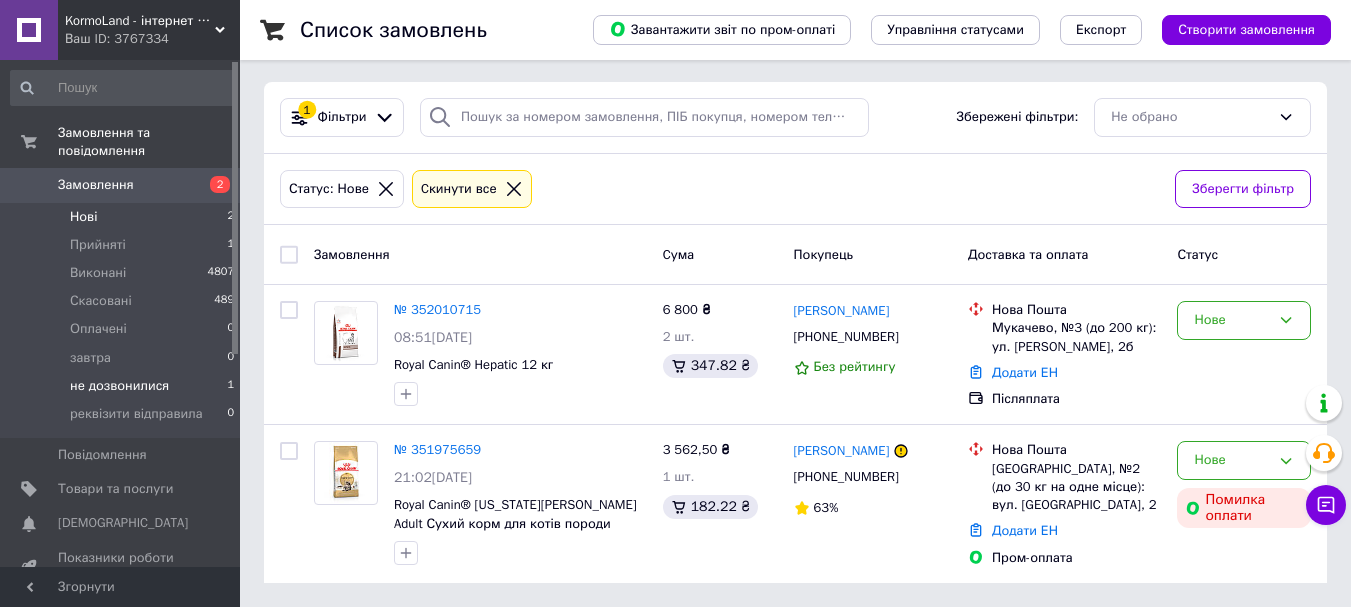 click on "не дозвонилися 1" at bounding box center [123, 386] 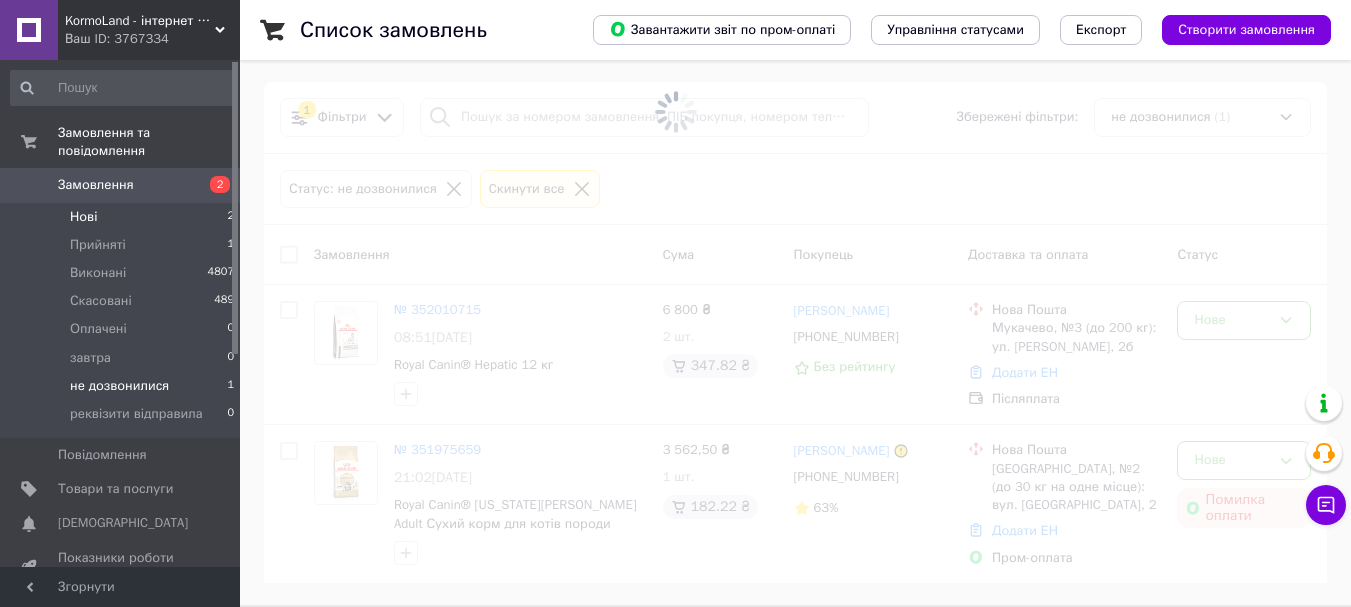 scroll, scrollTop: 0, scrollLeft: 0, axis: both 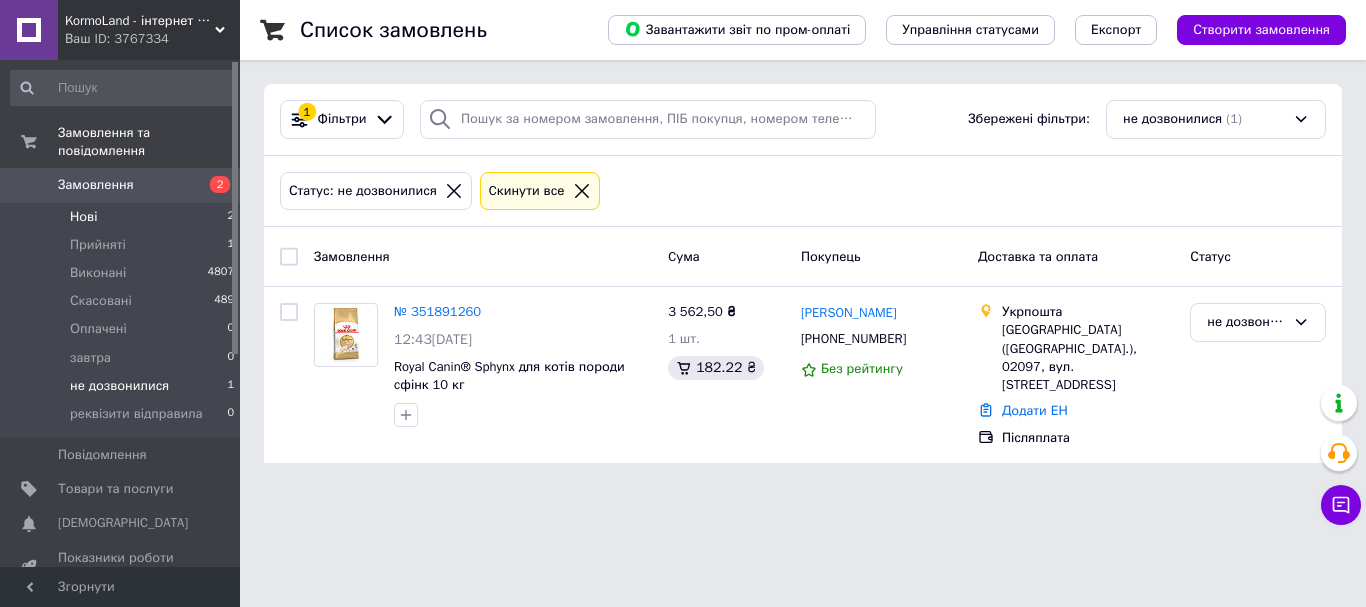 click on "Нові 2" at bounding box center [123, 217] 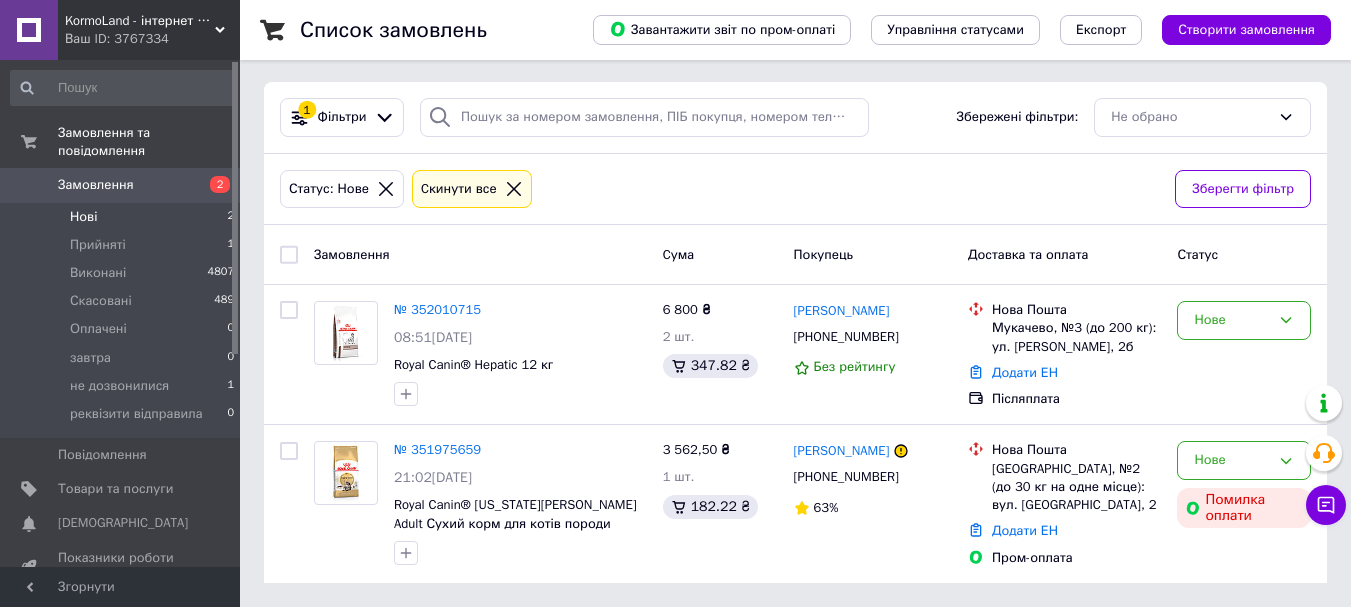 scroll, scrollTop: 20, scrollLeft: 0, axis: vertical 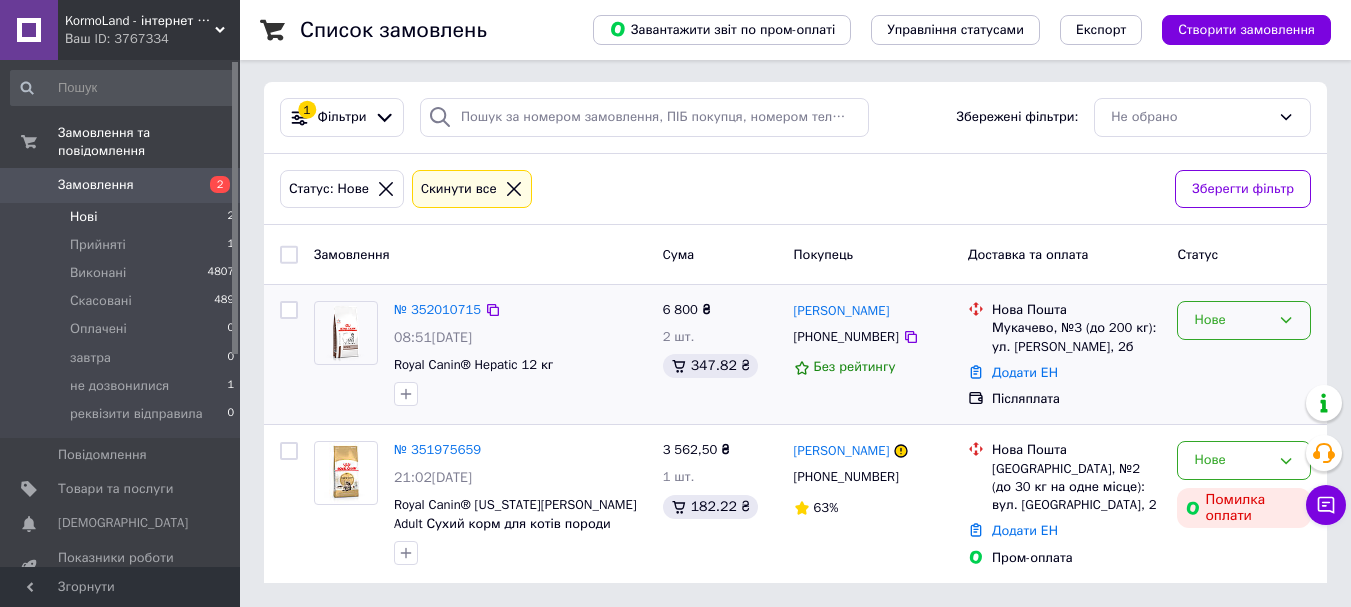 click on "Нове" at bounding box center [1232, 320] 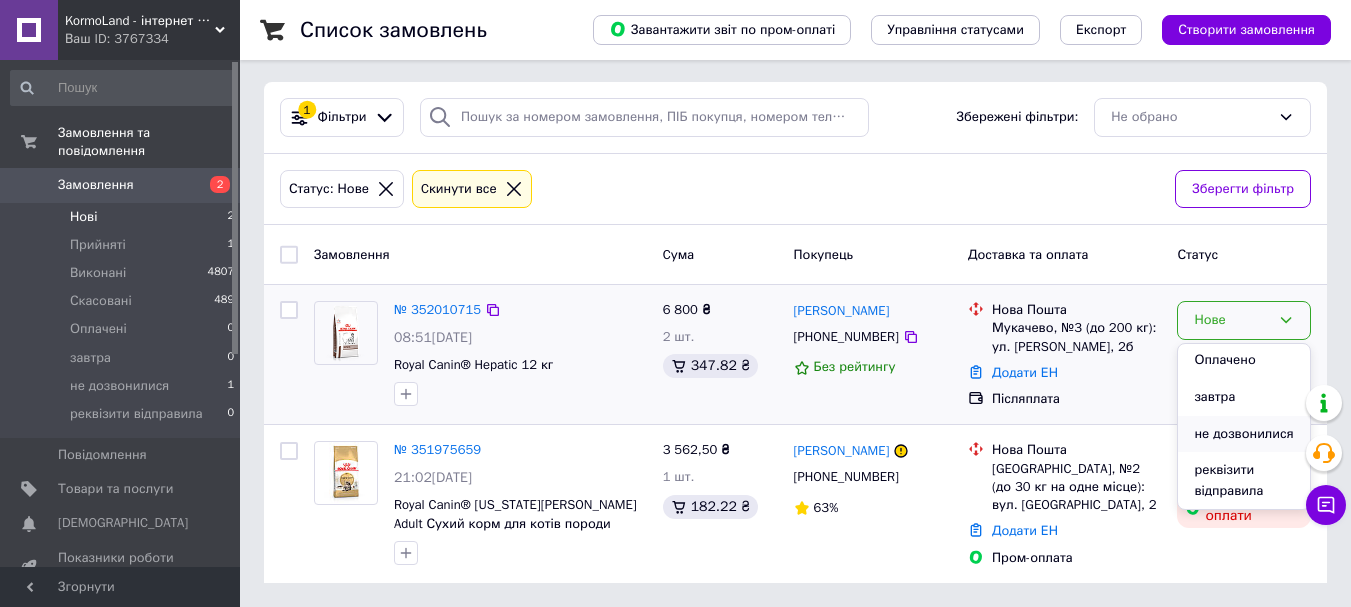 scroll, scrollTop: 131, scrollLeft: 0, axis: vertical 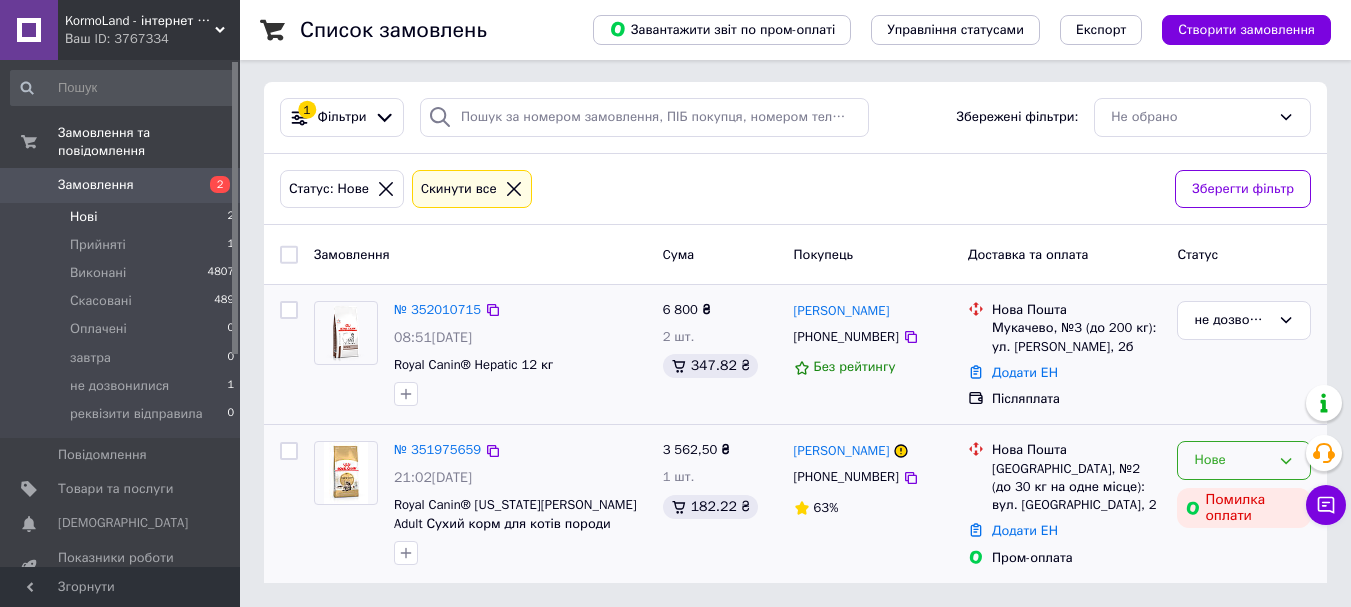 click on "Нове" at bounding box center (1232, 460) 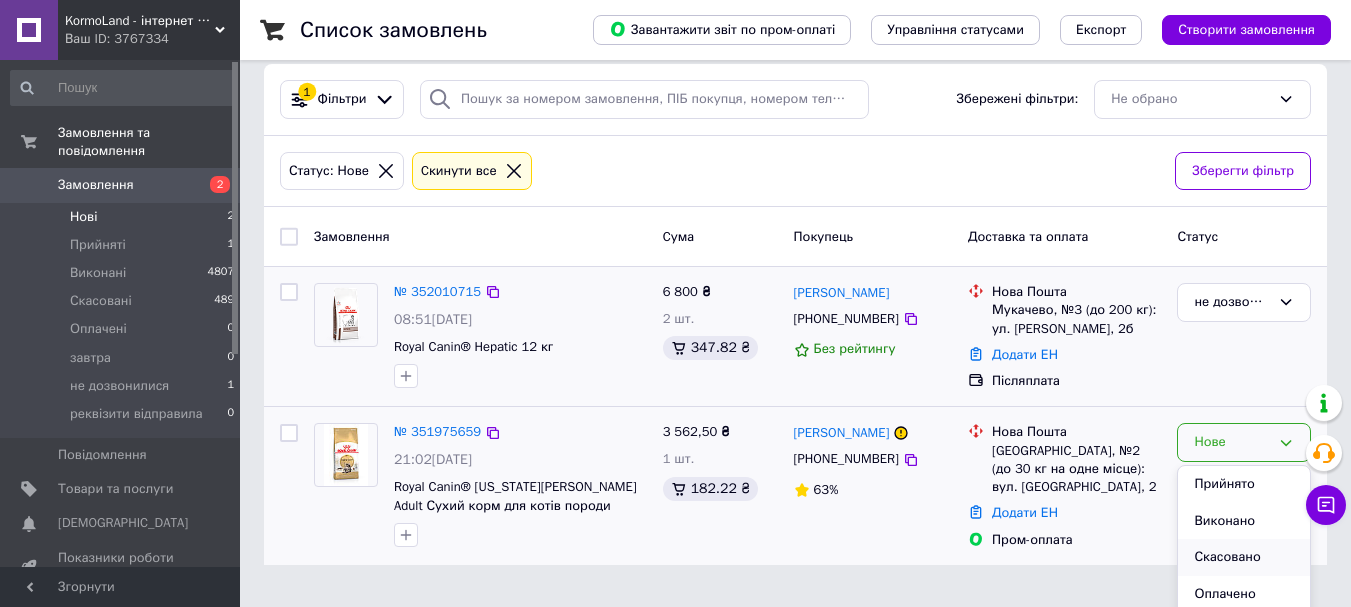 click on "Скасовано" at bounding box center [1244, 557] 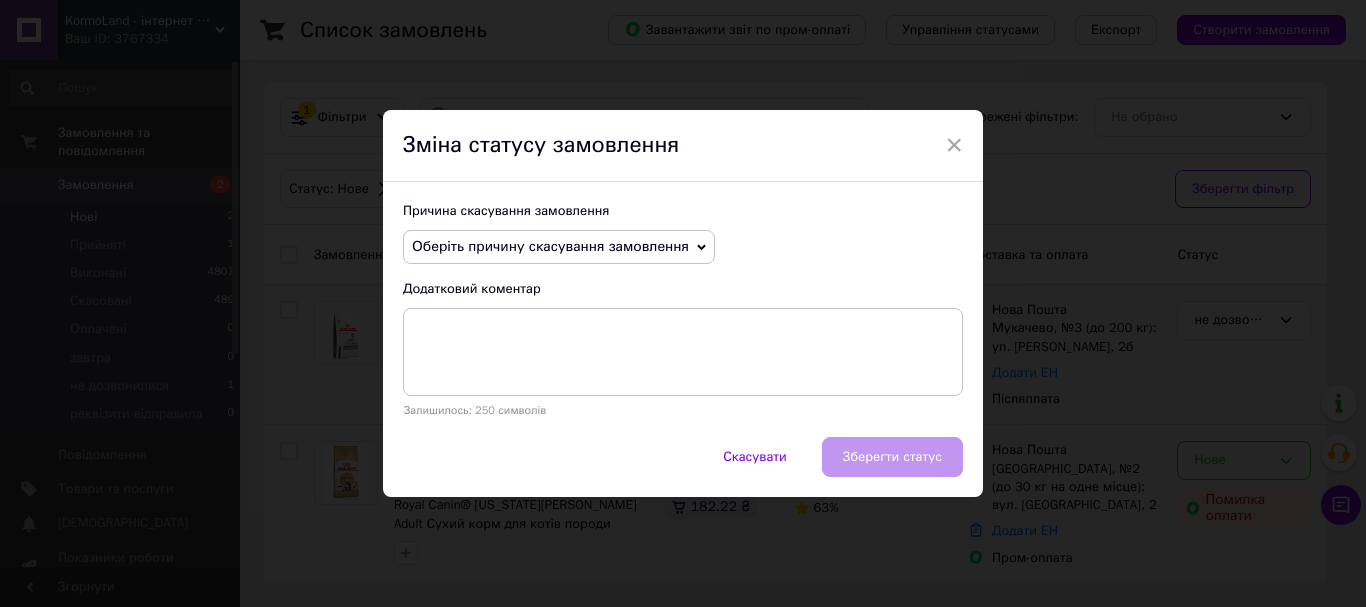 click on "Оберіть причину скасування замовлення" at bounding box center (559, 247) 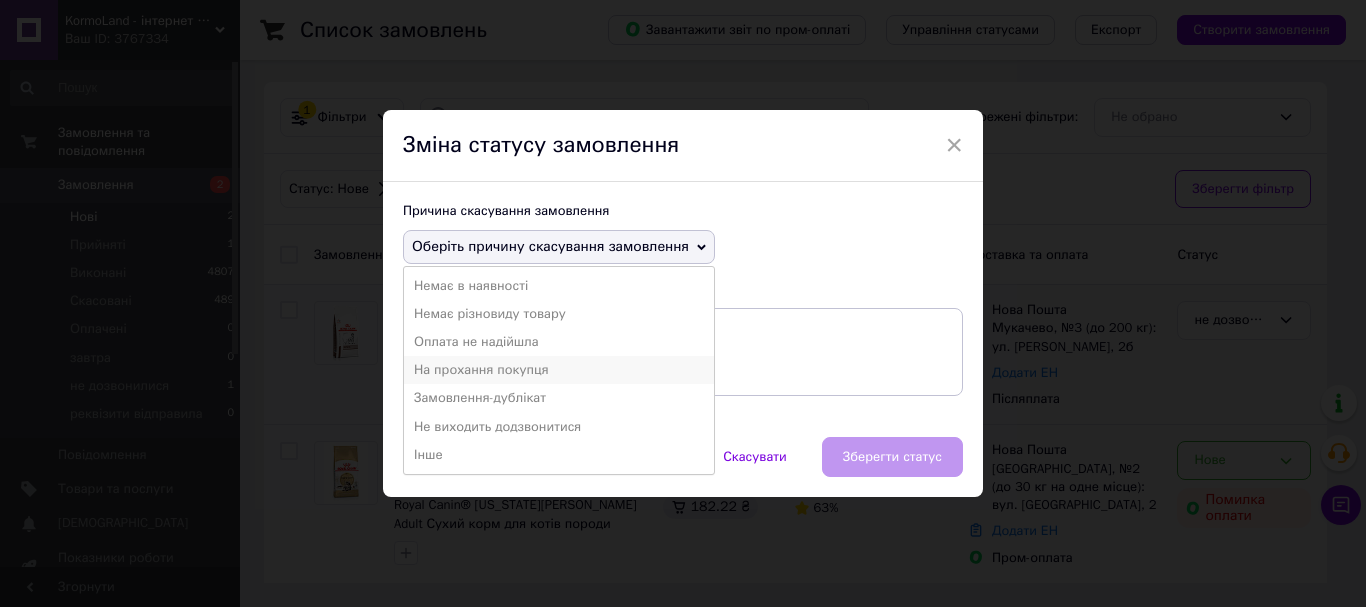 click on "На прохання покупця" at bounding box center (559, 370) 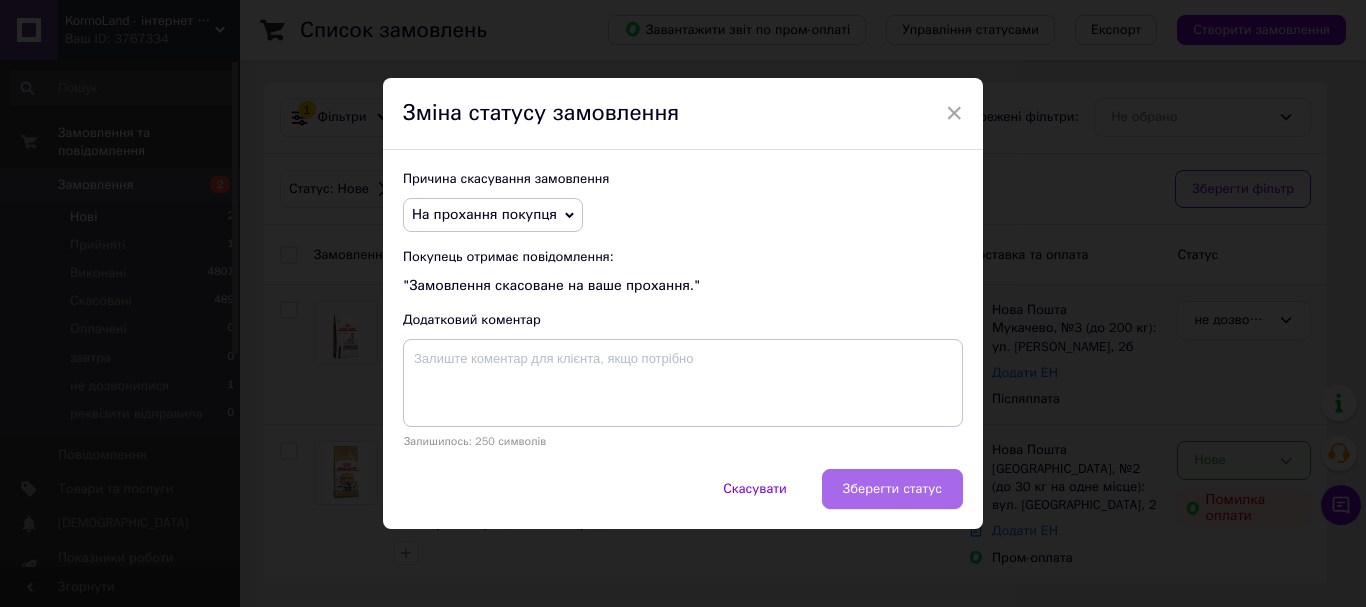 click on "Зберегти статус" at bounding box center [892, 489] 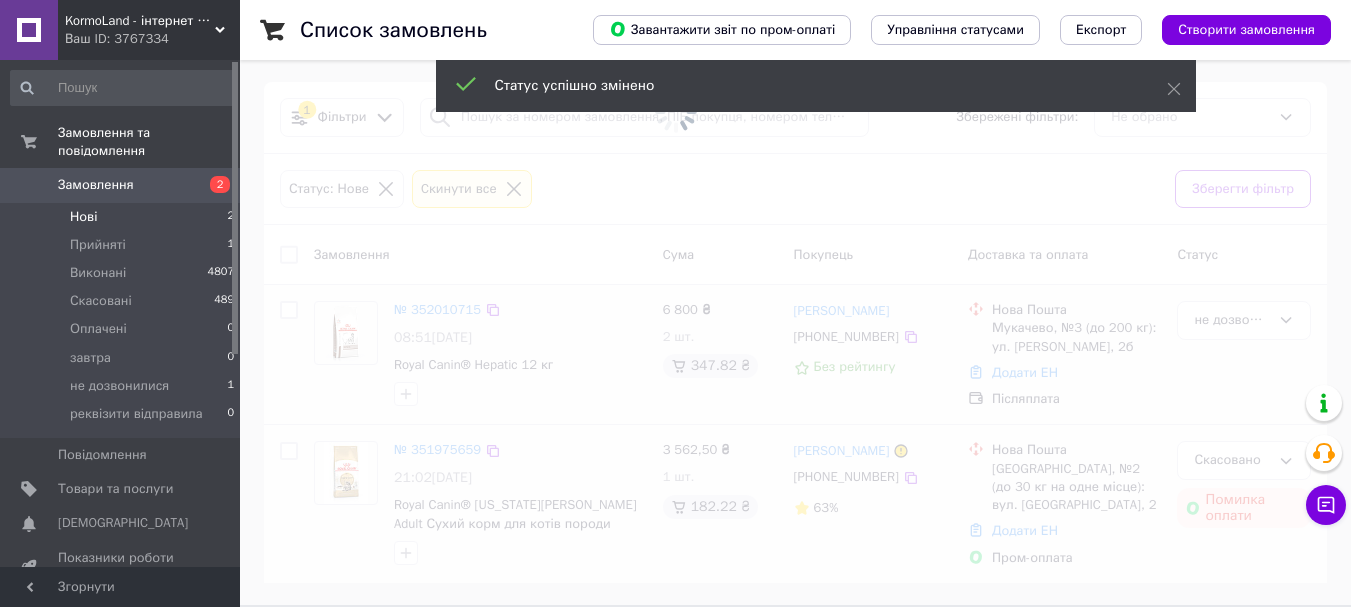 scroll, scrollTop: 0, scrollLeft: 0, axis: both 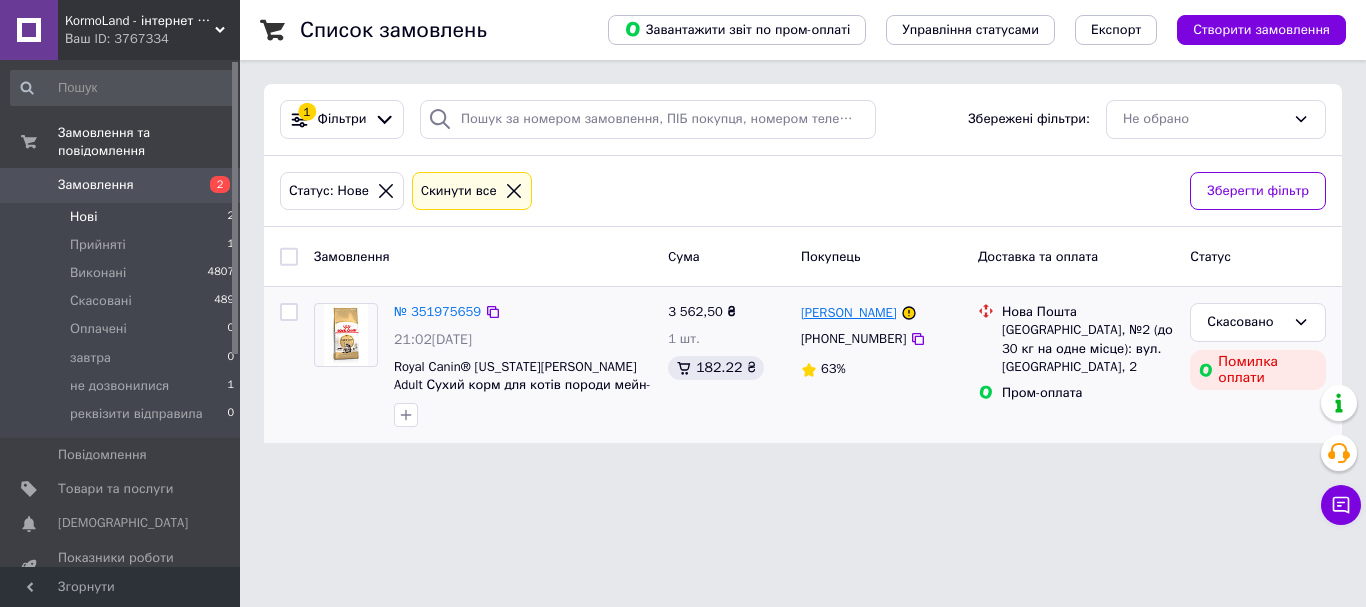 click on "[PERSON_NAME]" at bounding box center (849, 313) 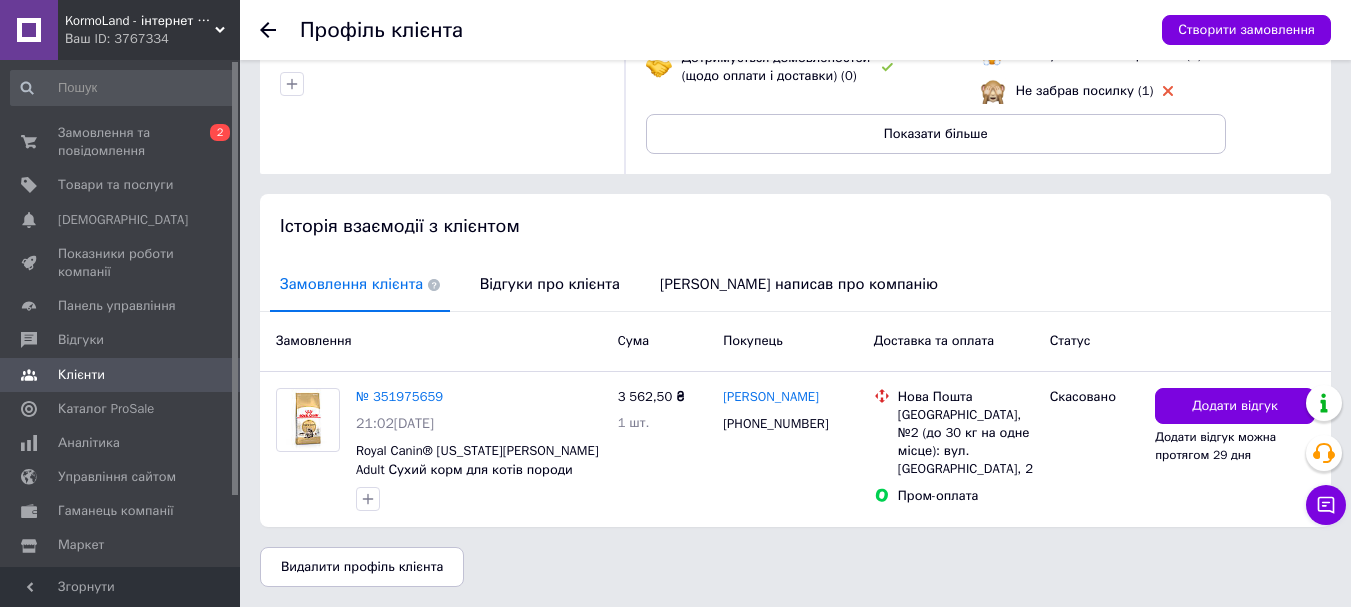scroll, scrollTop: 0, scrollLeft: 0, axis: both 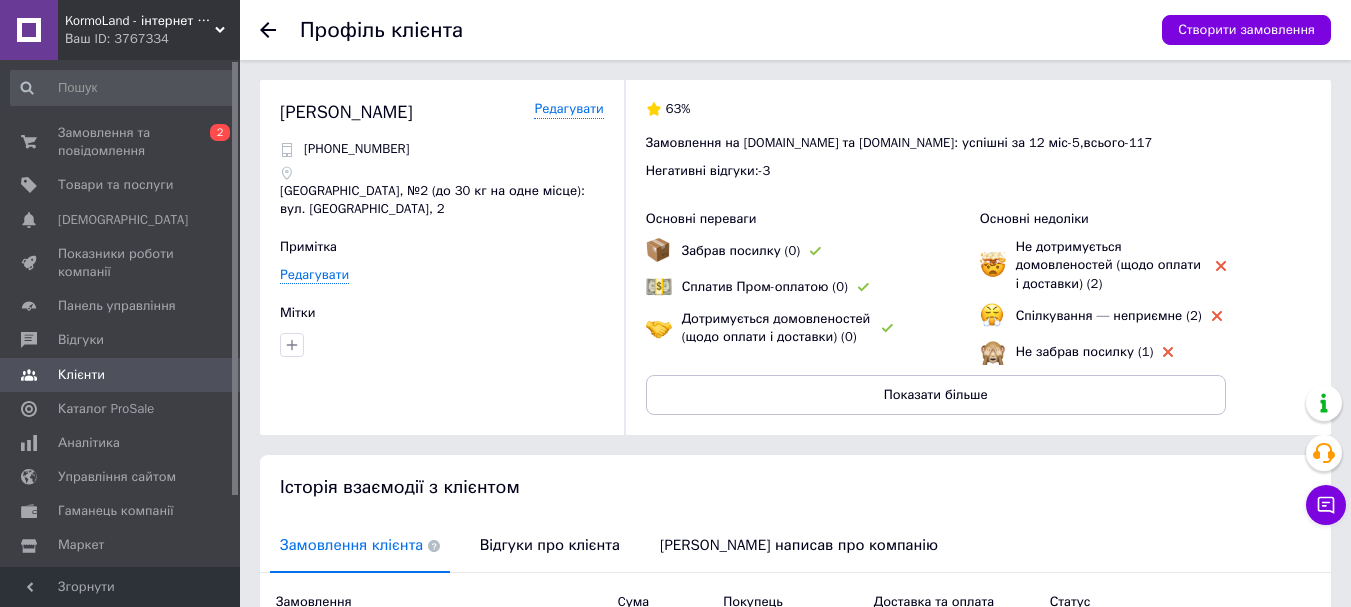 click 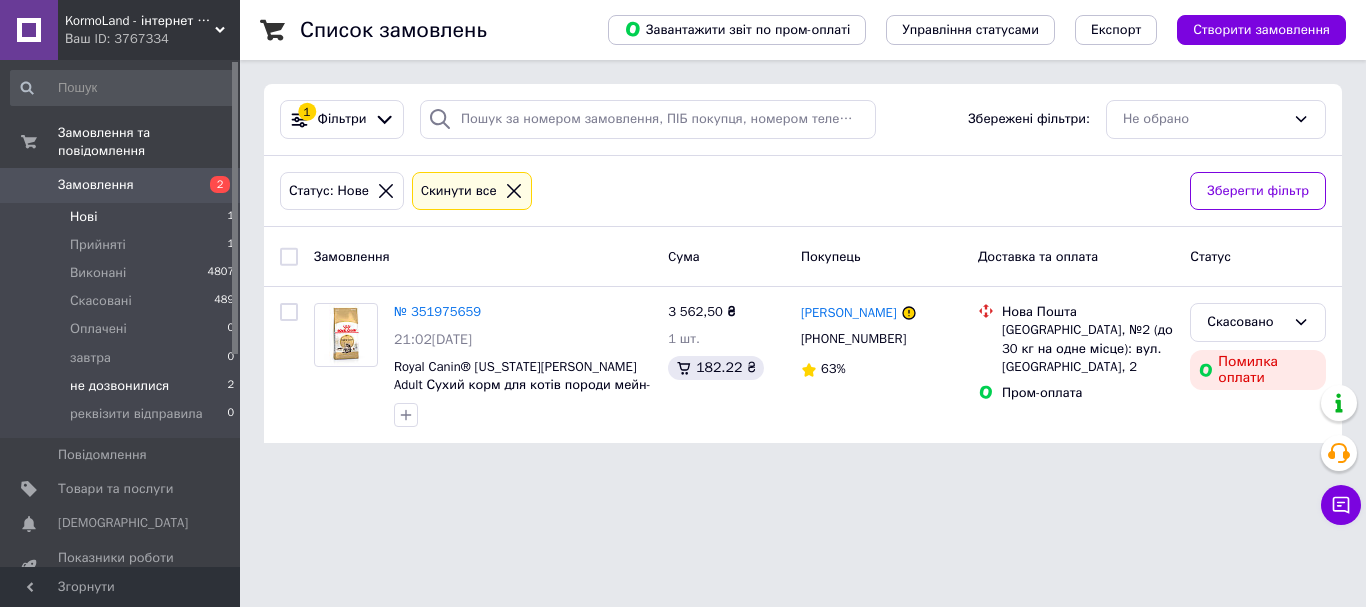 click on "не дозвонилися 2" at bounding box center (123, 386) 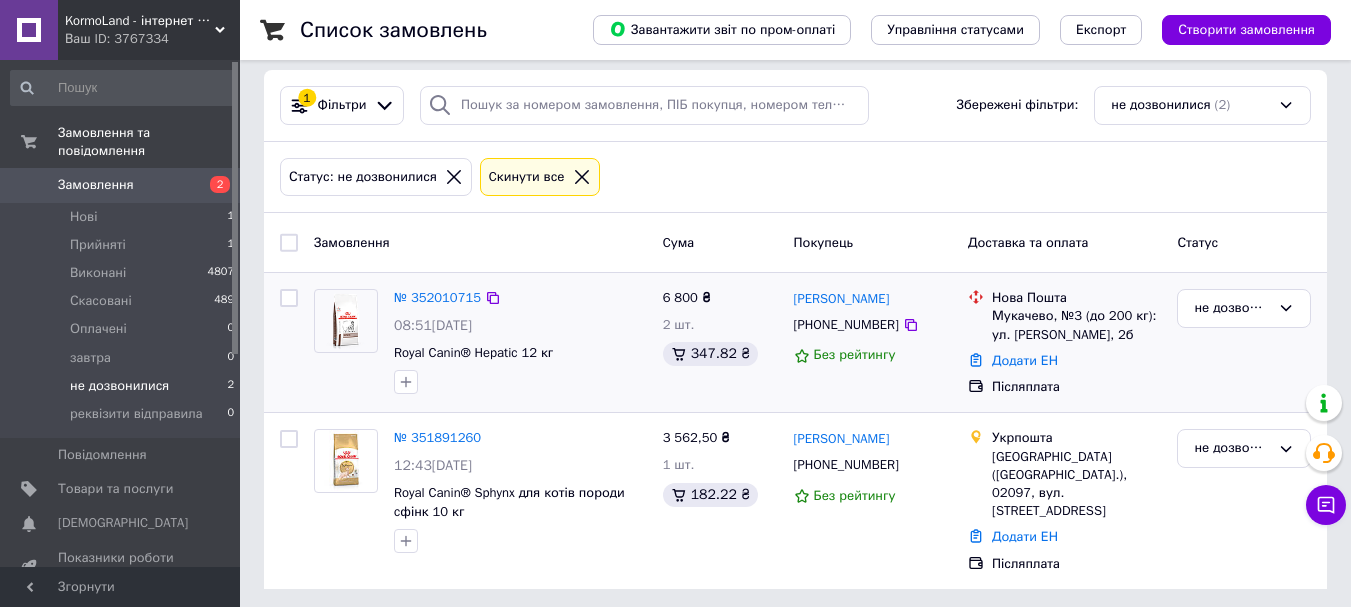 scroll, scrollTop: 18, scrollLeft: 0, axis: vertical 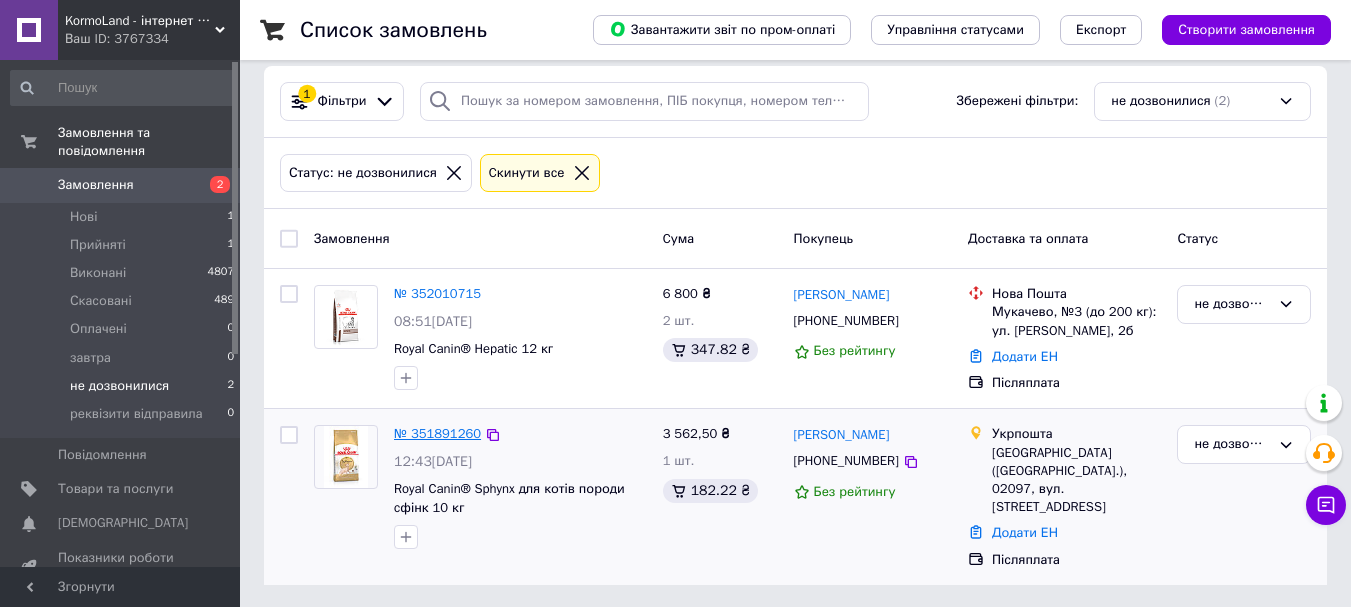 click on "№ 351891260" at bounding box center (437, 433) 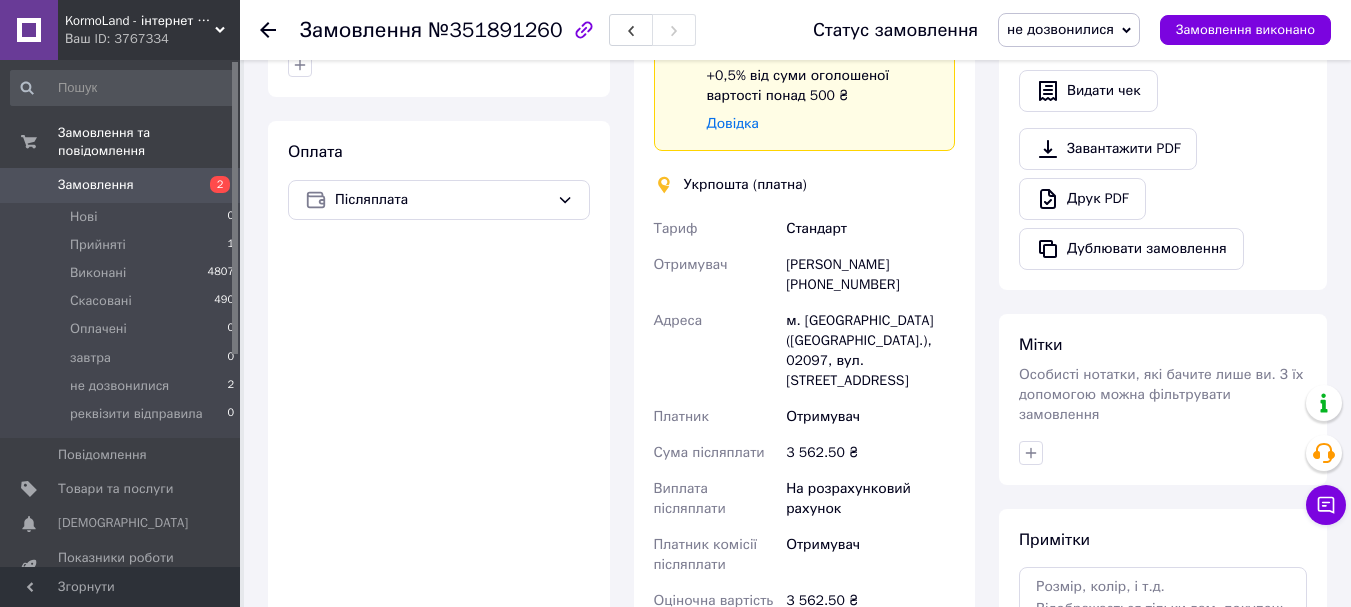 scroll, scrollTop: 600, scrollLeft: 0, axis: vertical 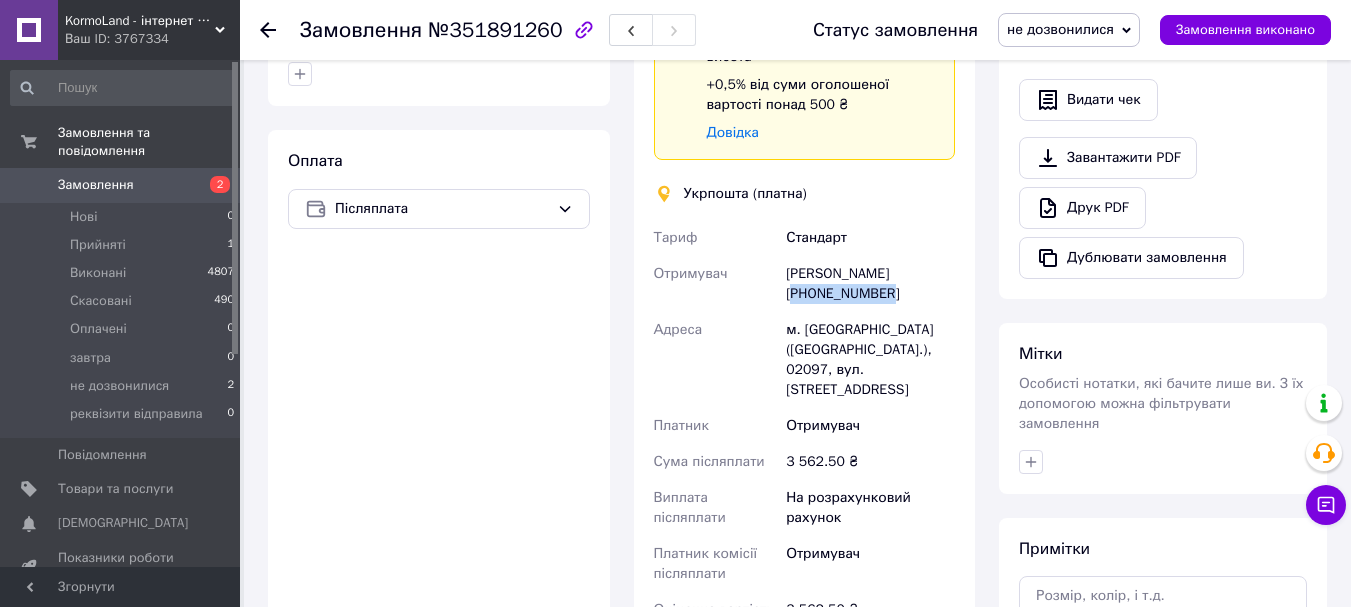 drag, startPoint x: 868, startPoint y: 295, endPoint x: 794, endPoint y: 296, distance: 74.00676 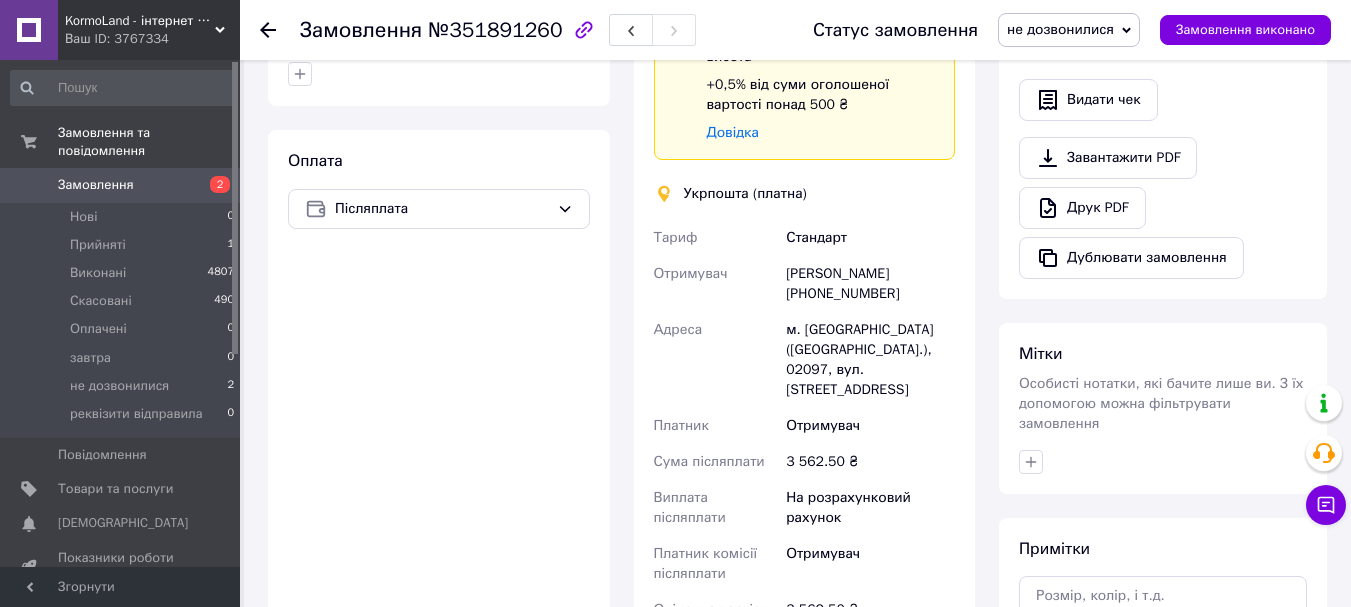 click on "Отримувач" at bounding box center (870, 426) 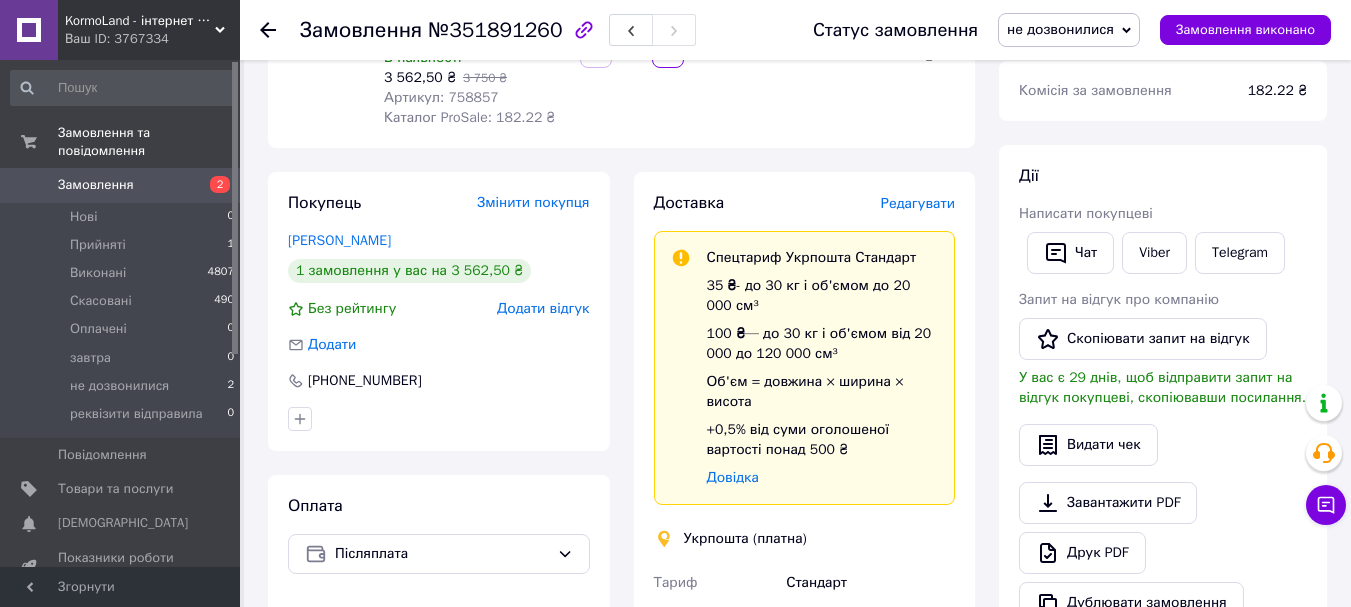 scroll, scrollTop: 200, scrollLeft: 0, axis: vertical 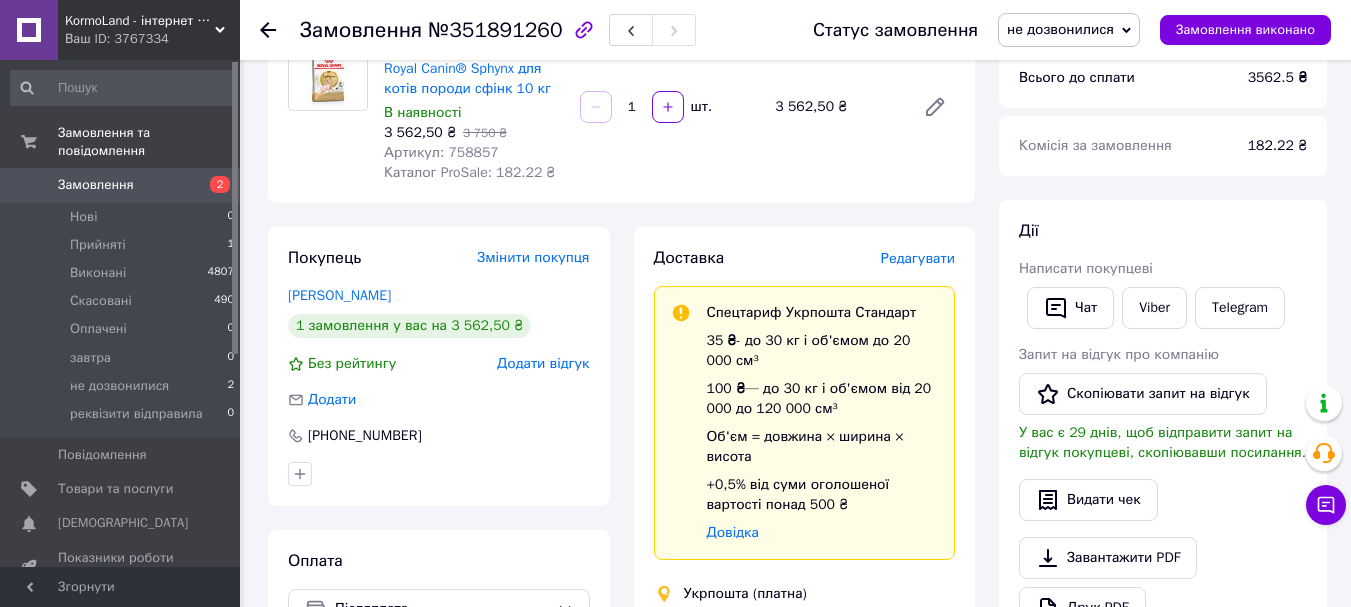 click 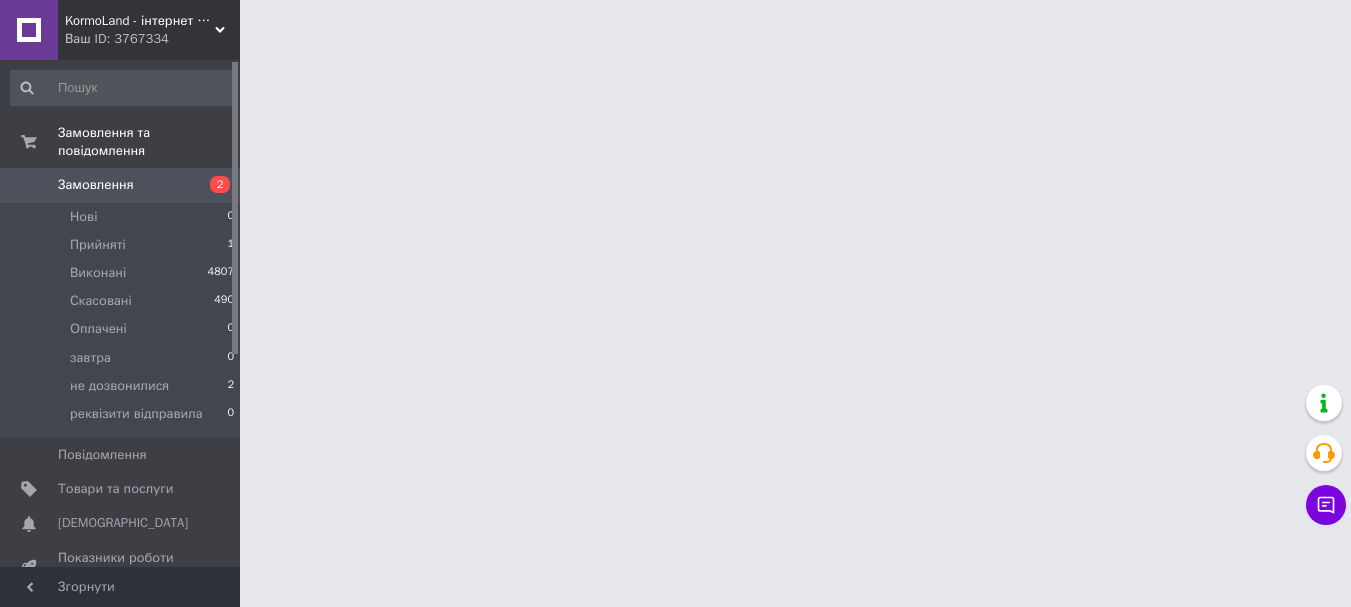 scroll, scrollTop: 0, scrollLeft: 0, axis: both 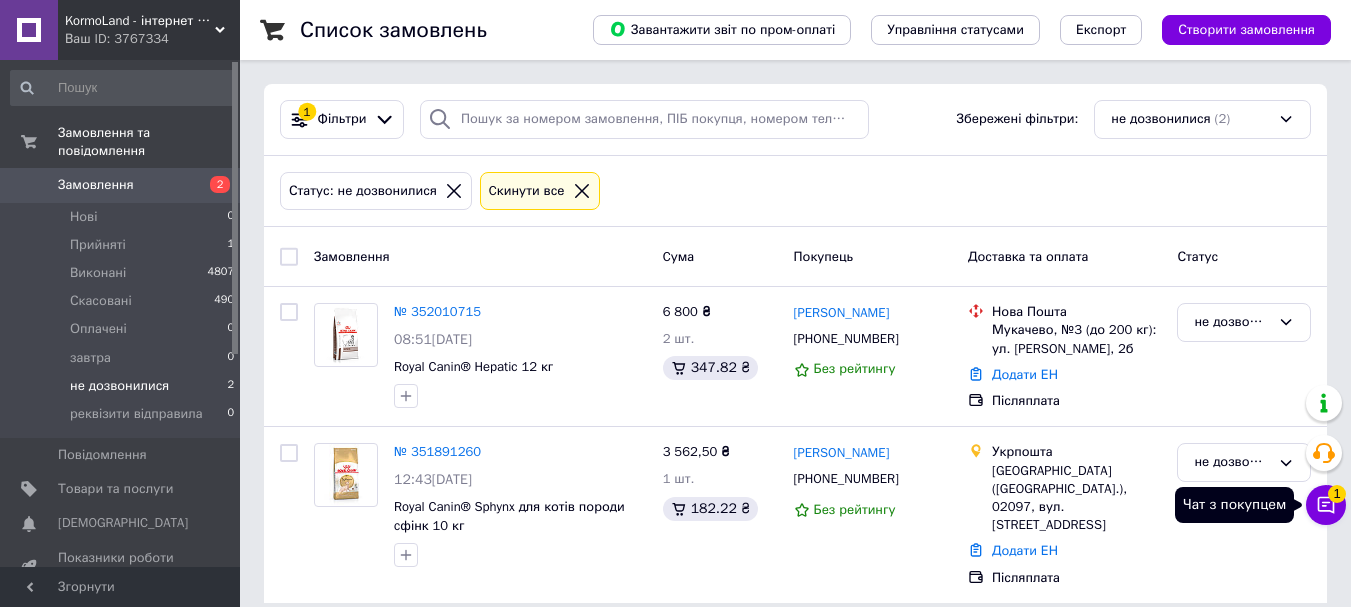 click 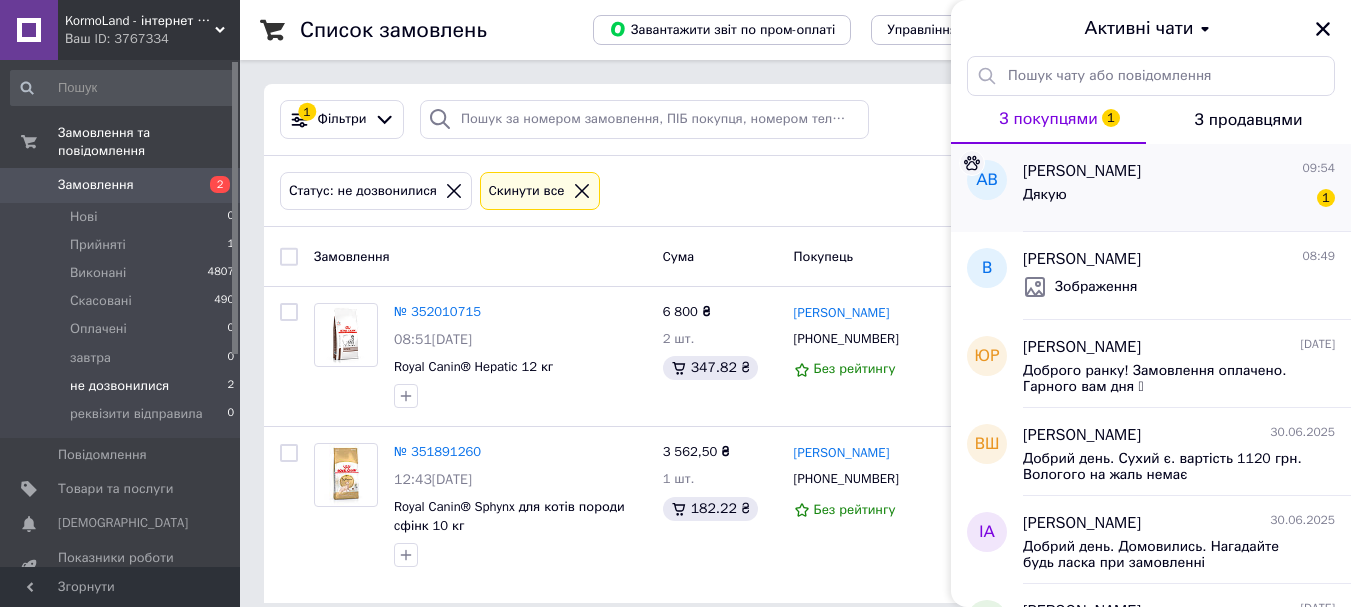click on "Дякую 1" at bounding box center [1179, 199] 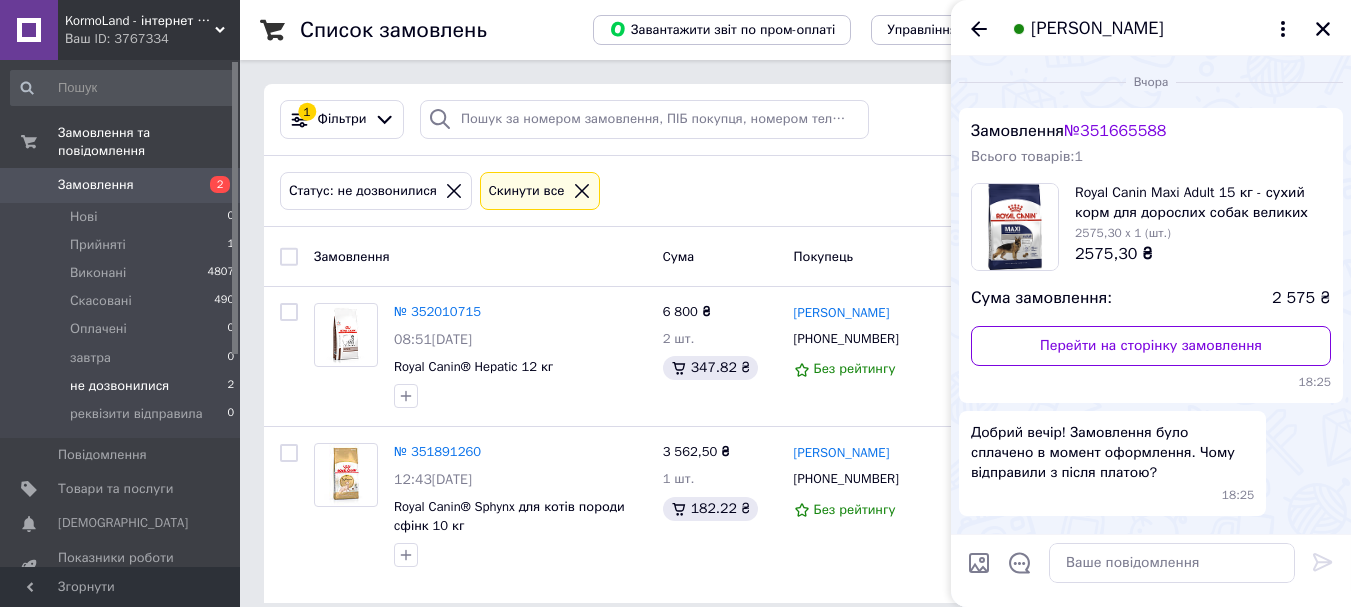 scroll, scrollTop: 552, scrollLeft: 0, axis: vertical 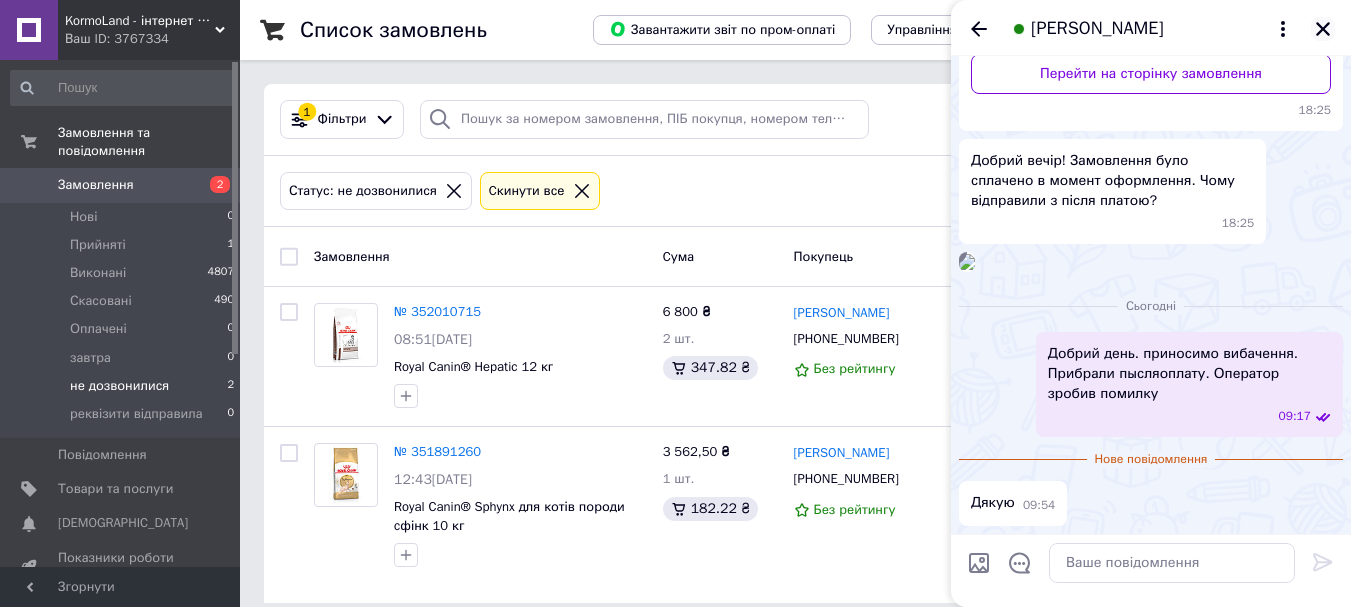 click 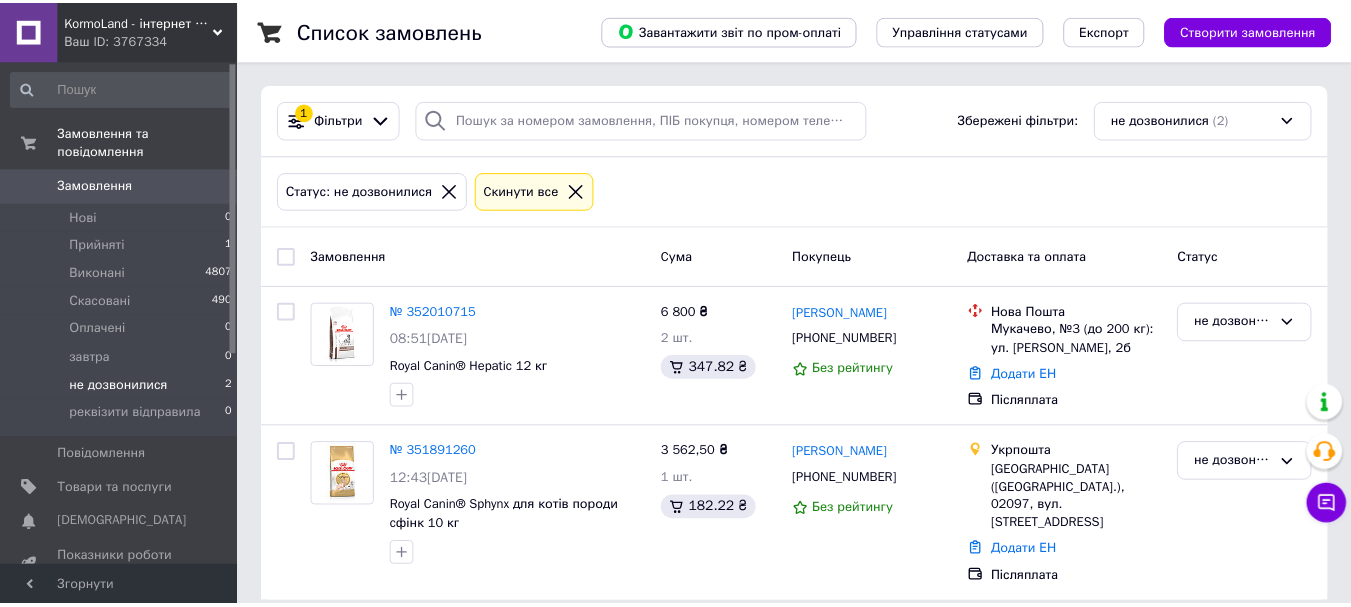 scroll, scrollTop: 0, scrollLeft: 0, axis: both 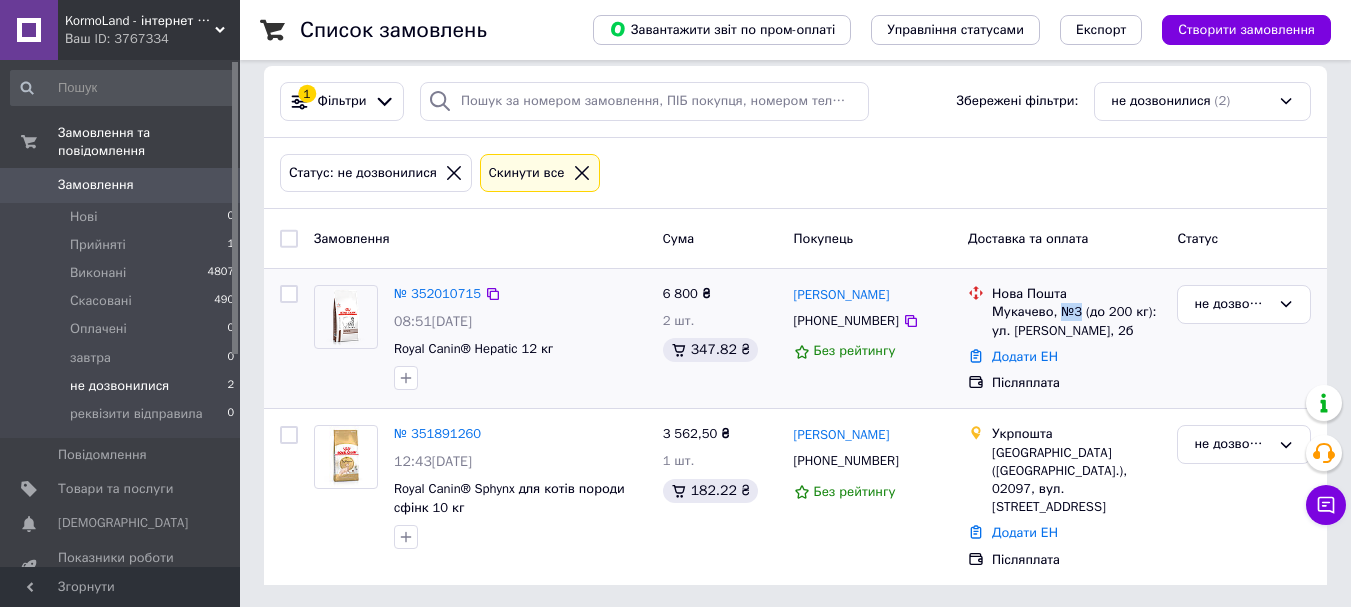 drag, startPoint x: 1077, startPoint y: 307, endPoint x: 1064, endPoint y: 307, distance: 13 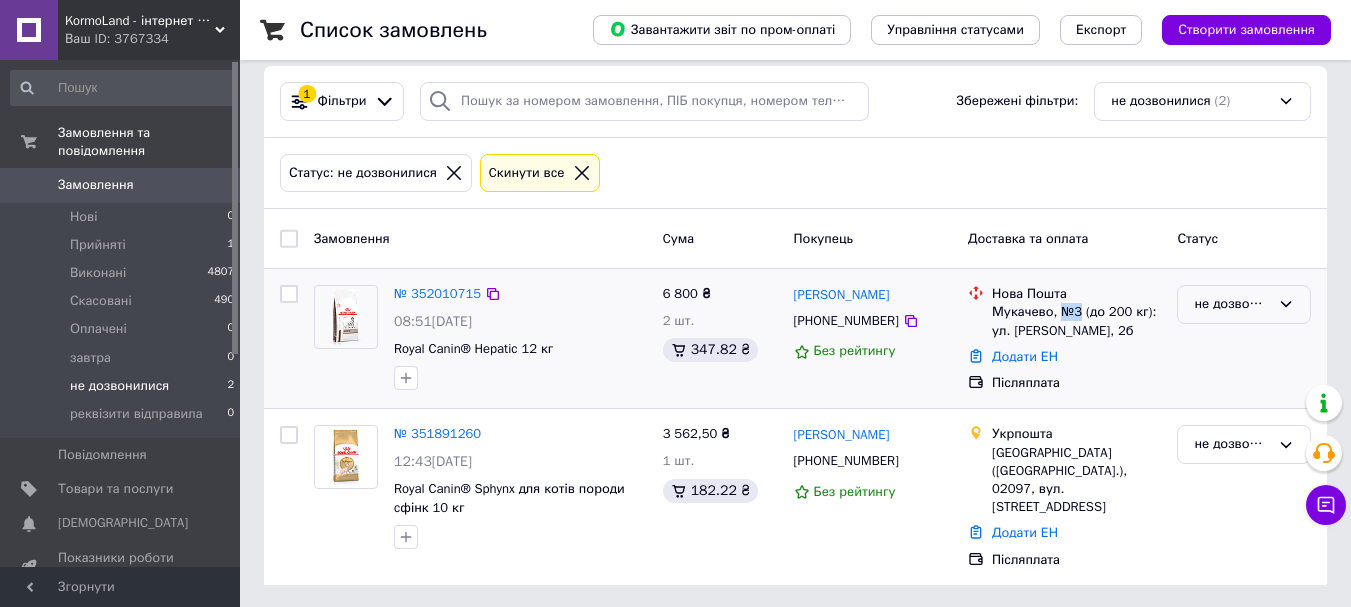 click on "не дозвонилися" at bounding box center (1232, 304) 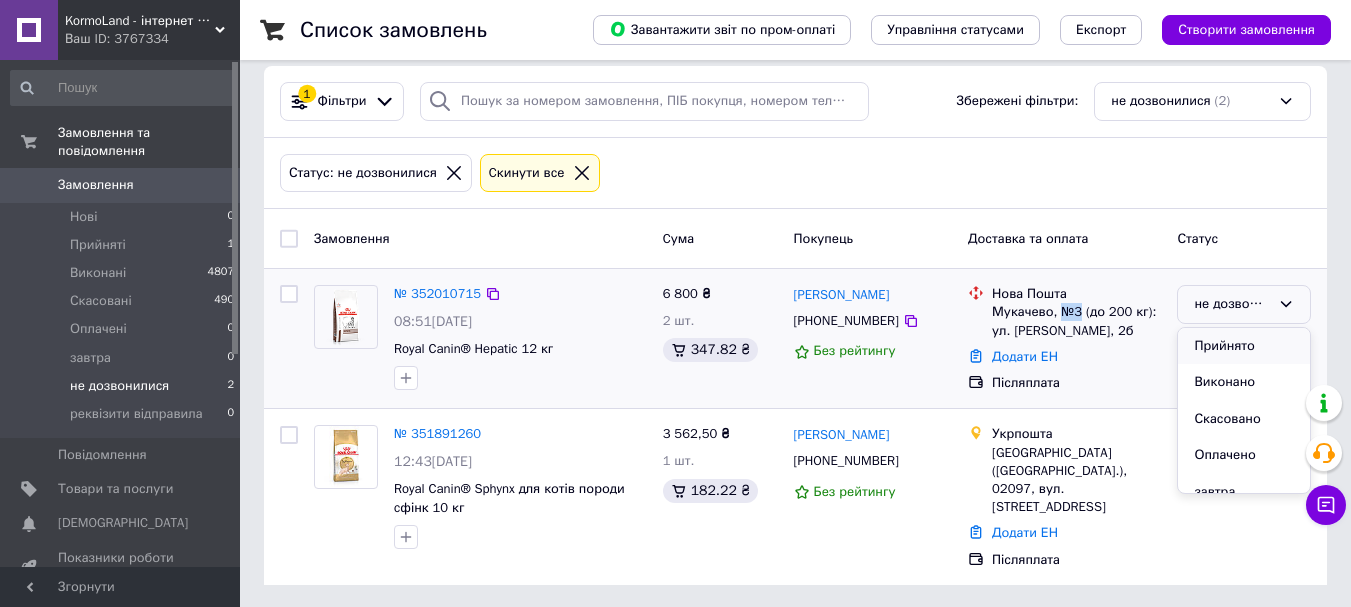 click on "Прийнято" at bounding box center [1244, 346] 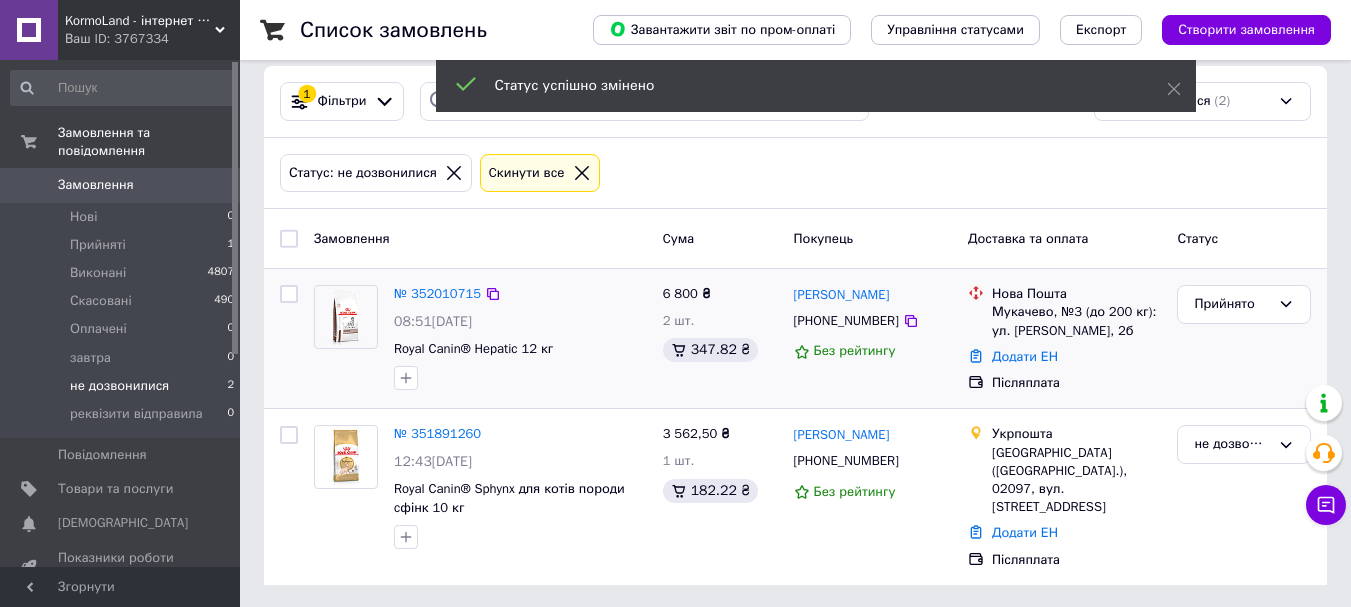 click on "Прийнято" at bounding box center [1244, 338] 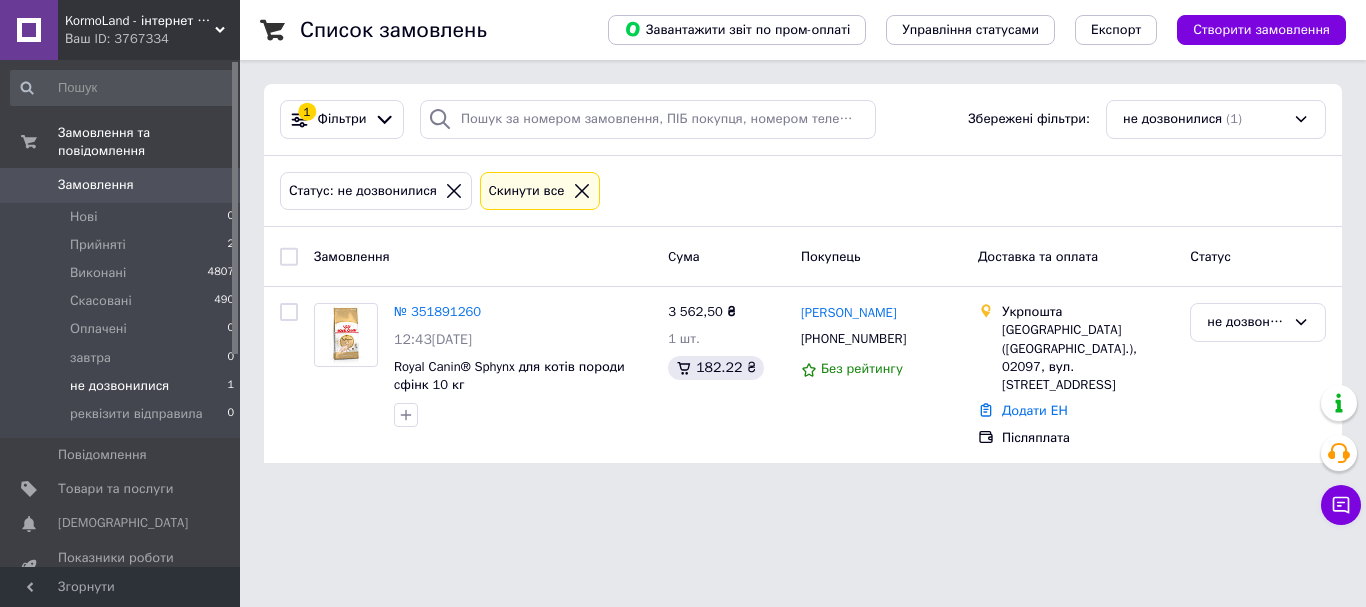 scroll, scrollTop: 0, scrollLeft: 0, axis: both 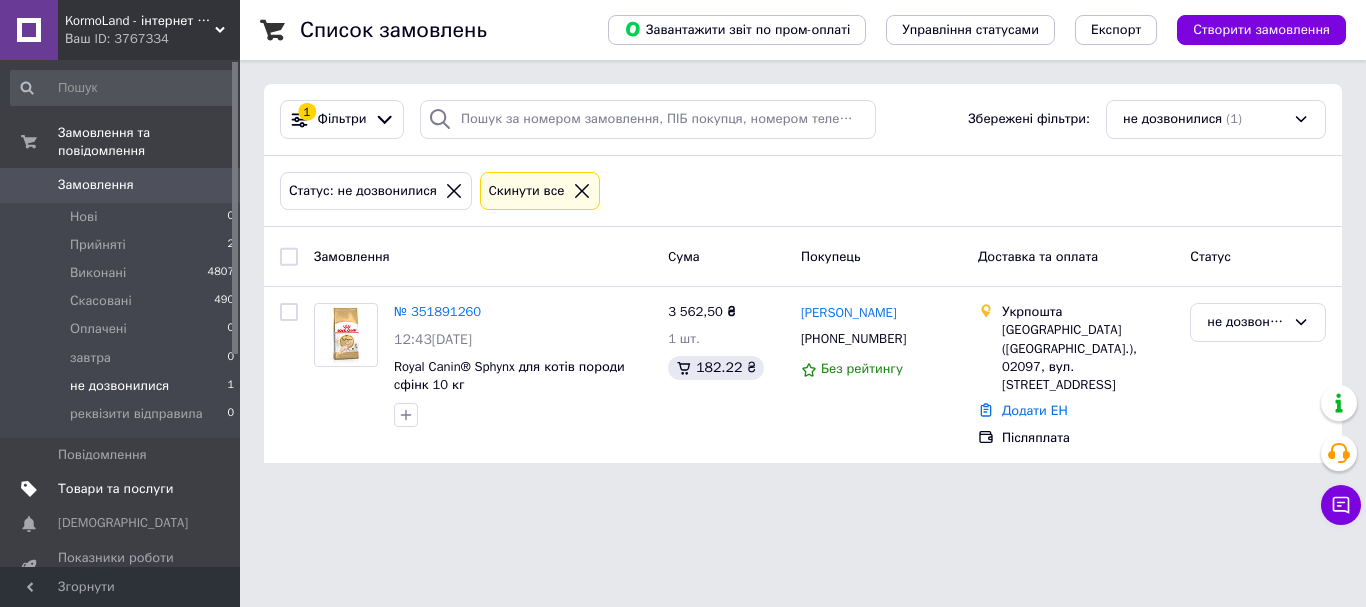 click on "Товари та послуги" at bounding box center [115, 489] 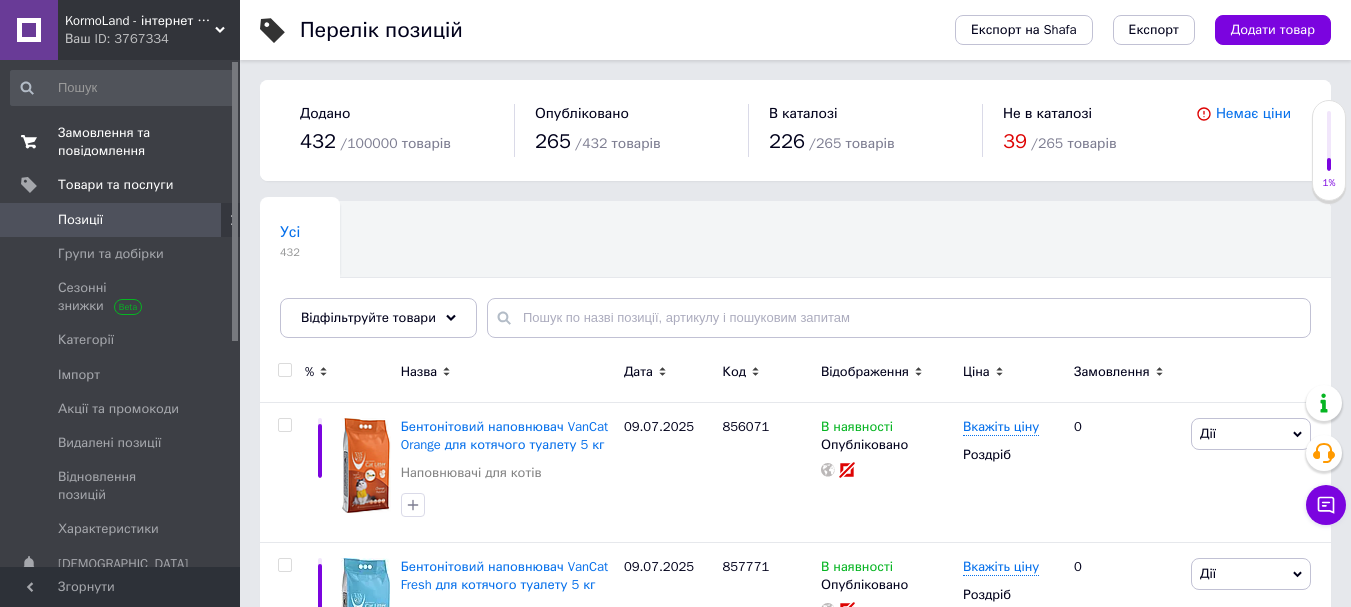 click on "Замовлення та повідомлення" at bounding box center (121, 142) 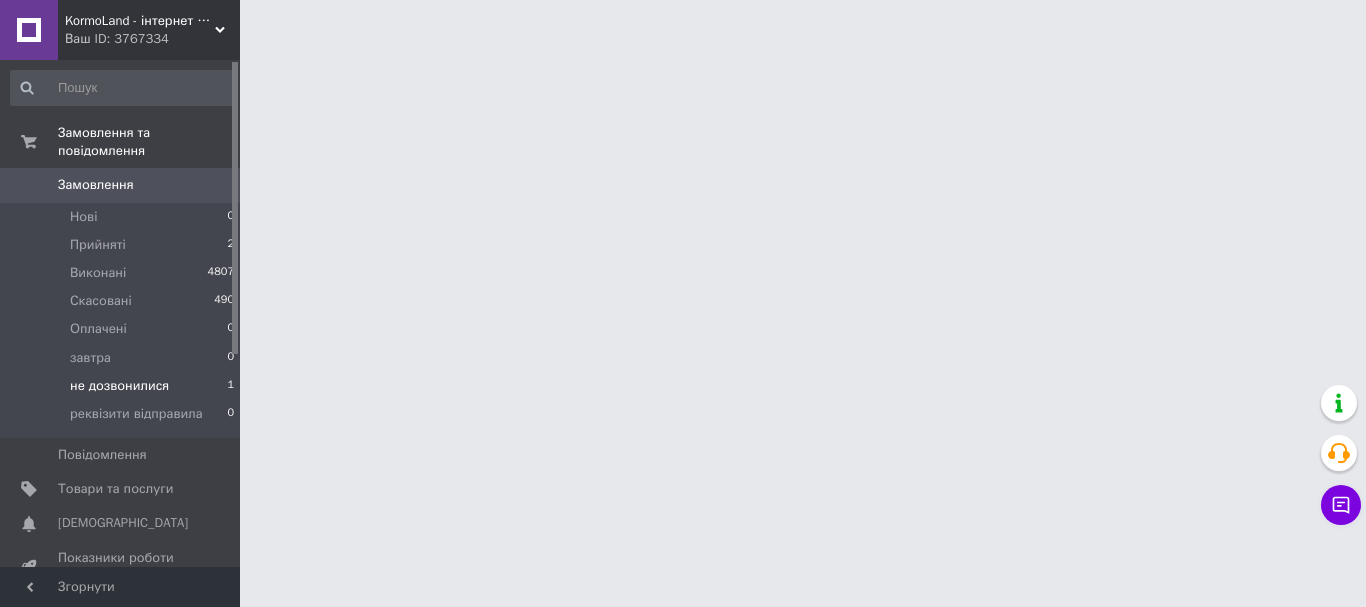 click on "не дозвонилися 1" at bounding box center [123, 386] 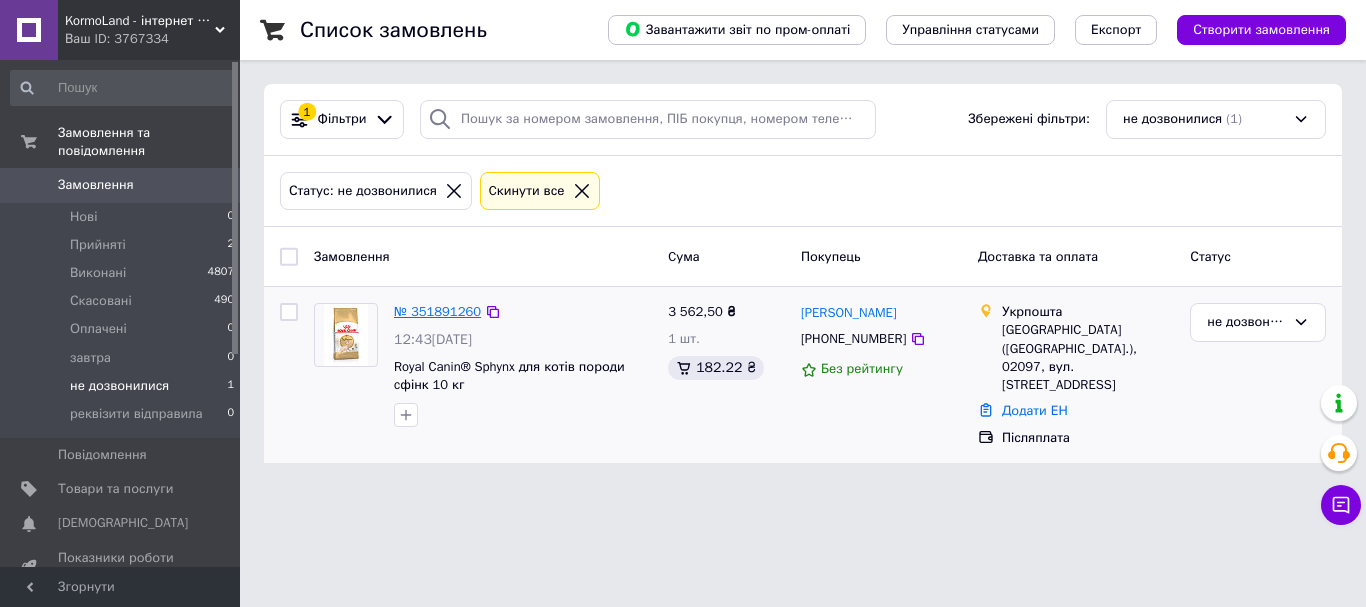 click on "№ 351891260" at bounding box center [437, 311] 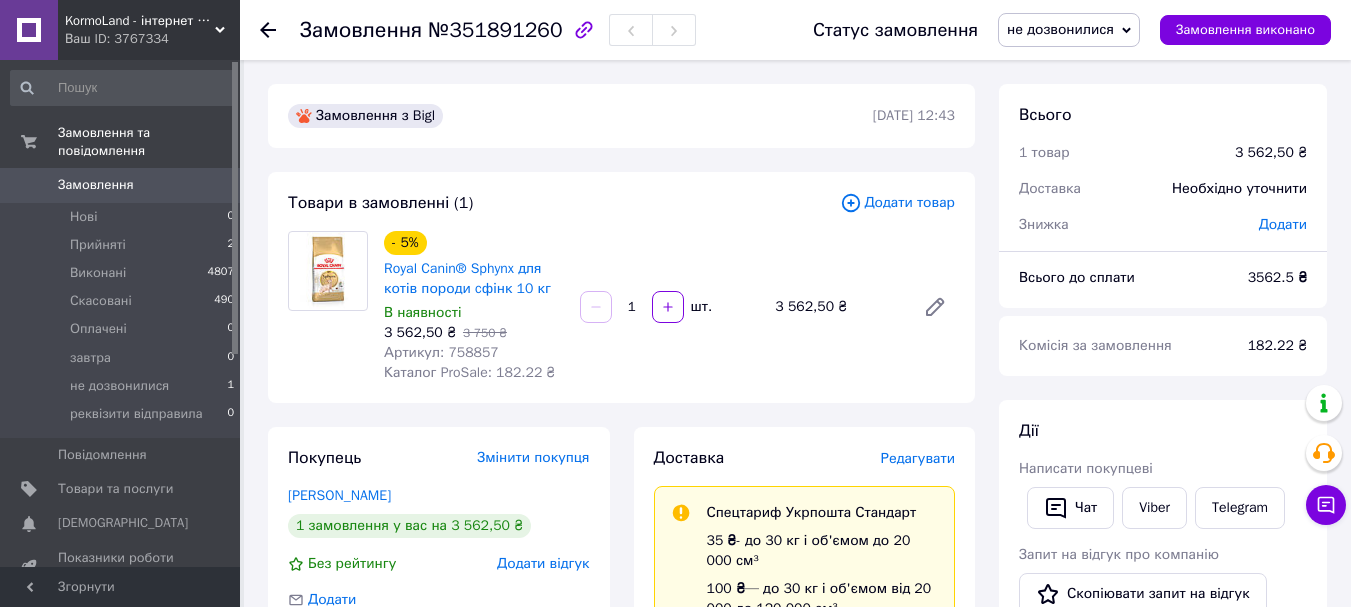 click on "Редагувати" at bounding box center (918, 458) 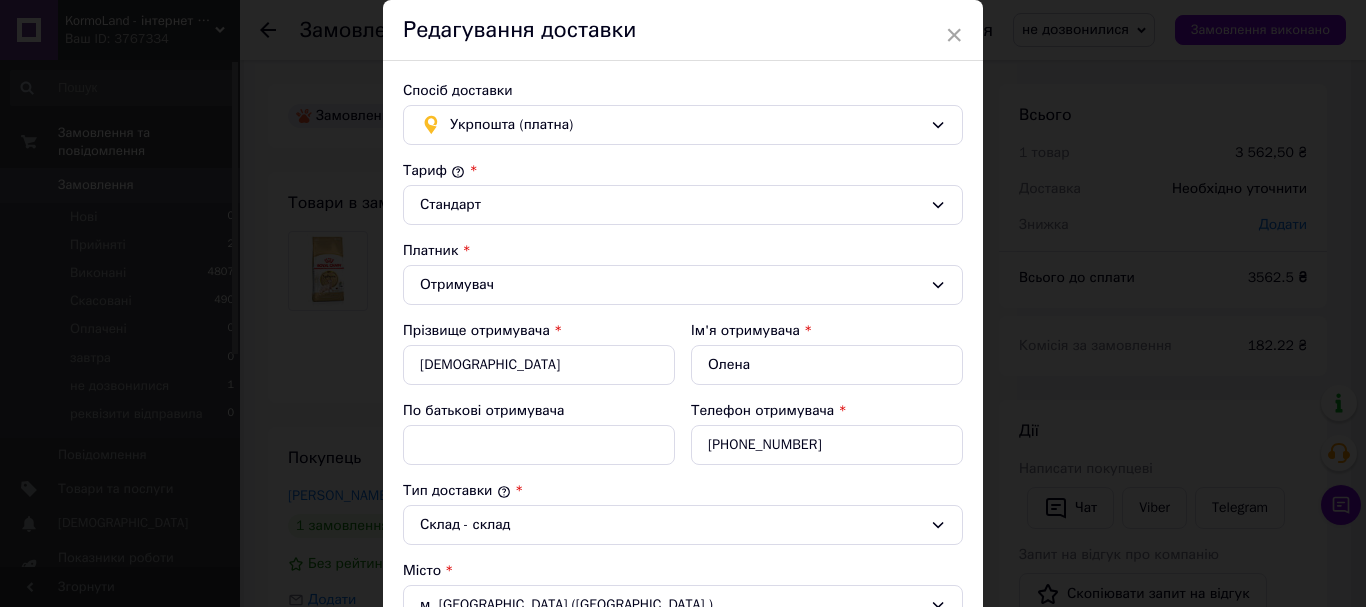scroll, scrollTop: 100, scrollLeft: 0, axis: vertical 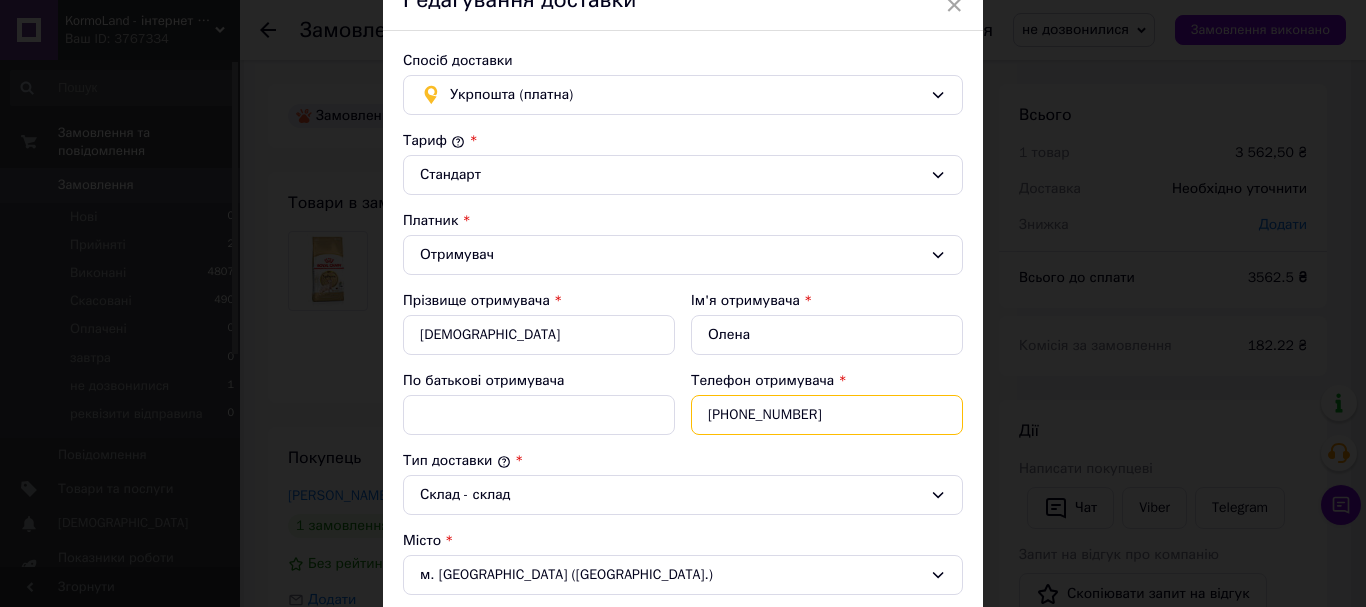 drag, startPoint x: 830, startPoint y: 414, endPoint x: 739, endPoint y: 419, distance: 91.13726 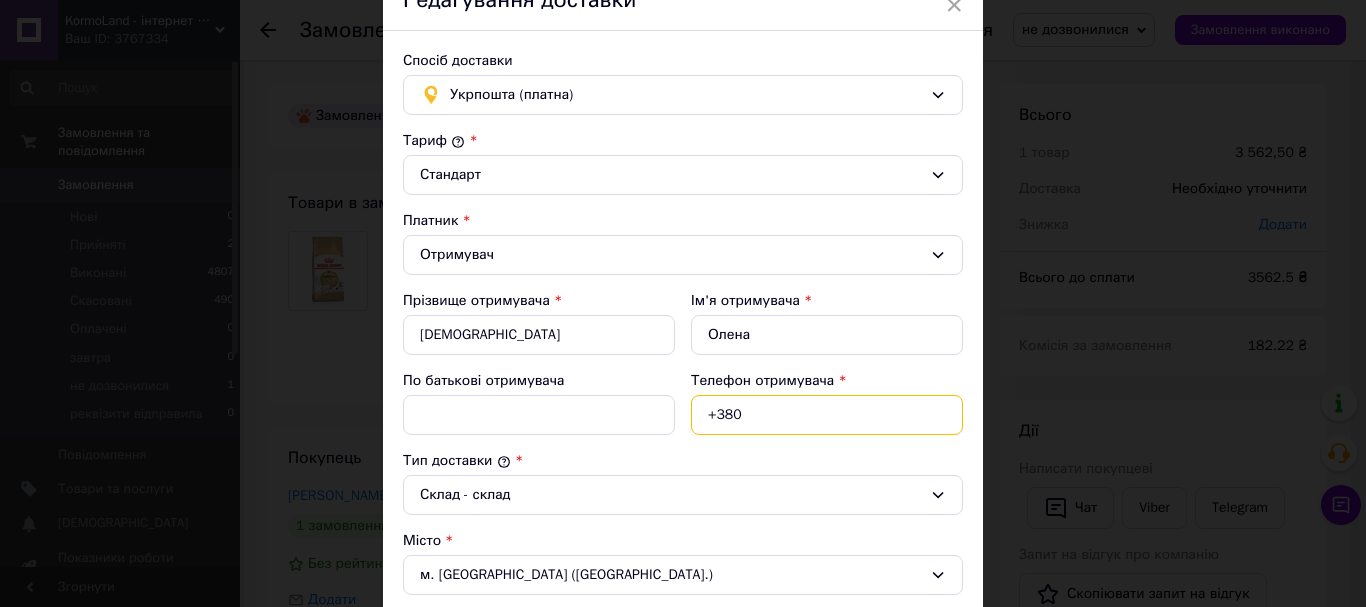 click on "+380" at bounding box center [827, 415] 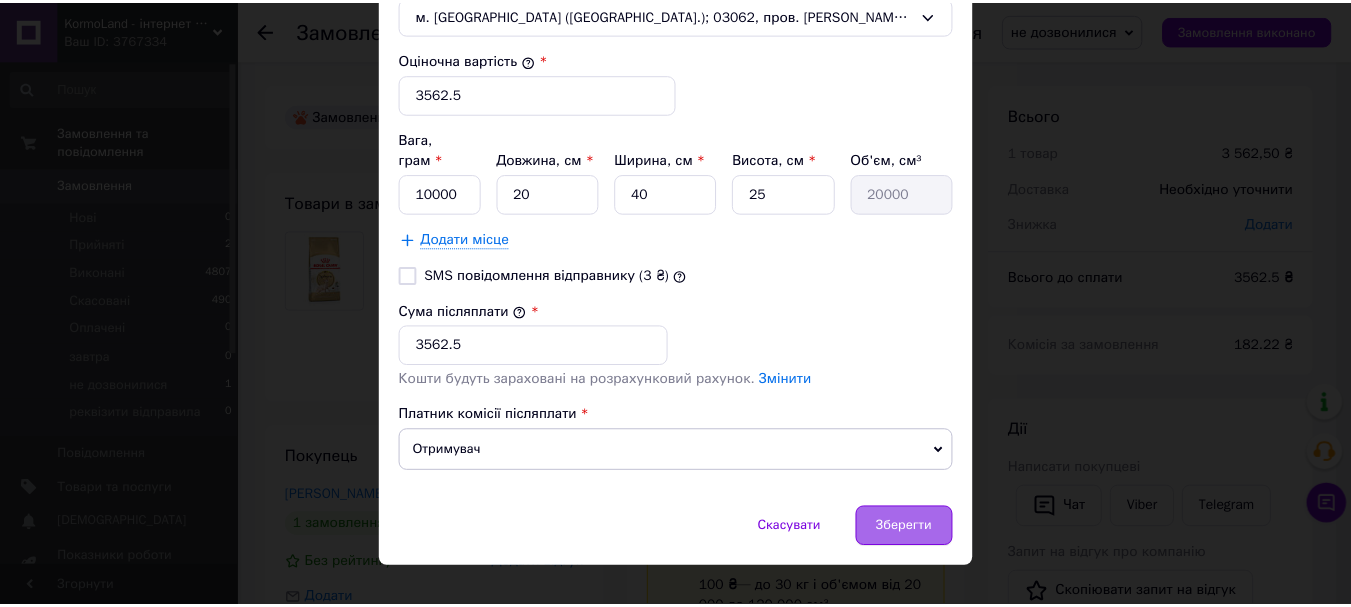 scroll, scrollTop: 830, scrollLeft: 0, axis: vertical 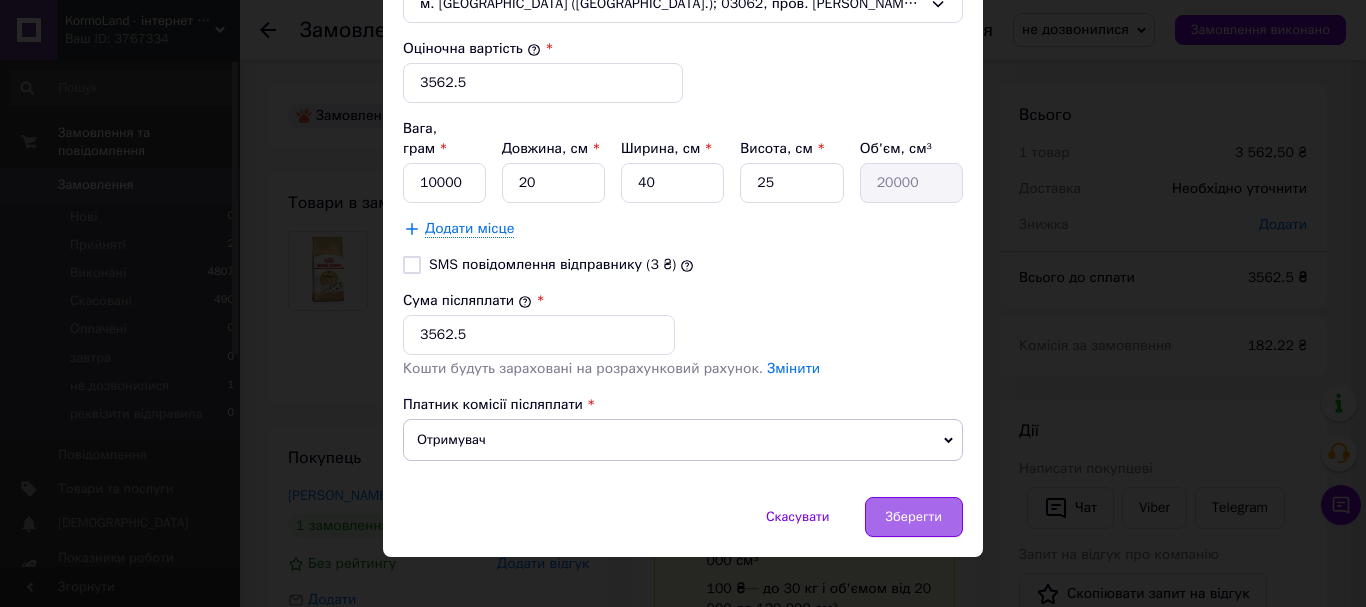 type on "+380675373516" 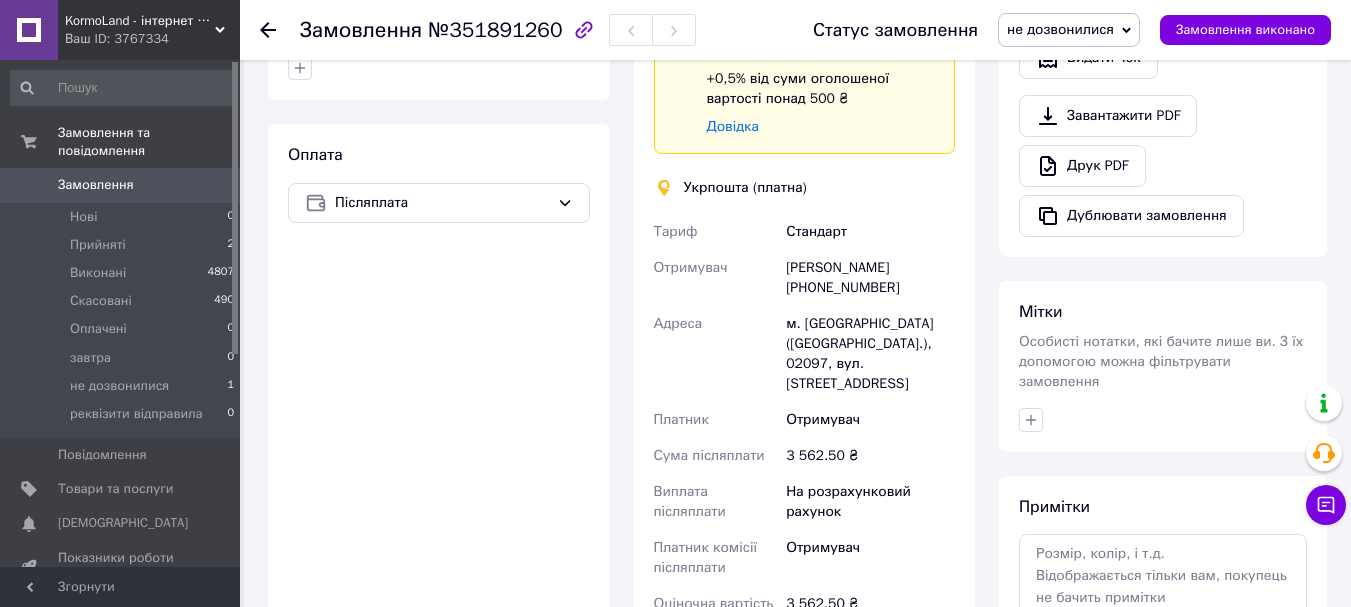 scroll, scrollTop: 1000, scrollLeft: 0, axis: vertical 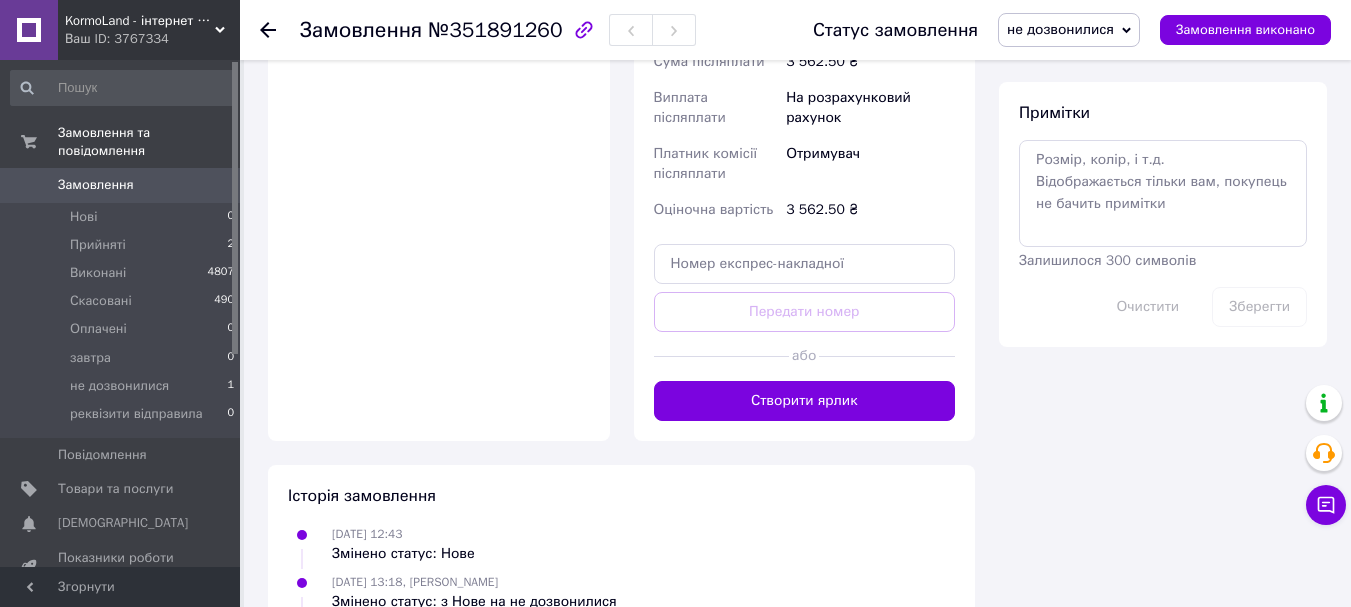 click 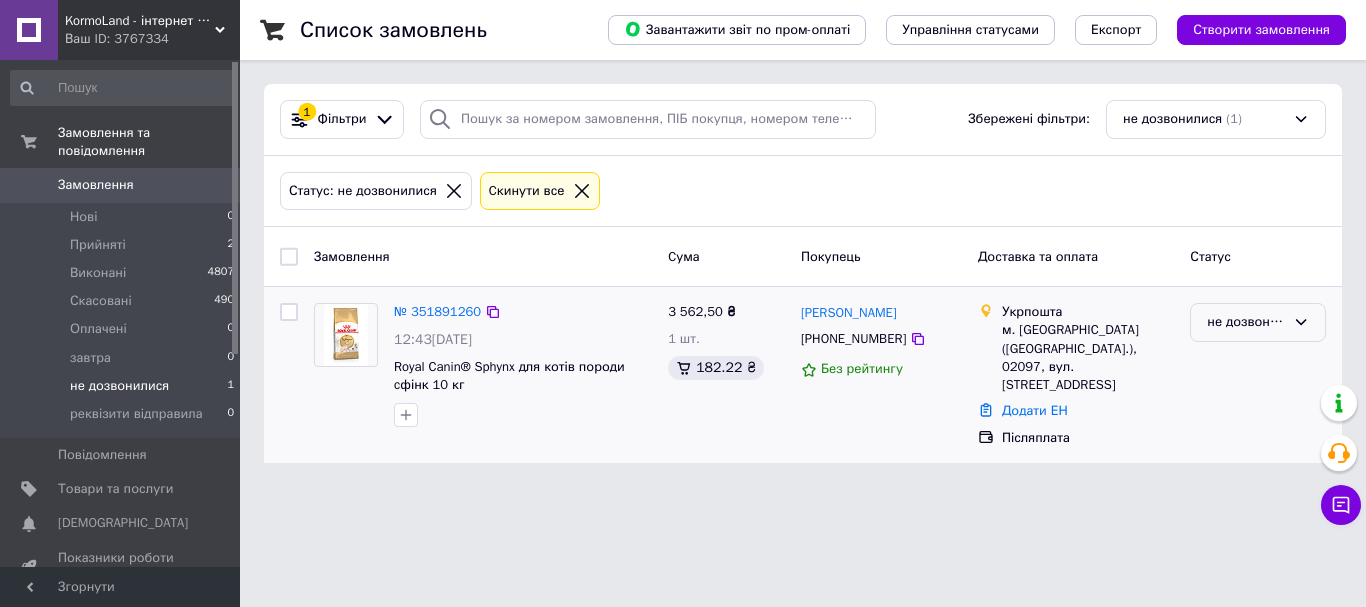 click on "не дозвонилися" at bounding box center [1246, 322] 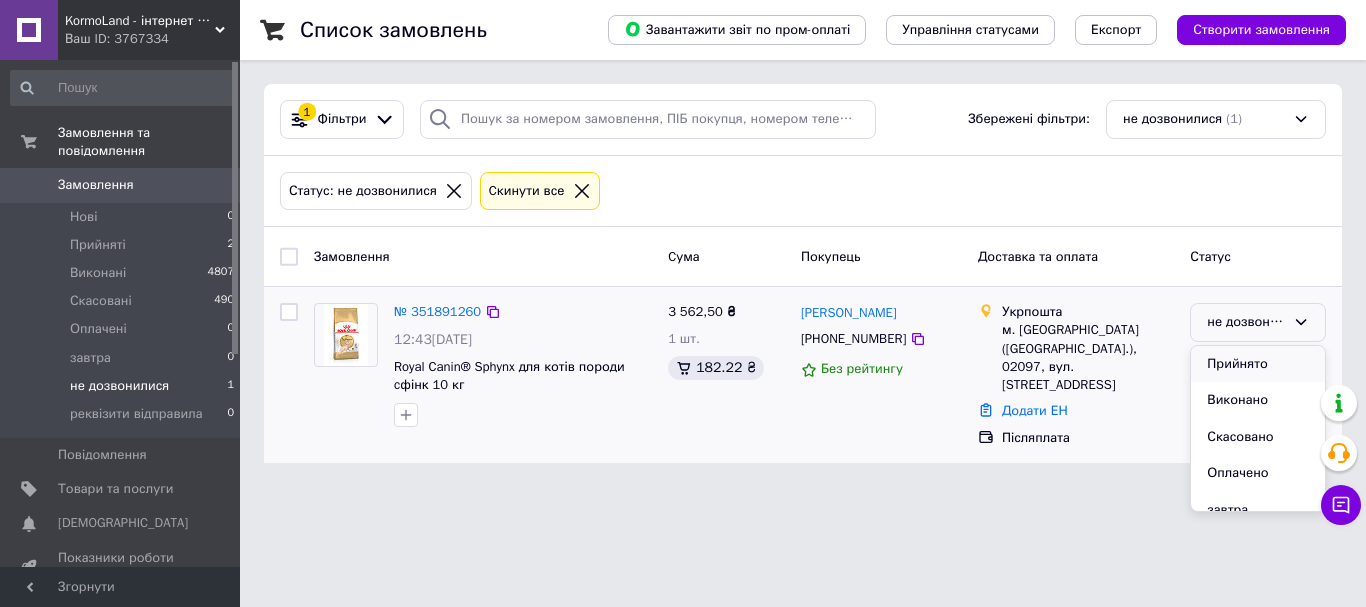 click on "Прийнято" at bounding box center (1258, 364) 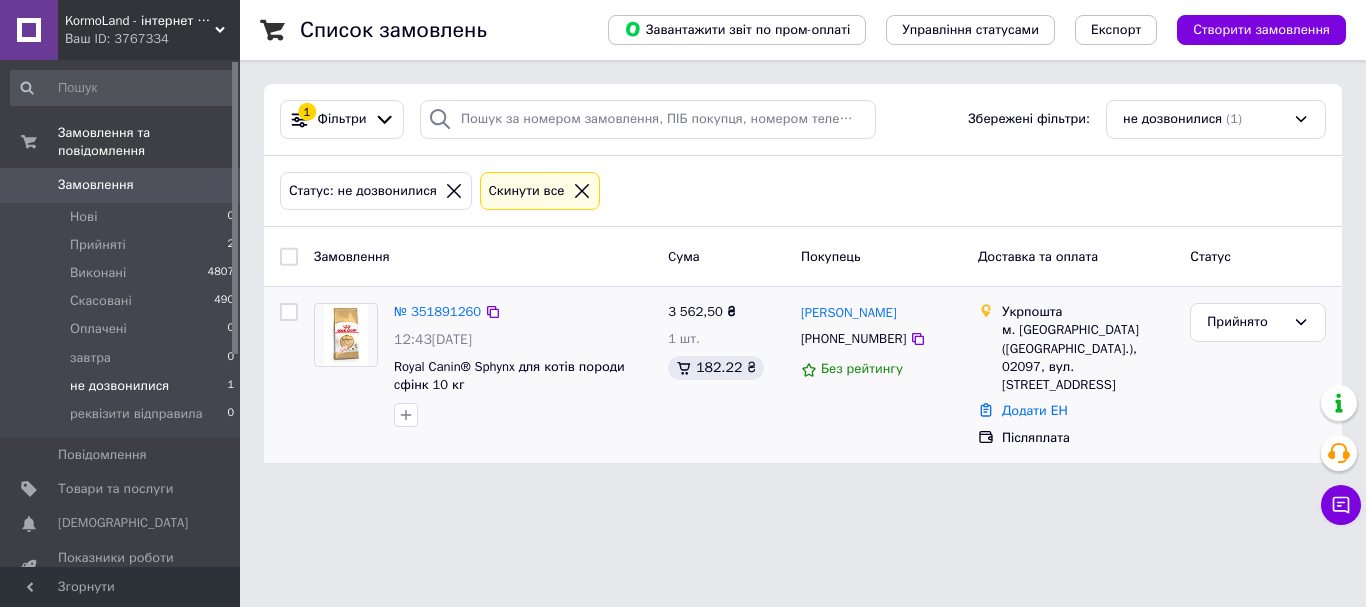 click on "KormoLand - інтернет зоомагазин Ваш ID: 3767334 Сайт KormoLand - інтернет зоомагазин Кабінет покупця Перевірити стан системи Сторінка на порталі Покупець Довідка Вийти Замовлення та повідомлення Замовлення 0 Нові 0 Прийняті 2 Виконані 4807 Скасовані 490 Оплачені 0 завтра 0 не дозвонилися 1 реквізити відправила 0 Повідомлення 0 Товари та послуги Сповіщення 0 0 Показники роботи компанії Панель управління Відгуки Клієнти Каталог ProSale Аналітика Управління сайтом Гаманець компанії Маркет Налаштування Тарифи та рахунки Prom топ" at bounding box center [683, 243] 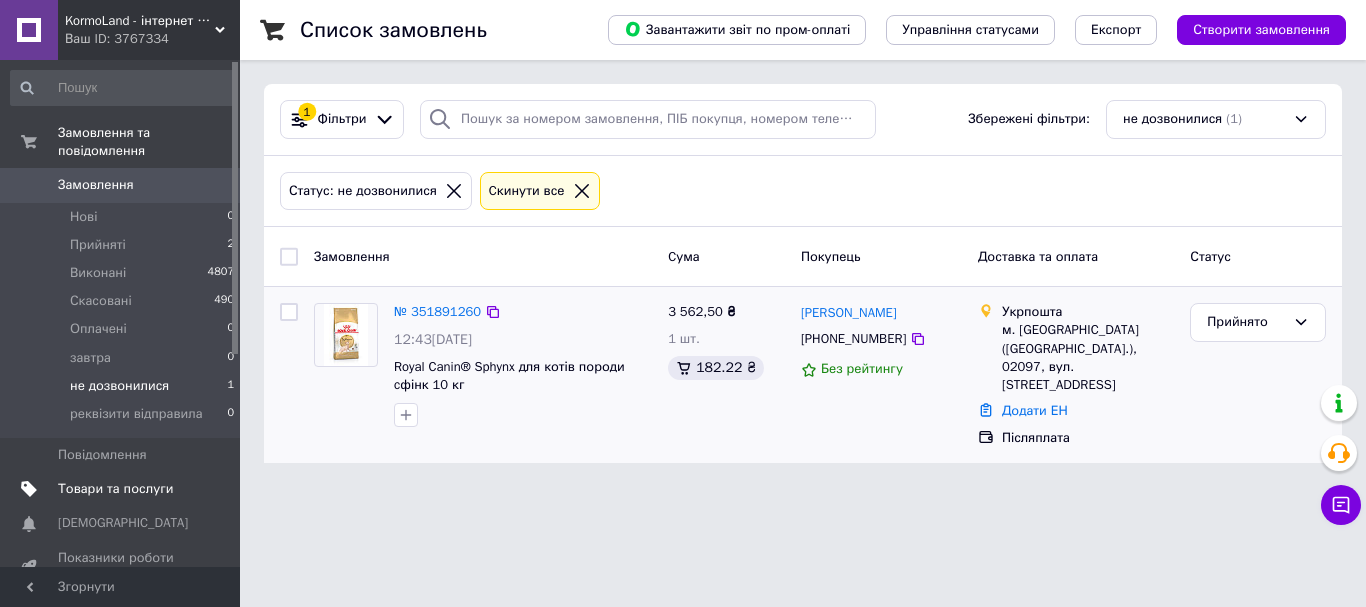 click on "Товари та послуги" at bounding box center (115, 489) 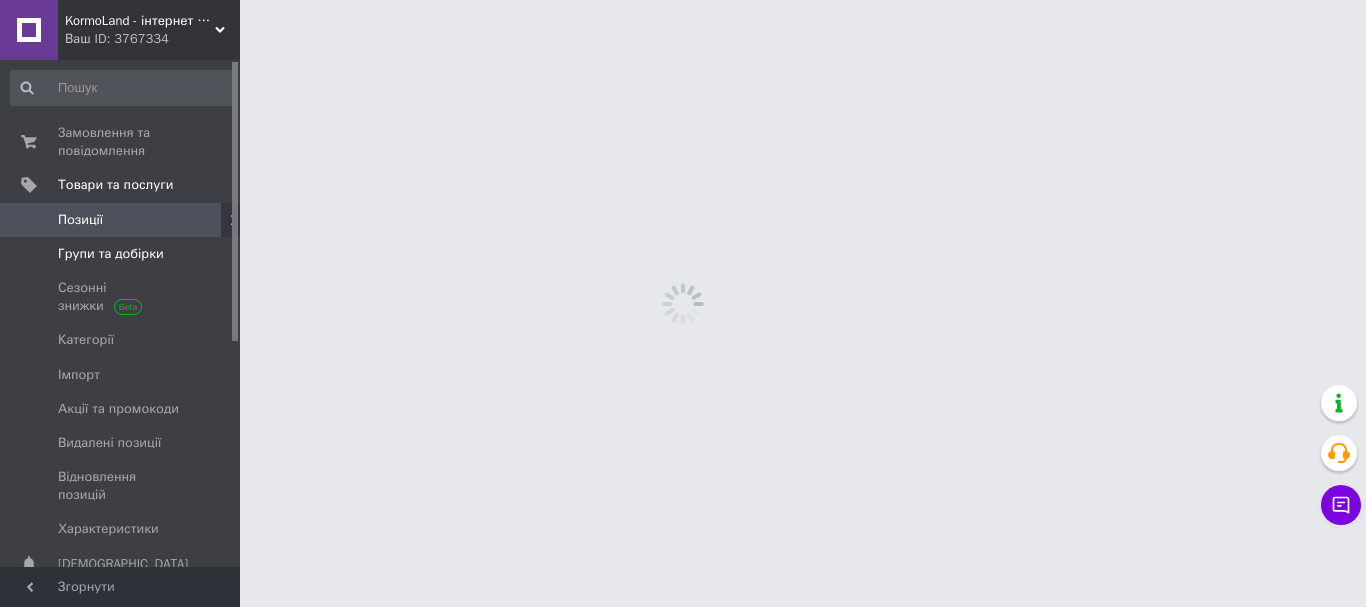 click on "Групи та добірки" at bounding box center (121, 254) 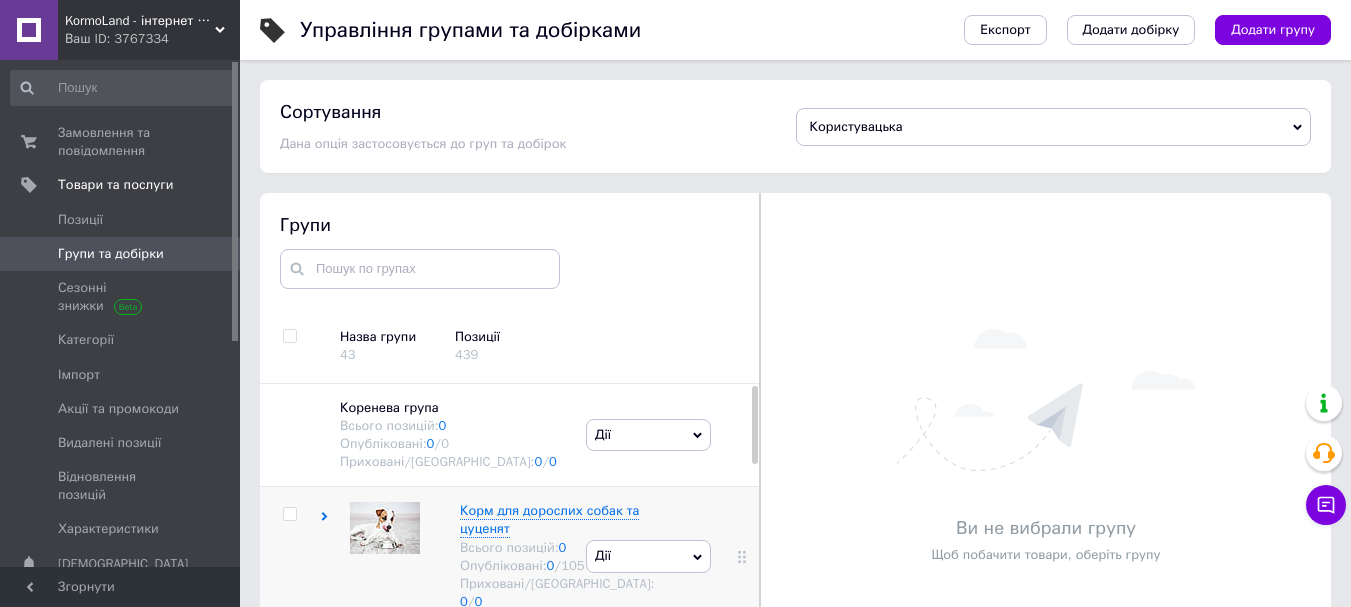 click 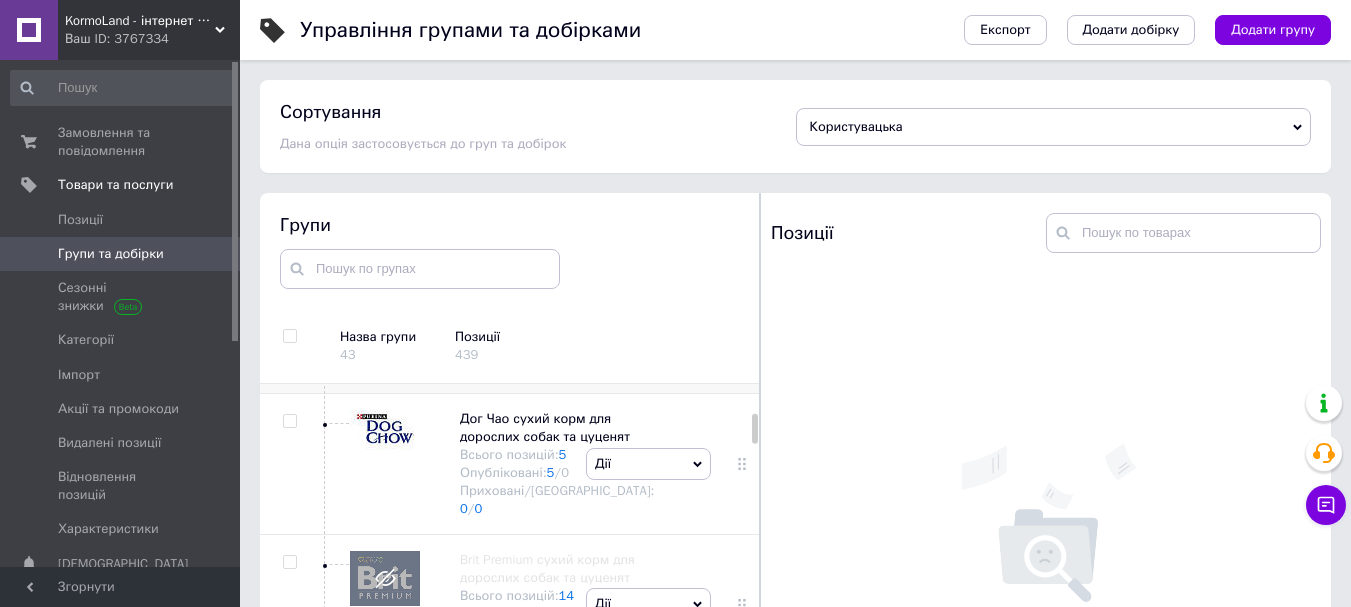 scroll, scrollTop: 400, scrollLeft: 0, axis: vertical 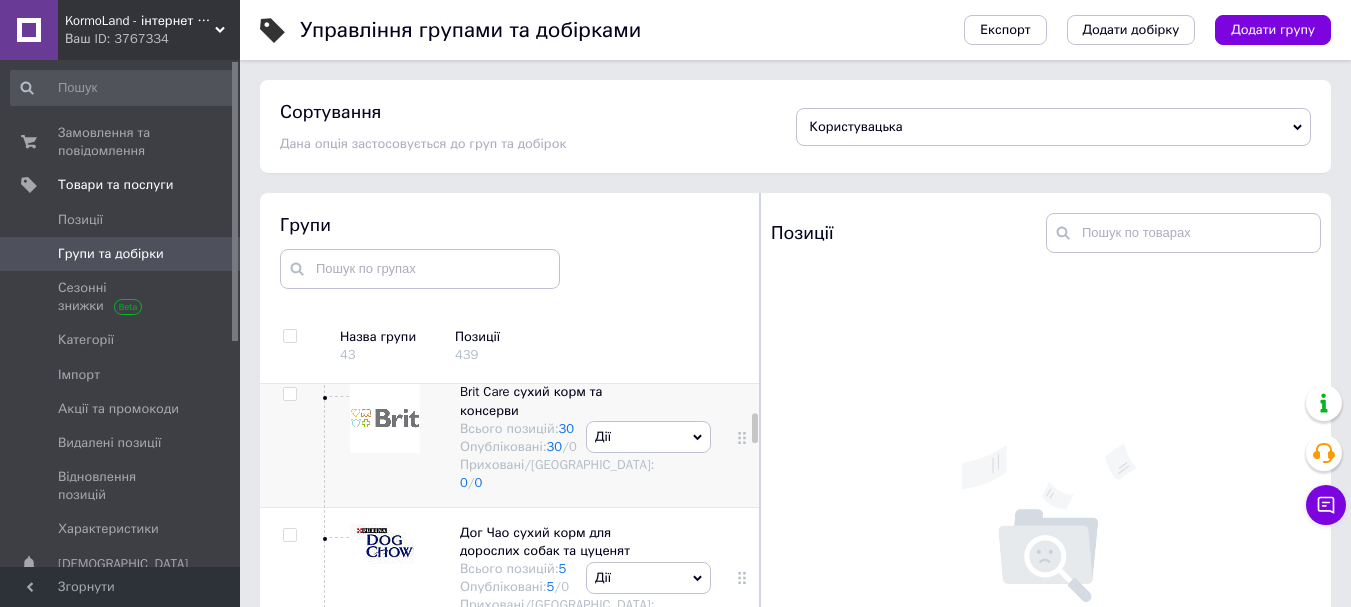 click on "Дії Приховати групу Редагувати групу Додати підгрупу Додати товар Видалити групу" at bounding box center [648, 437] 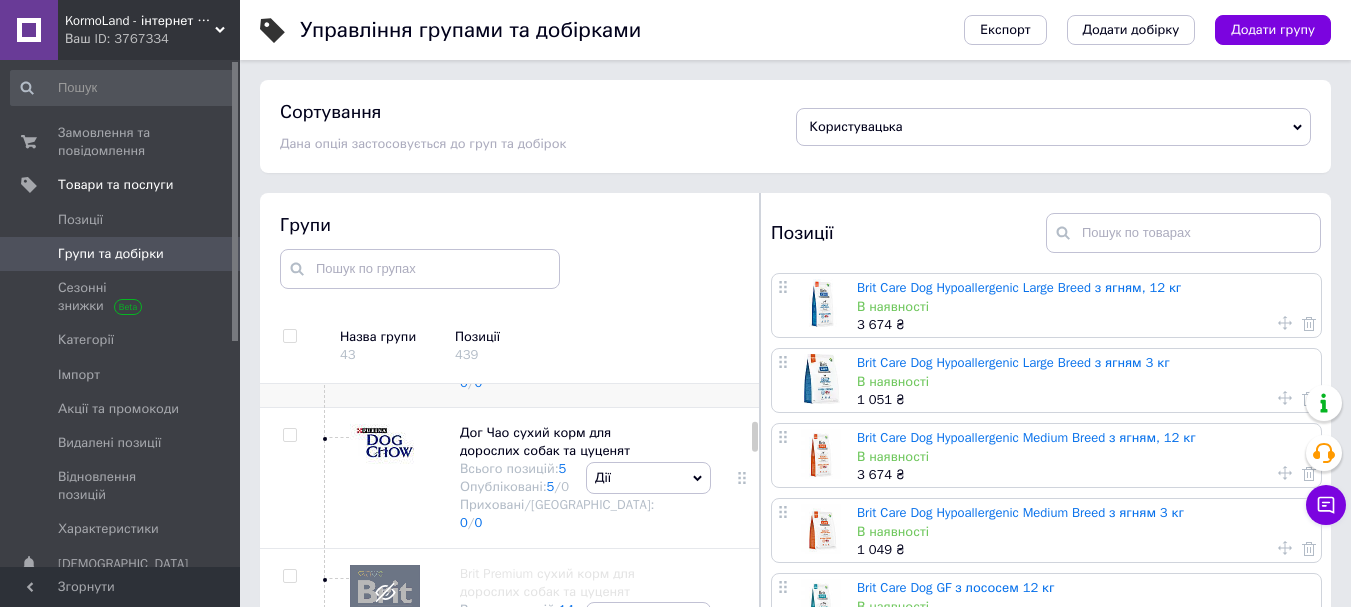 scroll, scrollTop: 600, scrollLeft: 0, axis: vertical 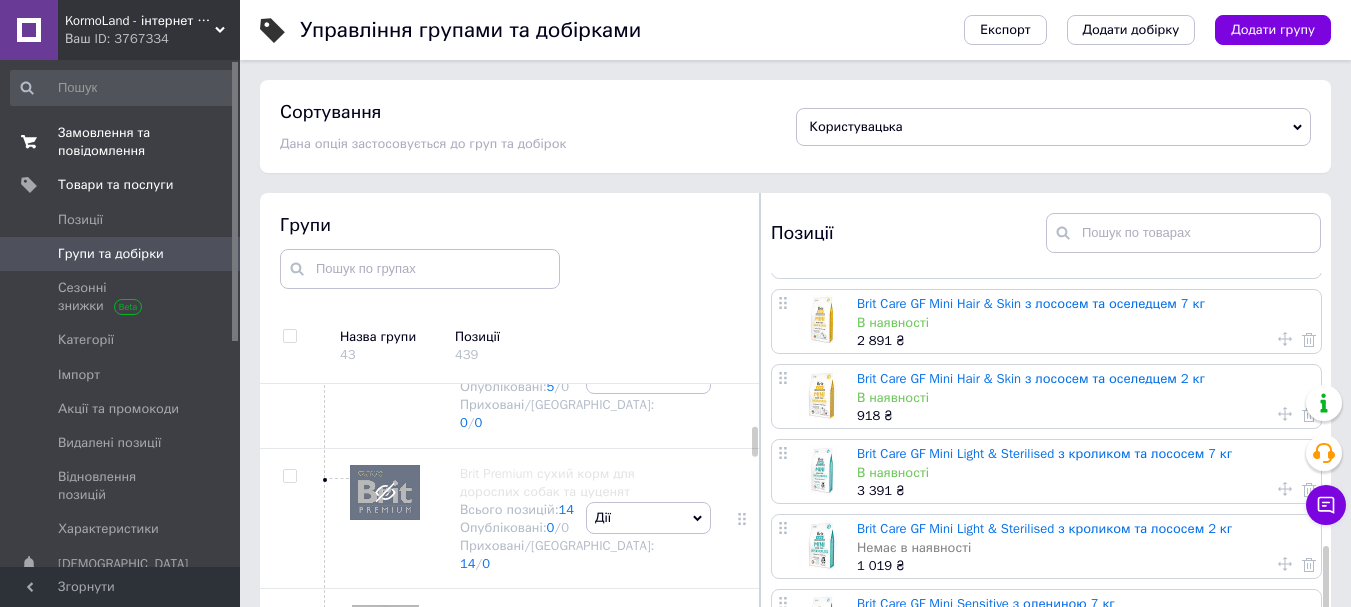 click on "Замовлення та повідомлення" at bounding box center [121, 142] 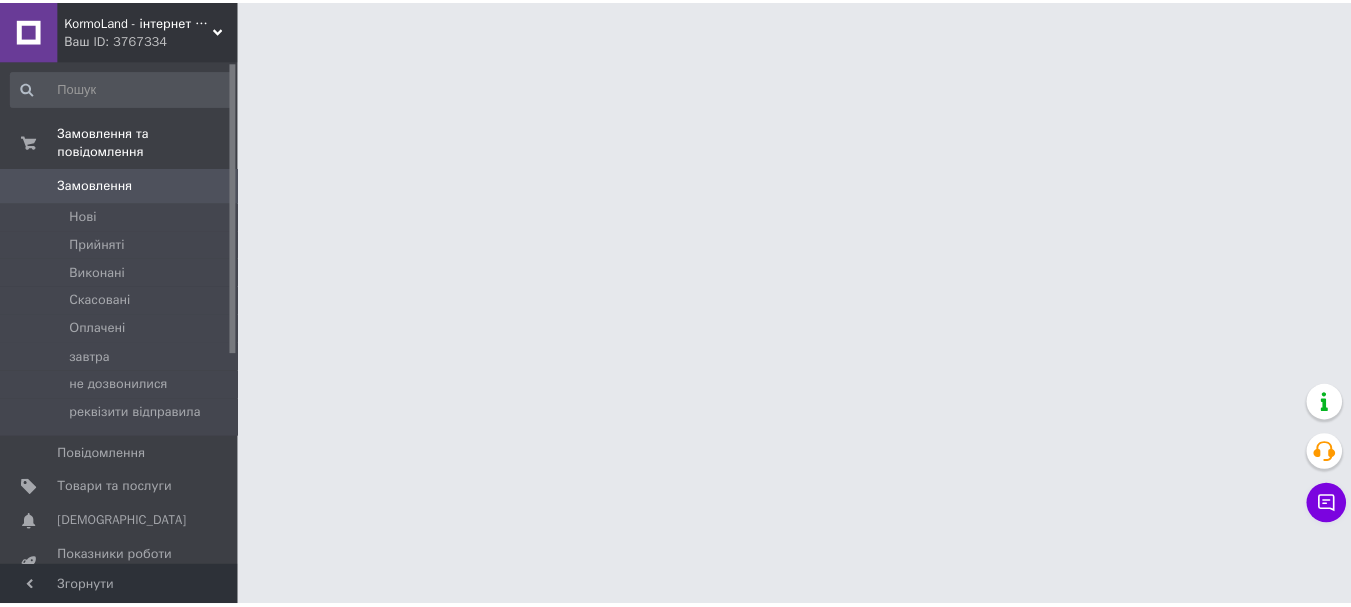 scroll, scrollTop: 0, scrollLeft: 0, axis: both 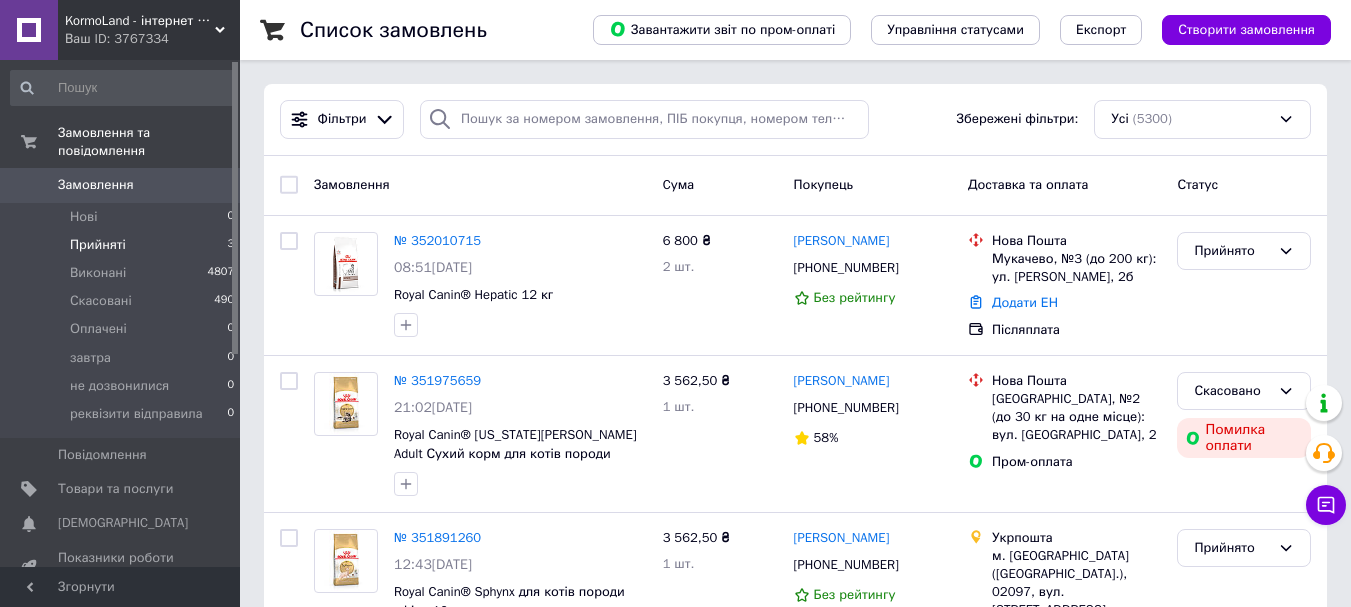 click on "Прийняті 3" at bounding box center (123, 245) 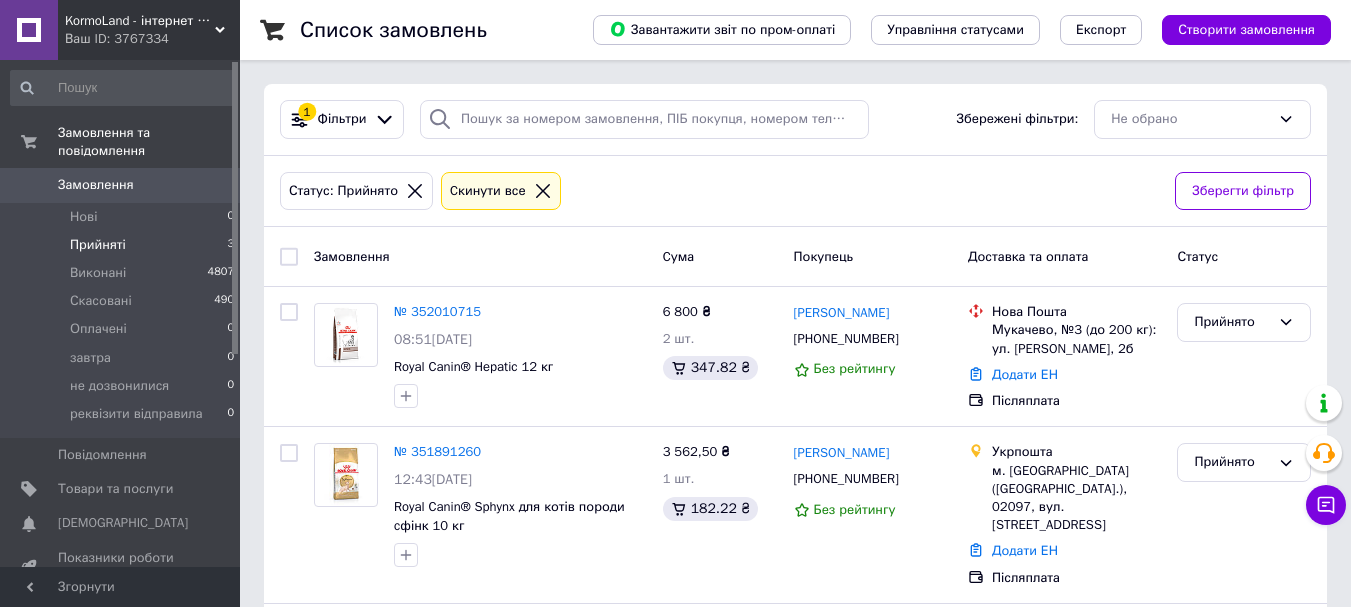 click on "Статус: Прийнято Cкинути все" at bounding box center [719, 191] 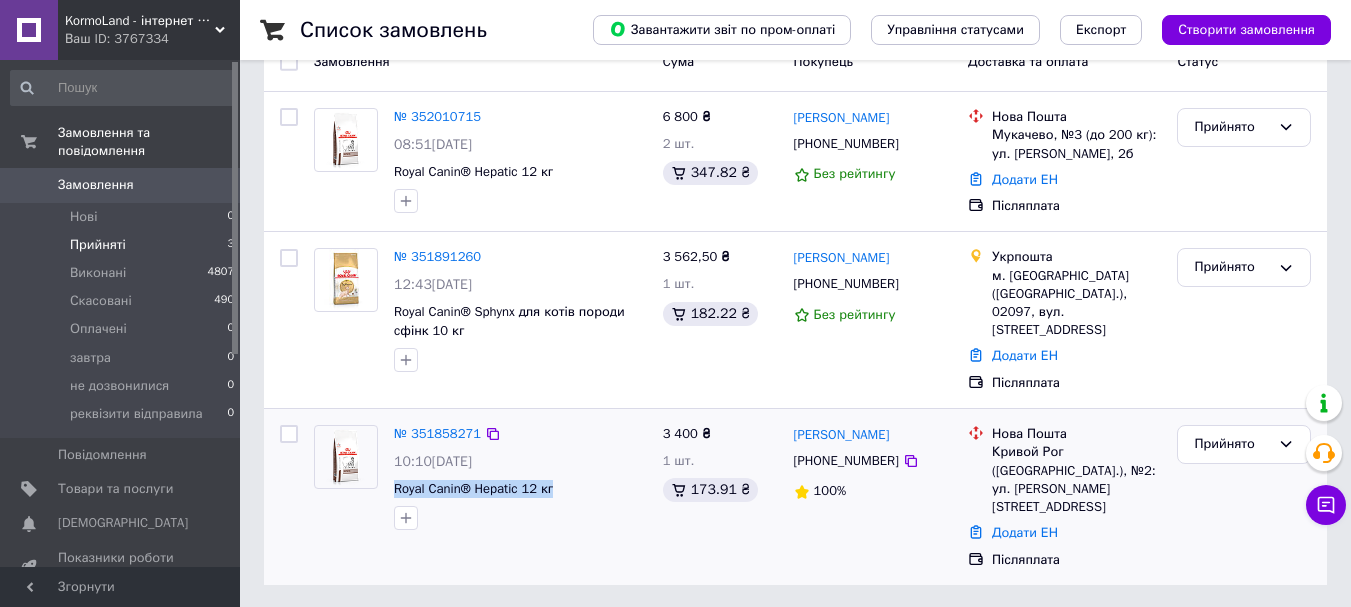 drag, startPoint x: 557, startPoint y: 491, endPoint x: 392, endPoint y: 495, distance: 165.04848 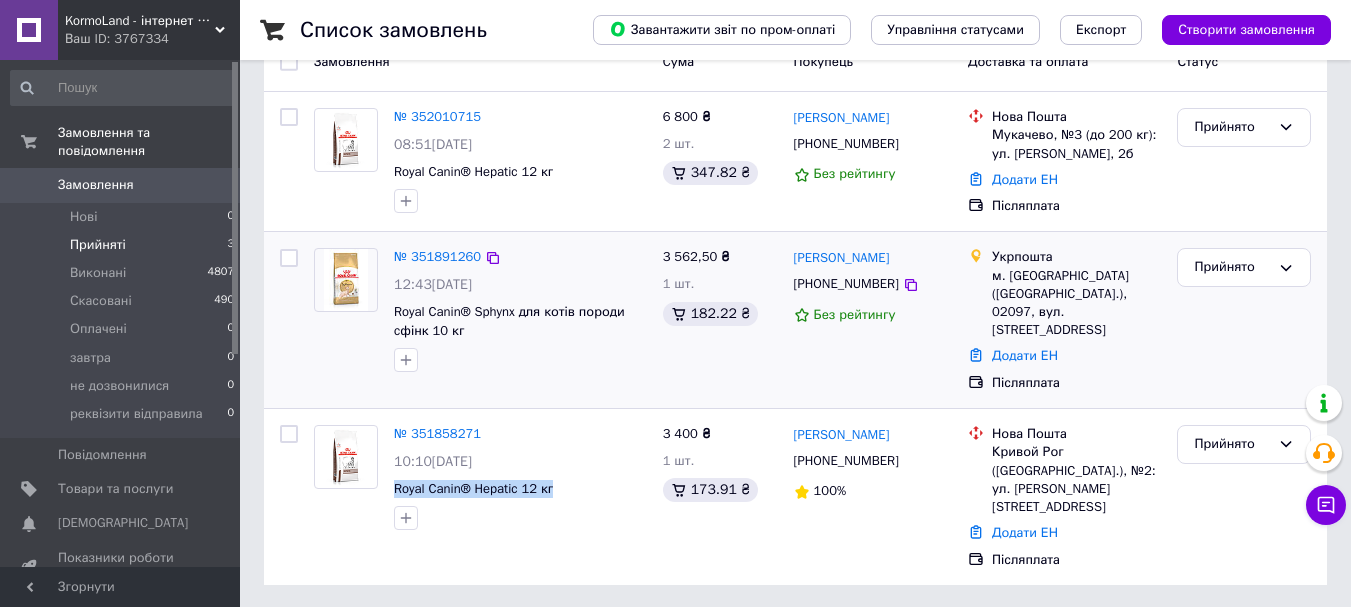 drag, startPoint x: 911, startPoint y: 435, endPoint x: 815, endPoint y: 351, distance: 127.56175 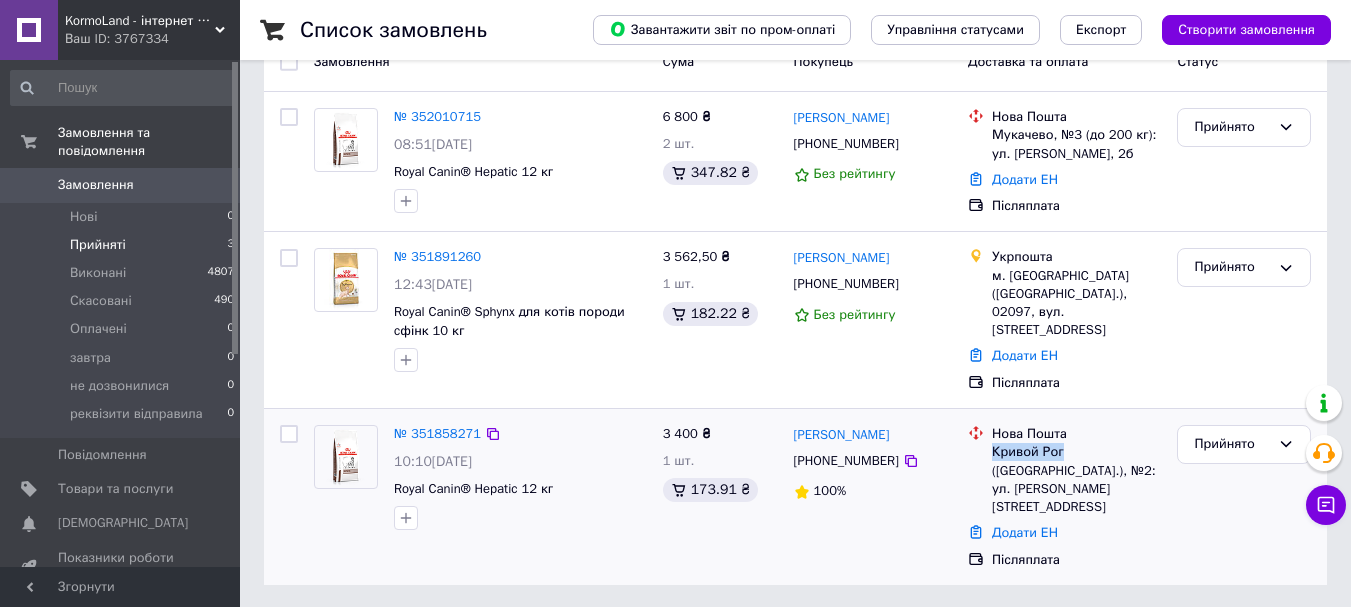 drag, startPoint x: 1080, startPoint y: 456, endPoint x: 992, endPoint y: 455, distance: 88.005684 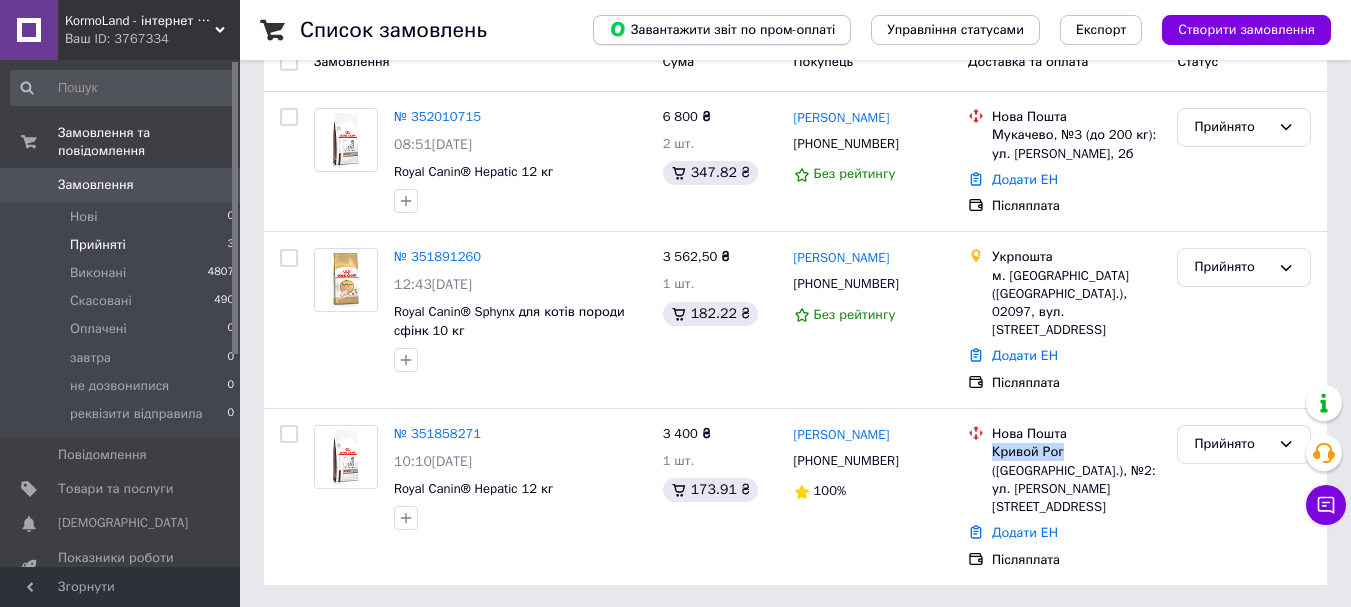 copy on "Кривой Рог" 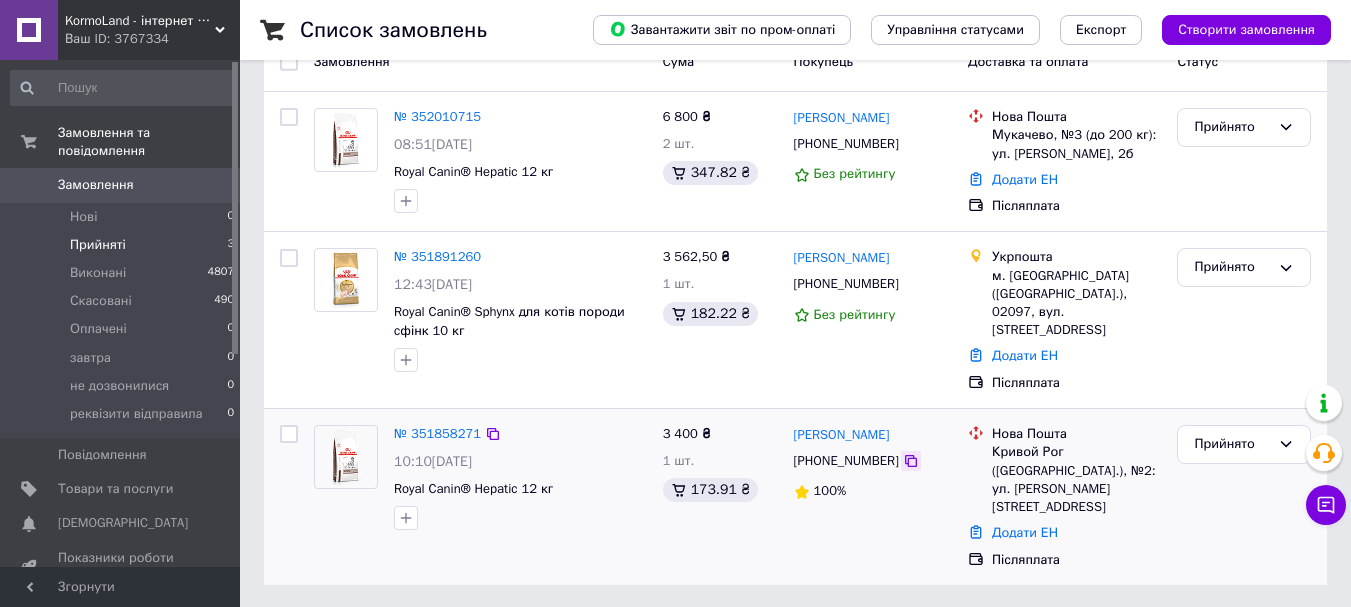 click 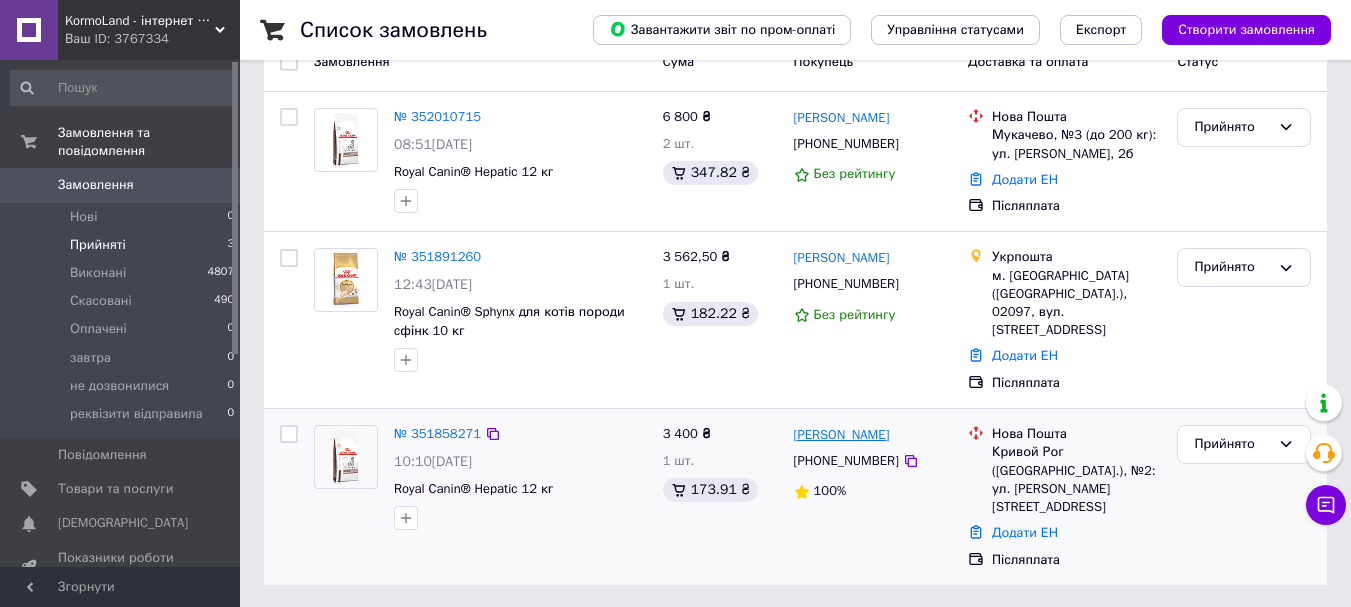 drag, startPoint x: 895, startPoint y: 434, endPoint x: 857, endPoint y: 434, distance: 38 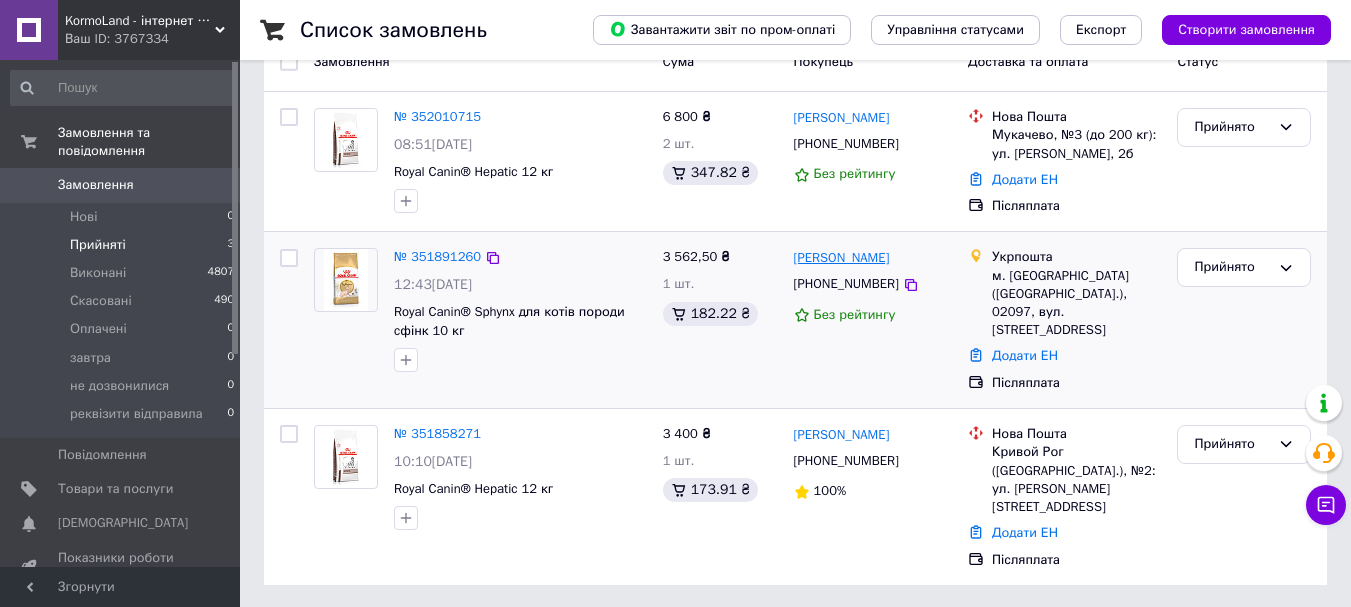 copy on "Мельник" 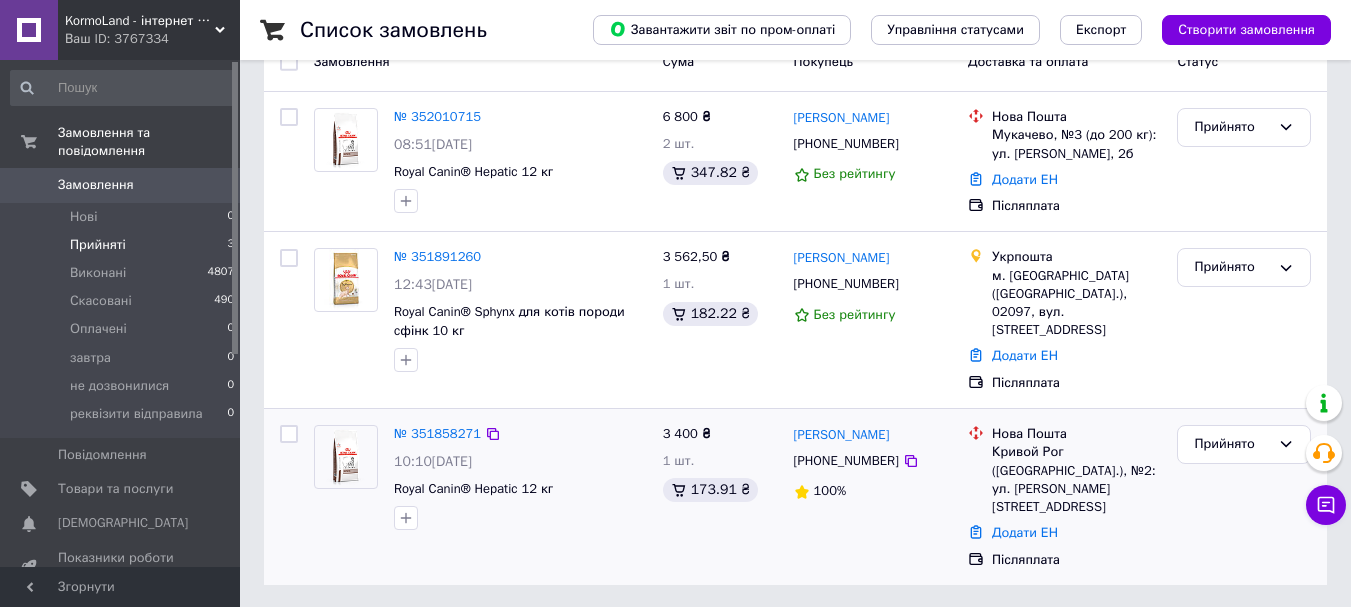 click on "[PHONE_NUMBER]" at bounding box center (846, 461) 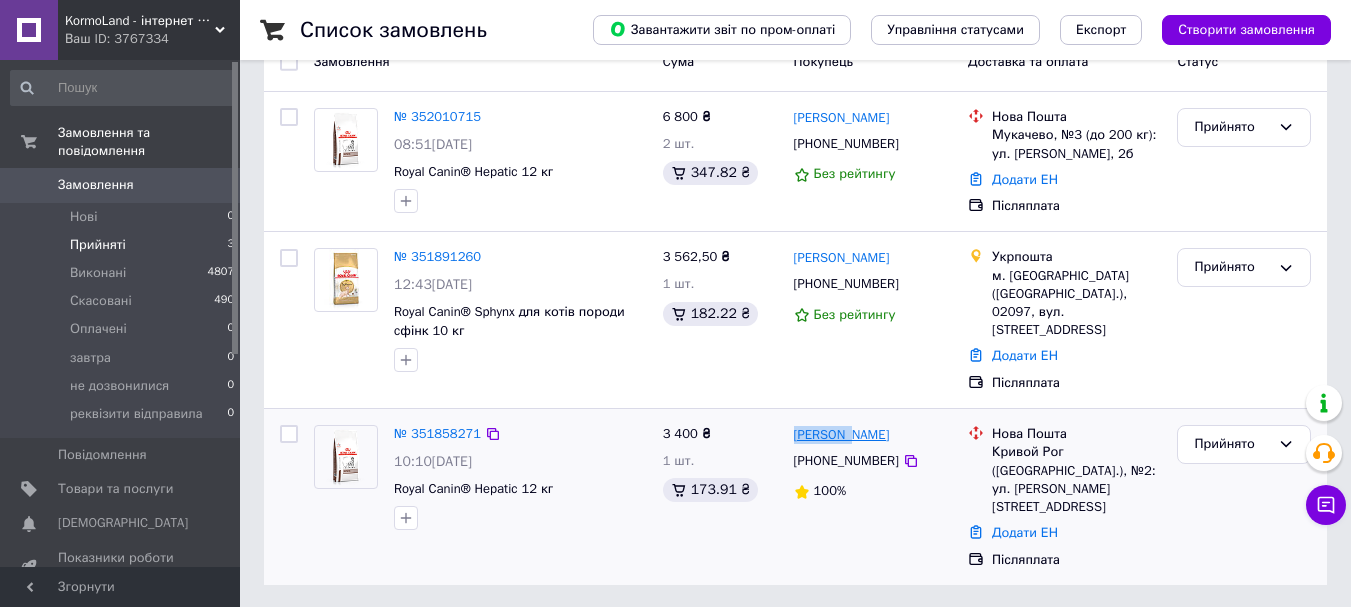 drag, startPoint x: 788, startPoint y: 424, endPoint x: 848, endPoint y: 436, distance: 61.188232 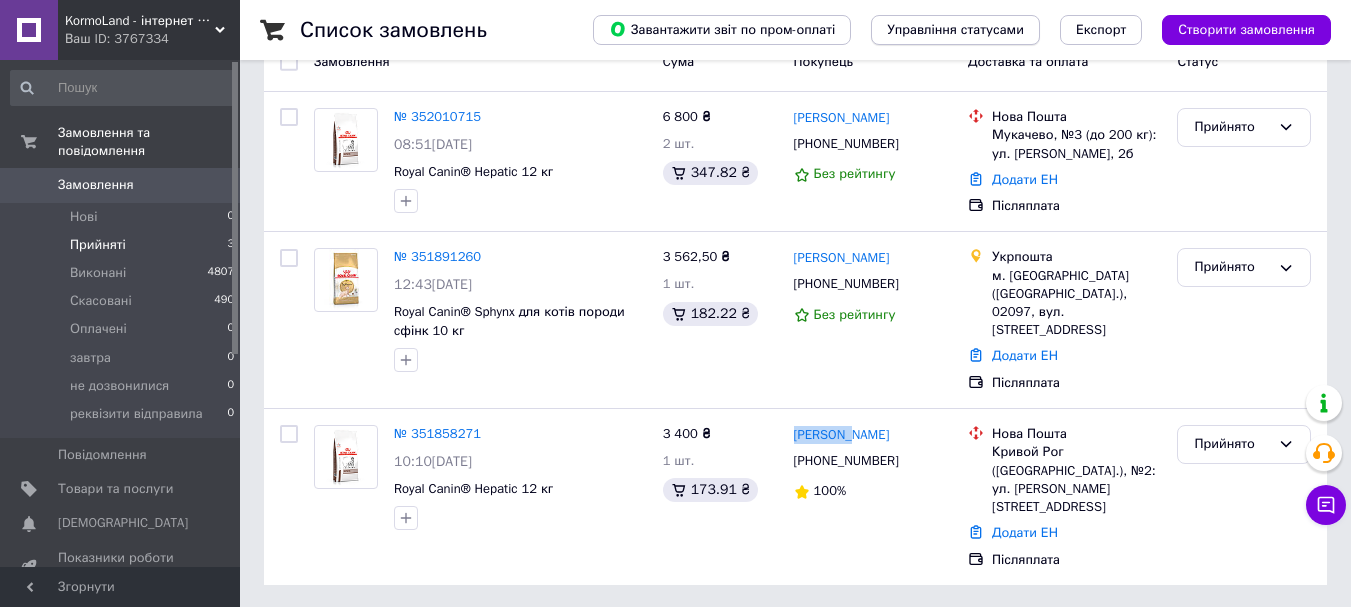 copy on "Светлана" 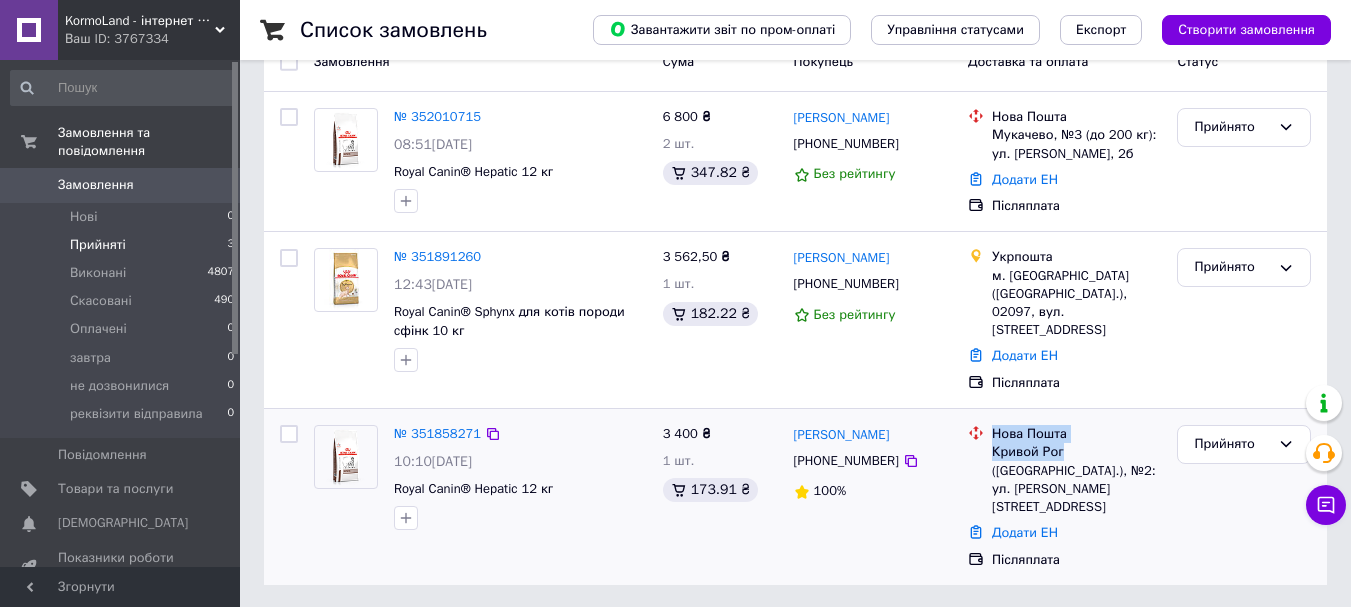drag, startPoint x: 1065, startPoint y: 454, endPoint x: 986, endPoint y: 449, distance: 79.15807 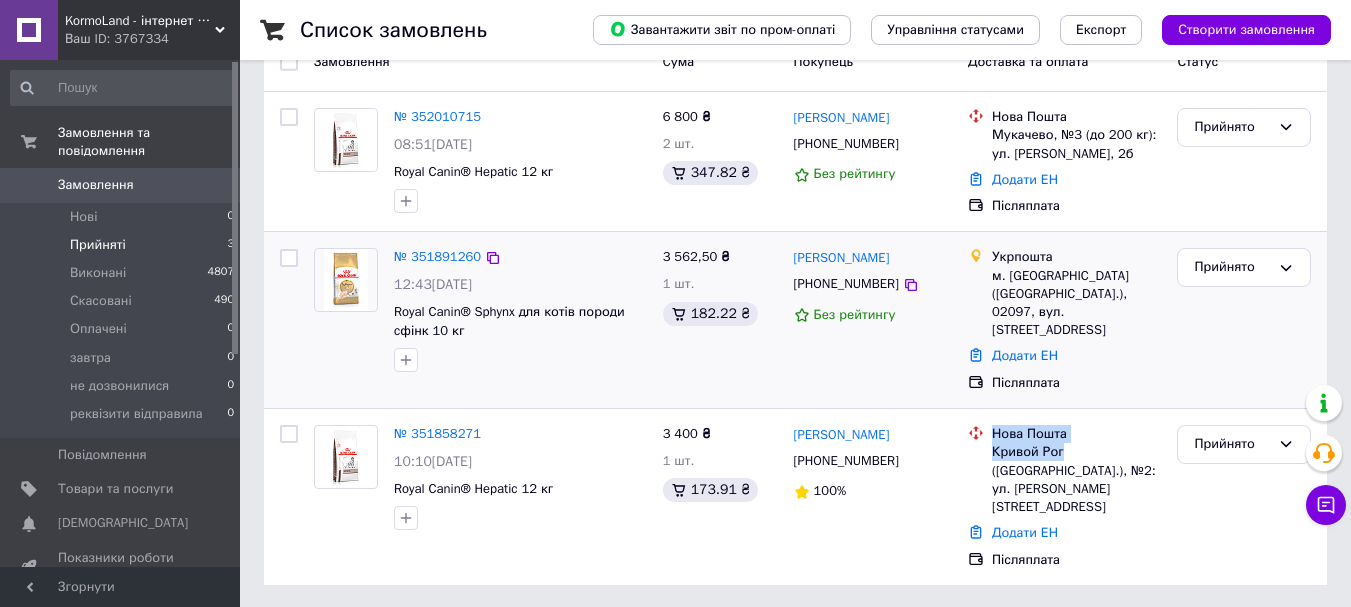 copy on "Нова Пошта Кривой Рог" 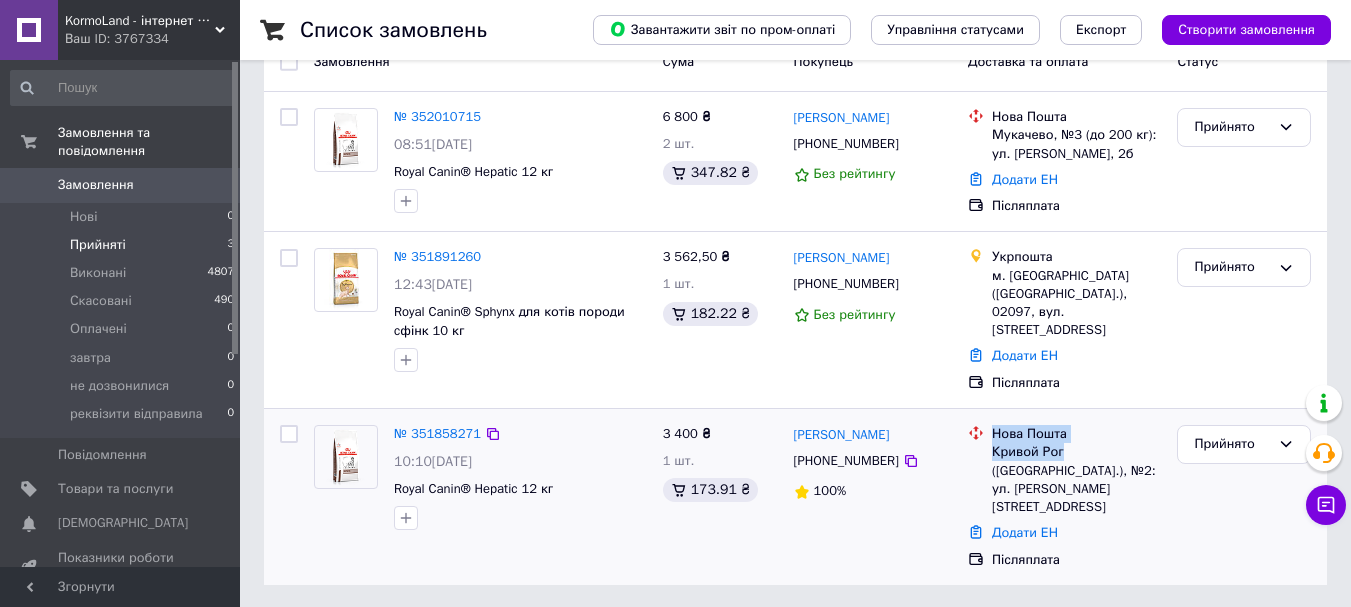 click on "Кривой Рог (Днепропетровская обл.), №2: ул. Леонида Бородича, 17" at bounding box center [1076, 479] 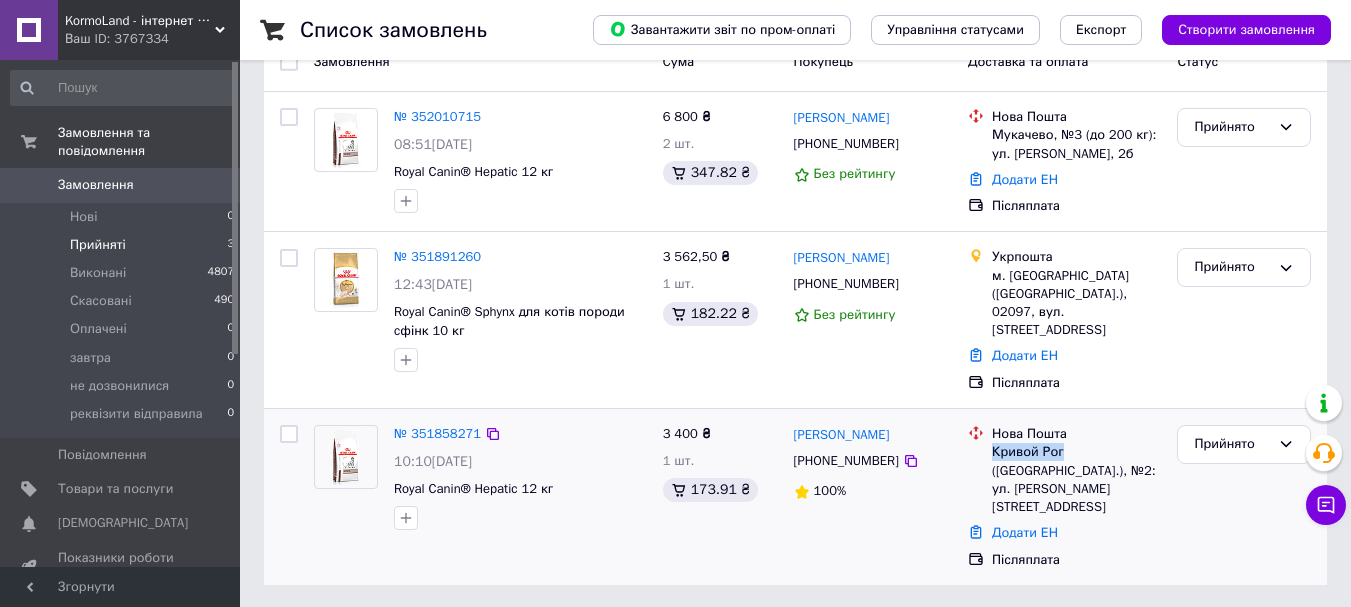 drag, startPoint x: 1082, startPoint y: 444, endPoint x: 995, endPoint y: 447, distance: 87.05171 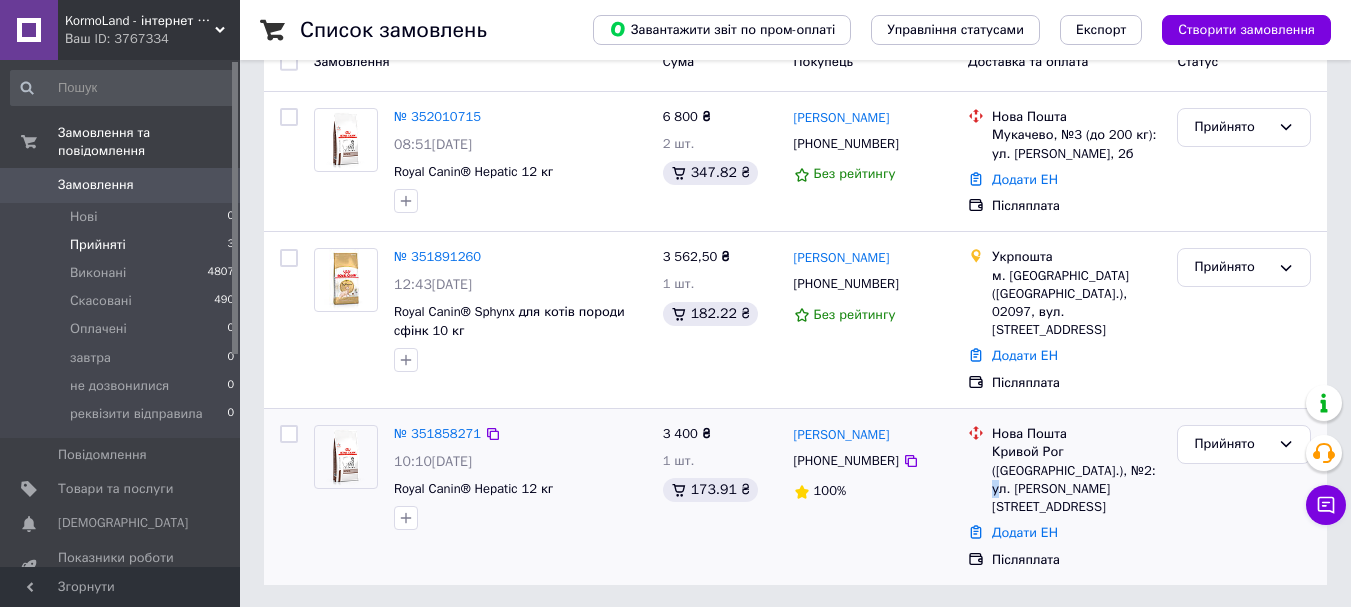 click on "Кривой Рог (Днепропетровская обл.), №2: ул. Леонида Бородича, 17" at bounding box center [1076, 479] 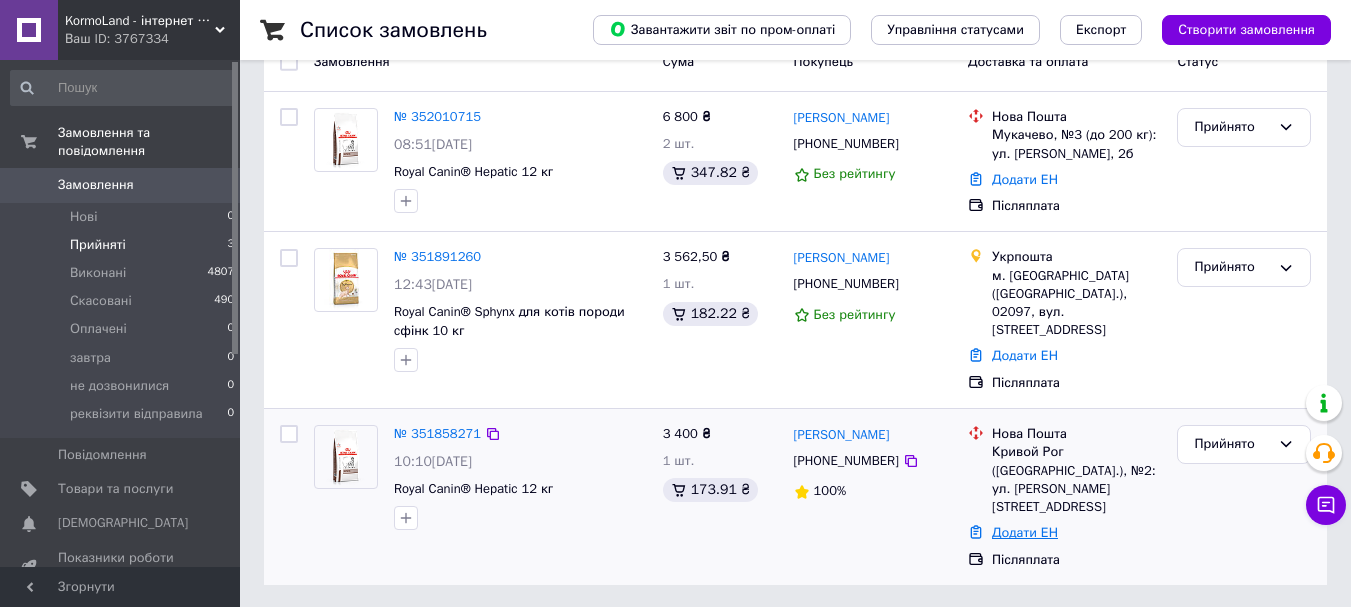 click on "Додати ЕН" at bounding box center (1025, 532) 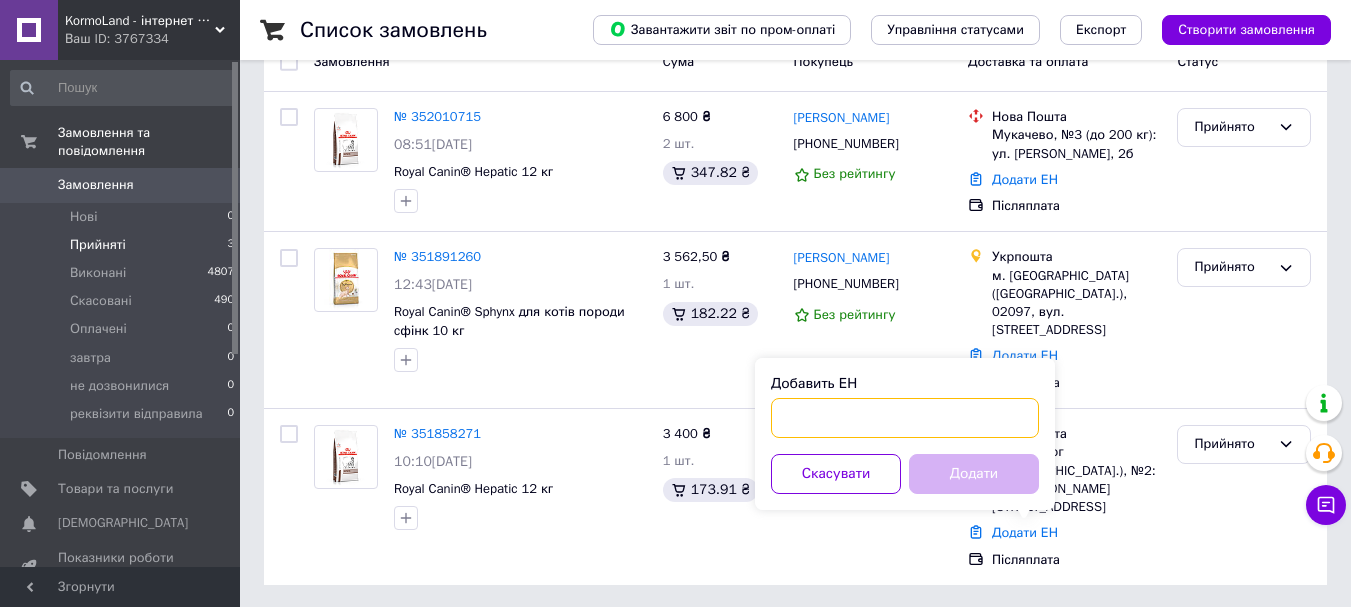 click on "Добавить ЕН" at bounding box center [905, 418] 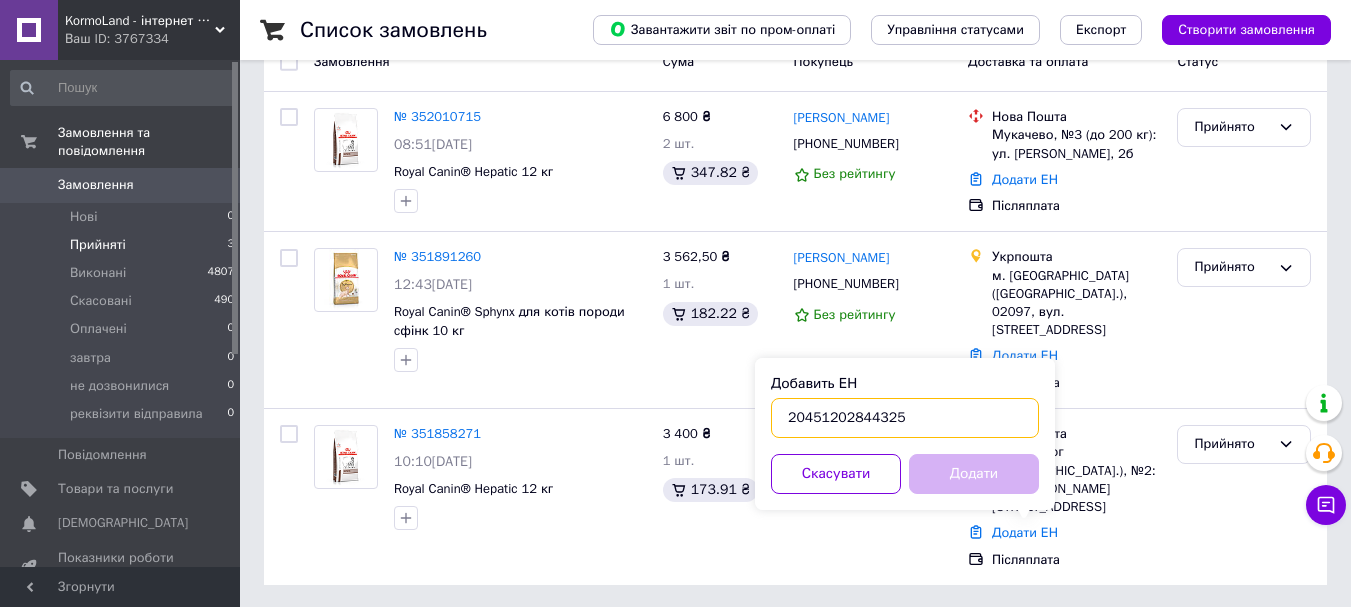 type on "20451202844325" 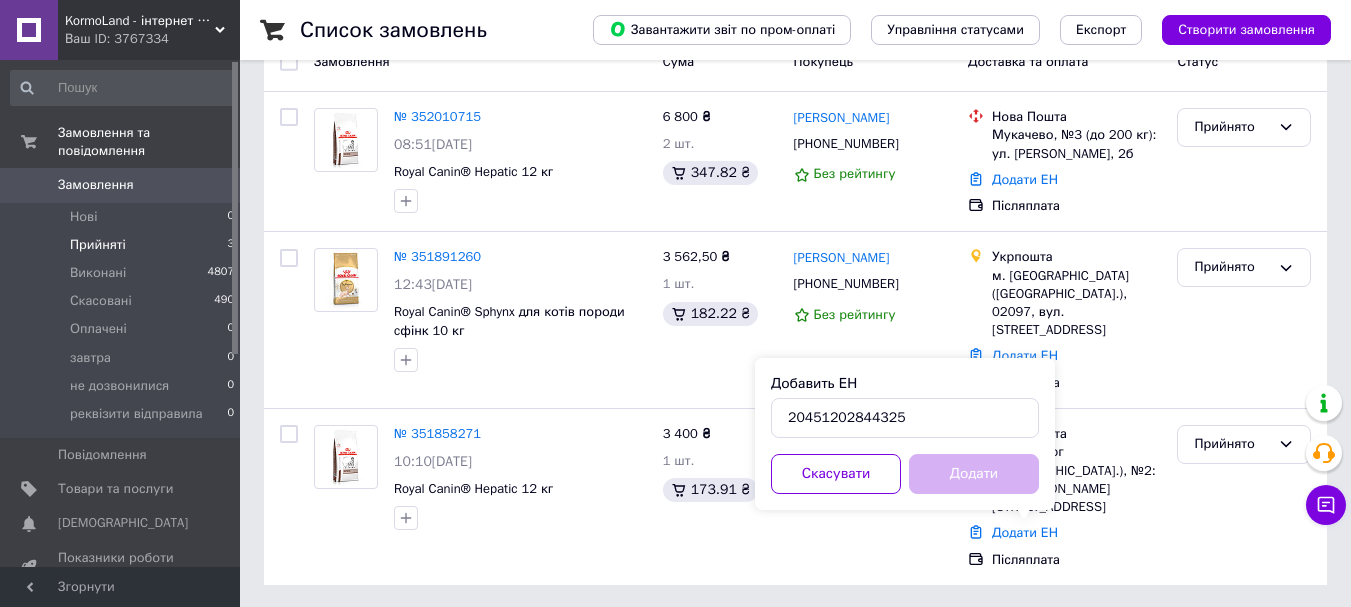 click on "Додати" at bounding box center [974, 474] 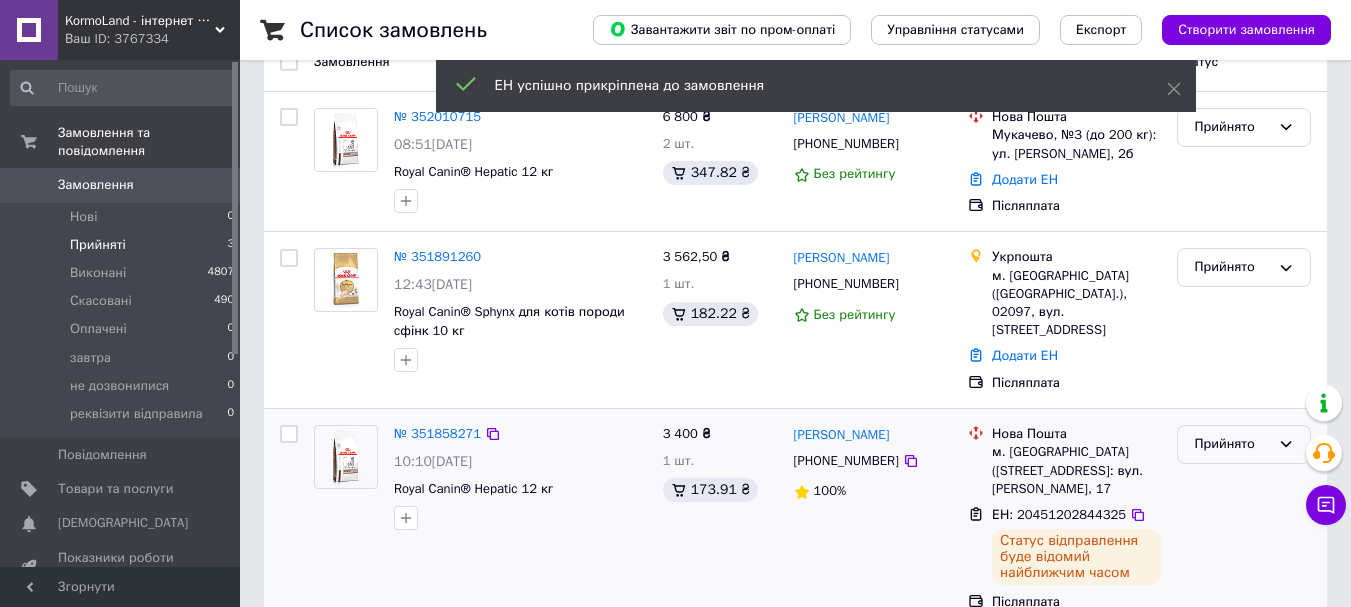 click on "Прийнято" at bounding box center [1232, 444] 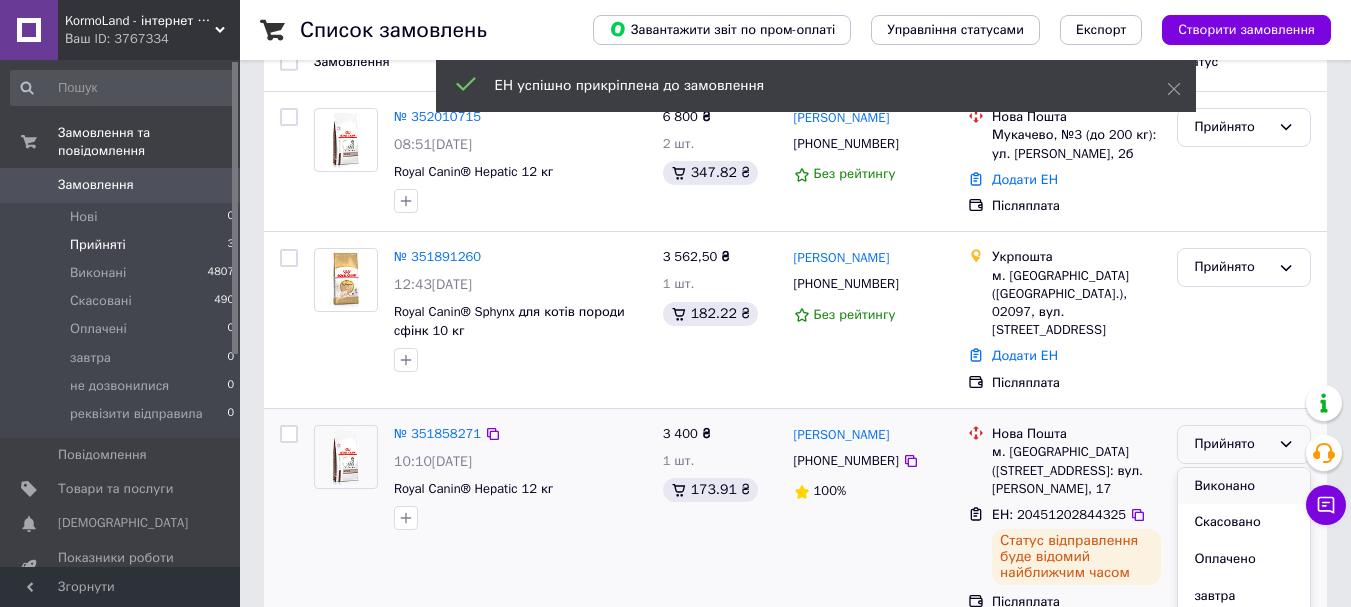 click on "Виконано" at bounding box center (1244, 486) 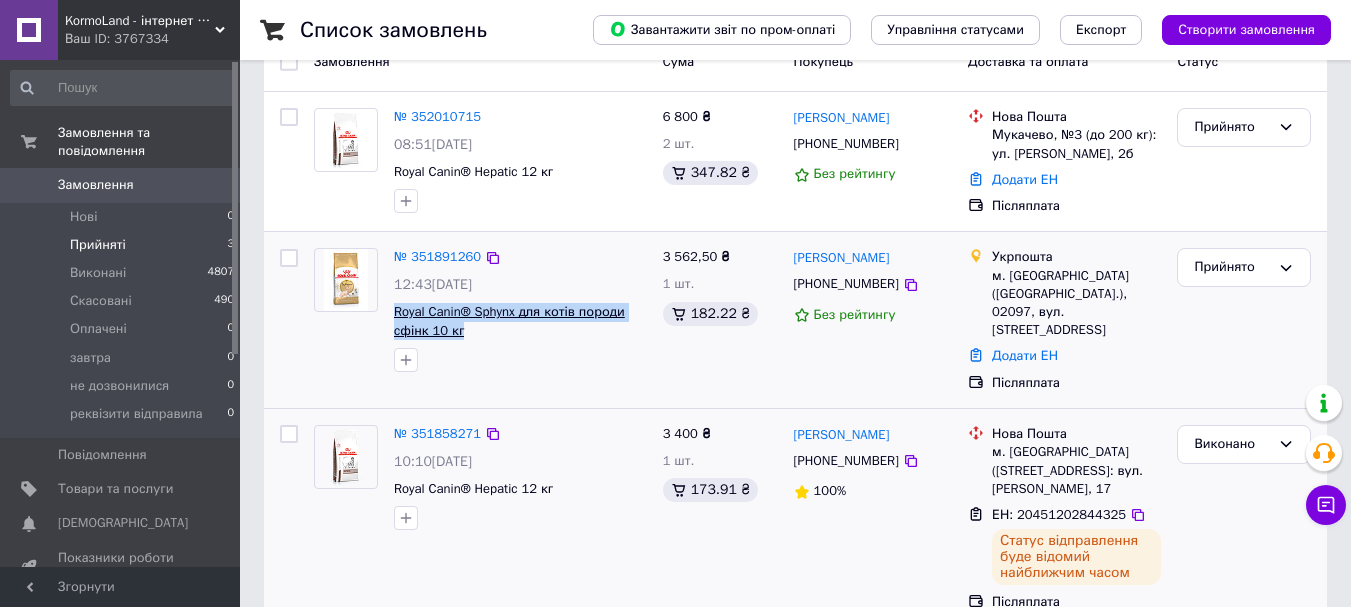 drag, startPoint x: 485, startPoint y: 355, endPoint x: 396, endPoint y: 327, distance: 93.30059 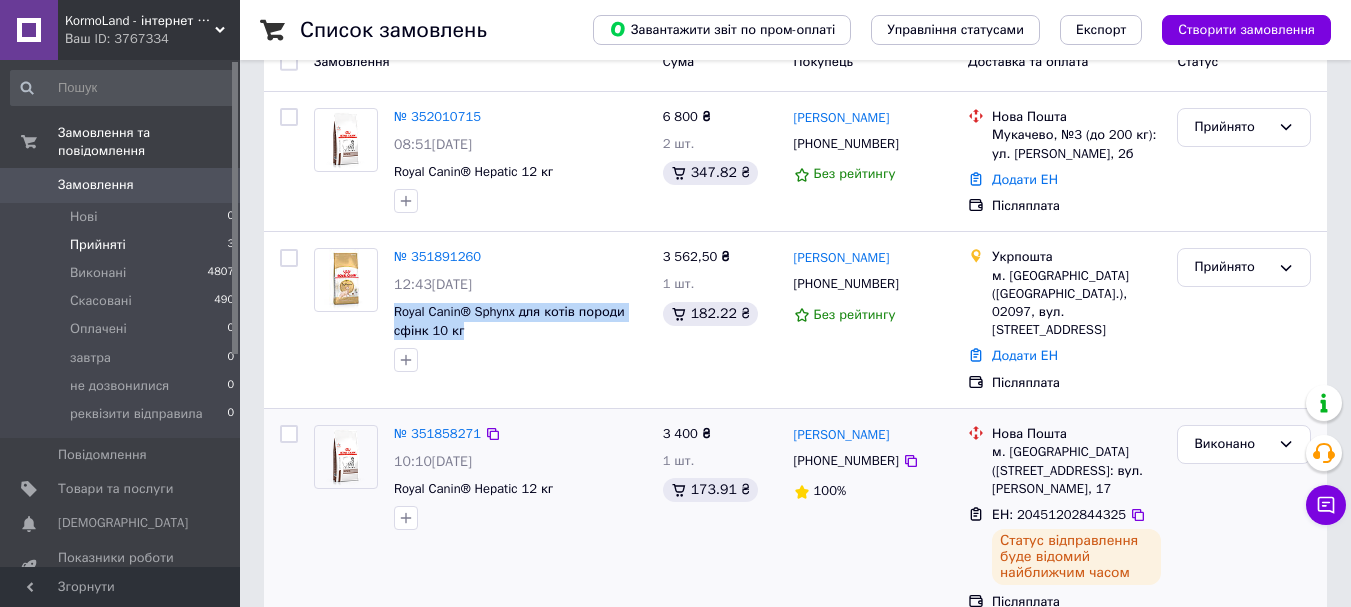 copy on "Royal Canin® Sphynx для котів породи cфінк 10 кг" 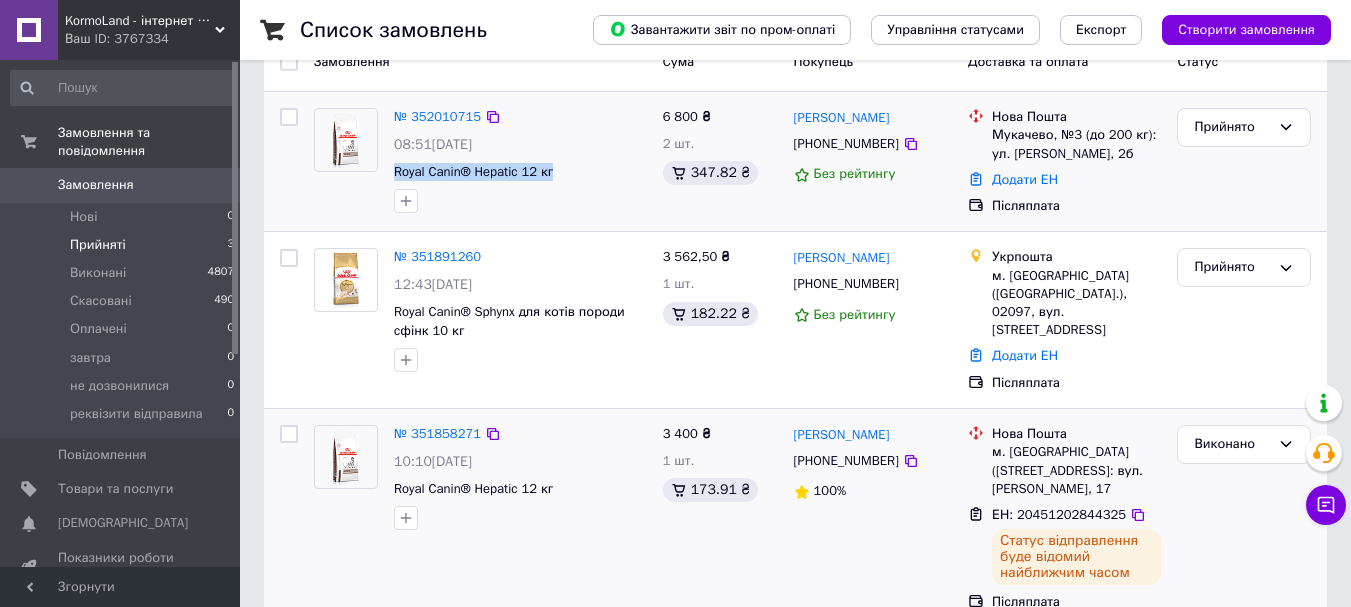 drag, startPoint x: 578, startPoint y: 169, endPoint x: 393, endPoint y: 175, distance: 185.09727 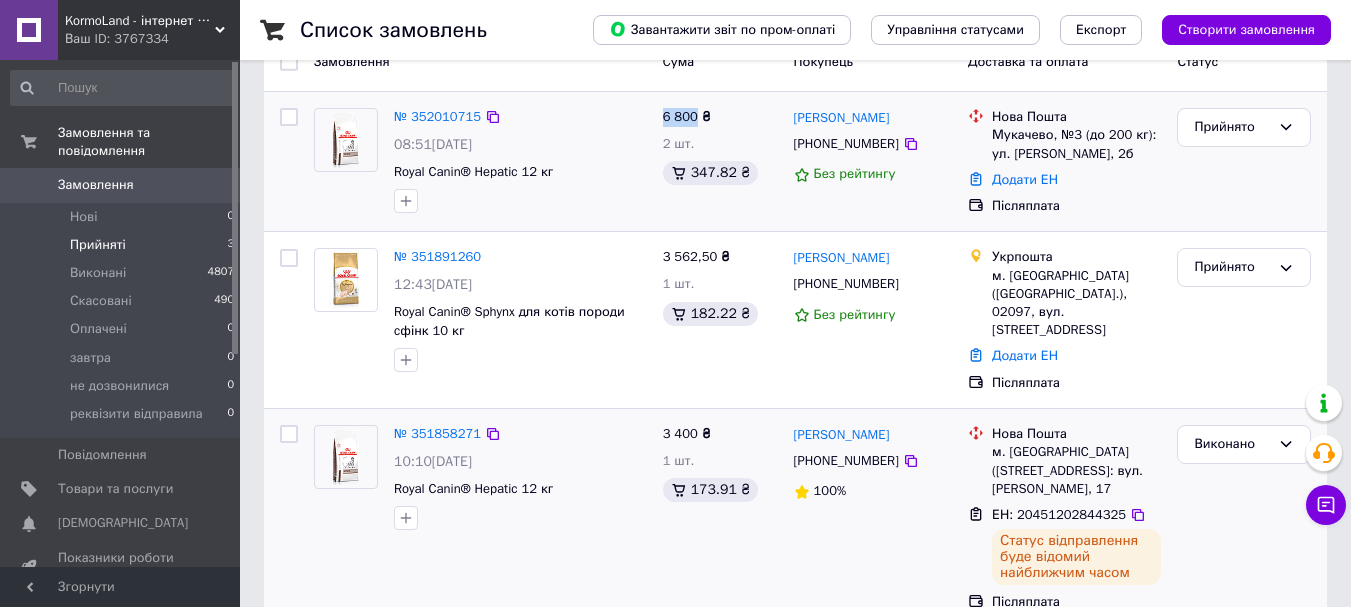 drag, startPoint x: 695, startPoint y: 105, endPoint x: 663, endPoint y: 109, distance: 32.24903 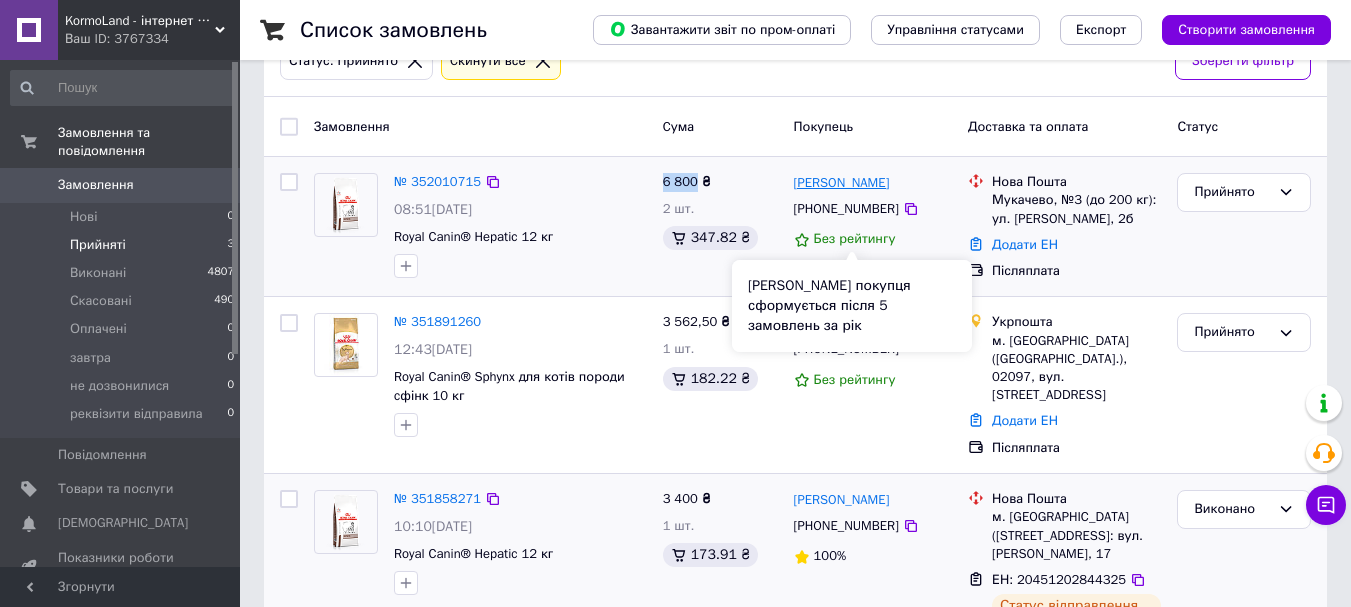 scroll, scrollTop: 95, scrollLeft: 0, axis: vertical 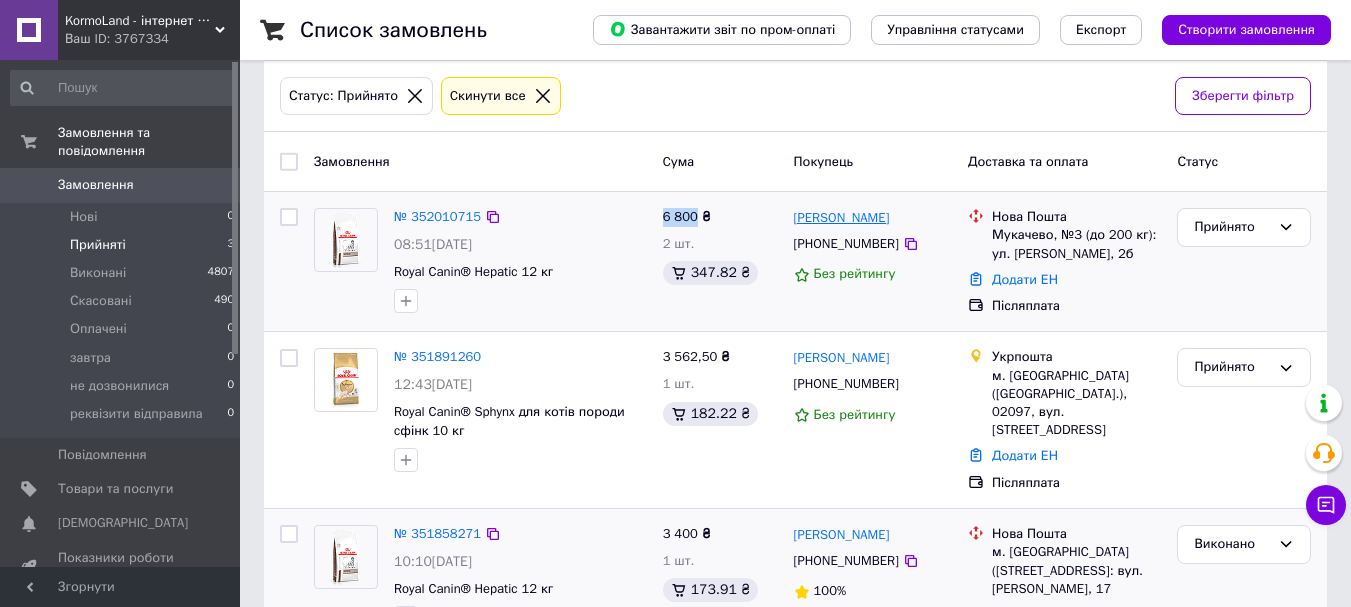 drag, startPoint x: 895, startPoint y: 213, endPoint x: 840, endPoint y: 214, distance: 55.00909 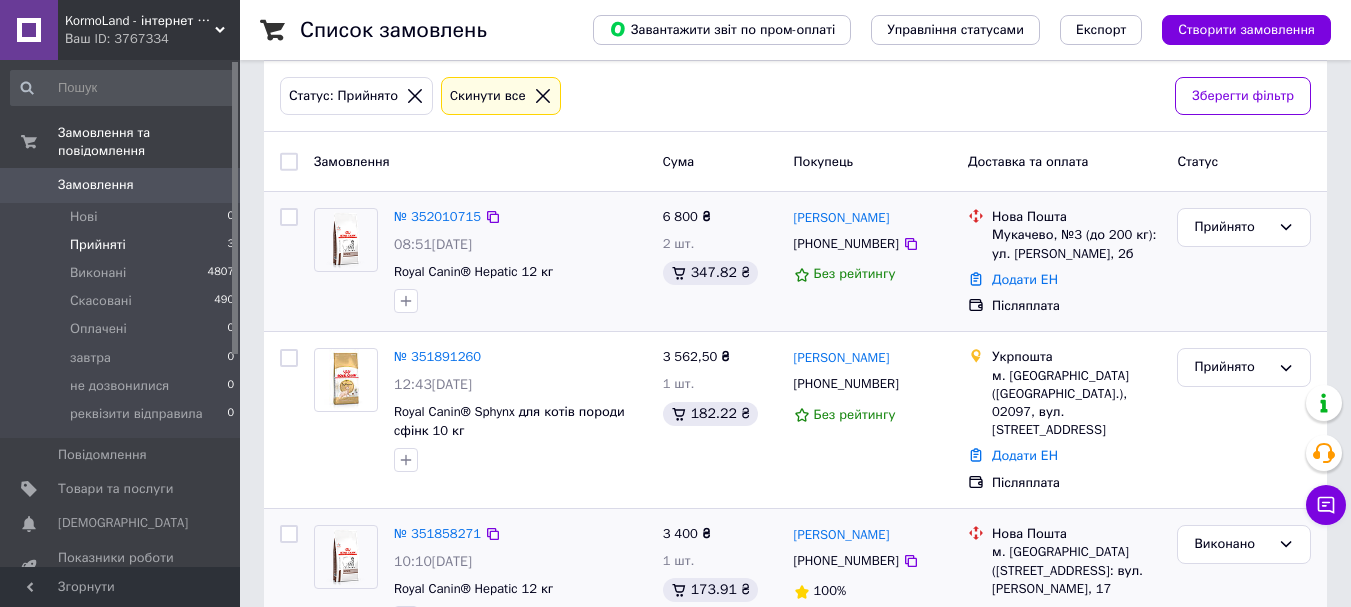 click on "Мукачево, №3 (до 200 кг): ул. Немировича-Данченко Владимира, 2б" at bounding box center (1076, 244) 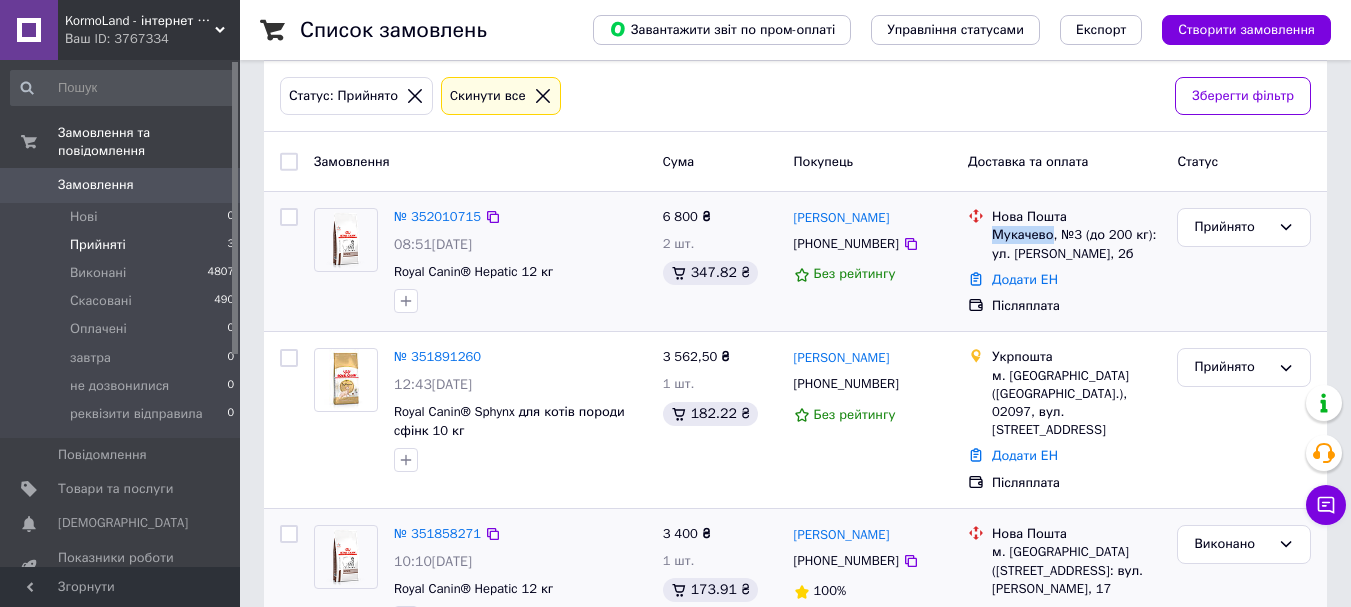 click on "Мукачево, №3 (до 200 кг): ул. Немировича-Данченко Владимира, 2б" at bounding box center [1076, 244] 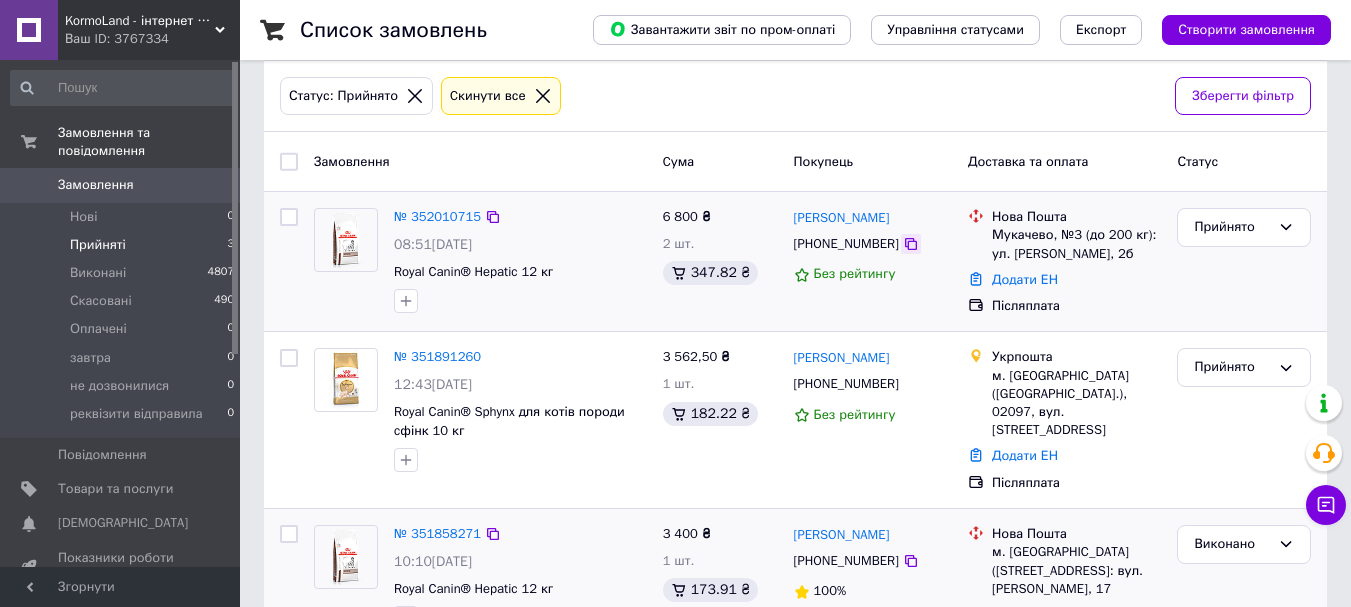 click 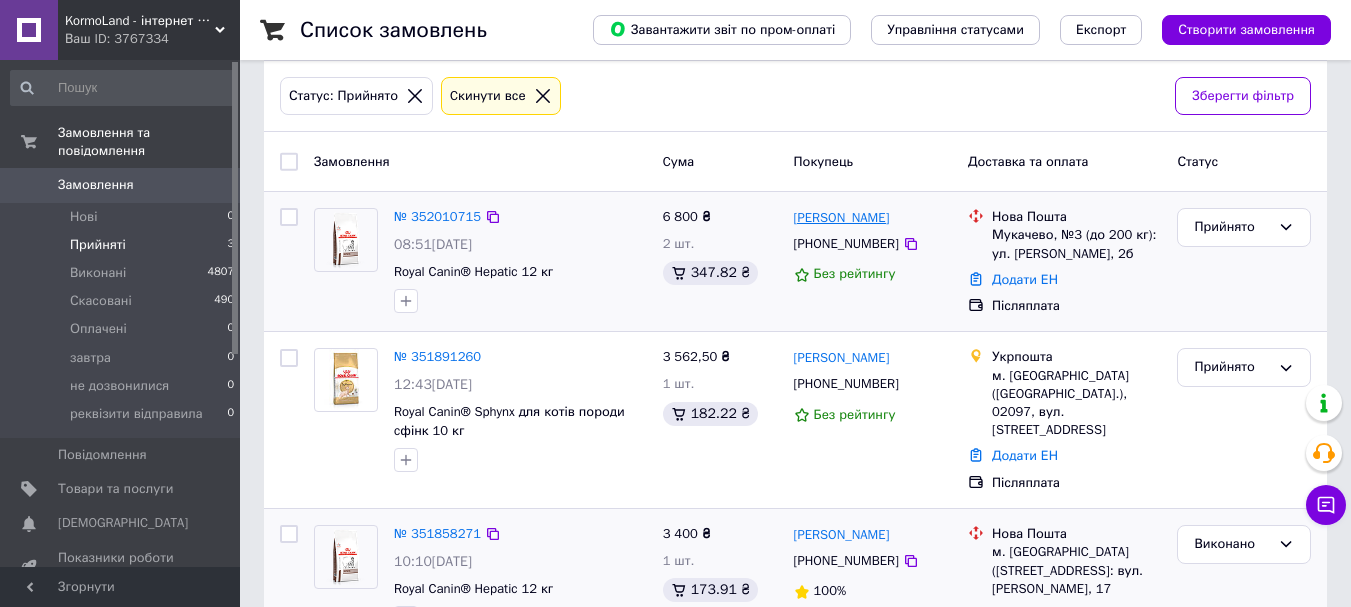 drag, startPoint x: 908, startPoint y: 221, endPoint x: 841, endPoint y: 213, distance: 67.47592 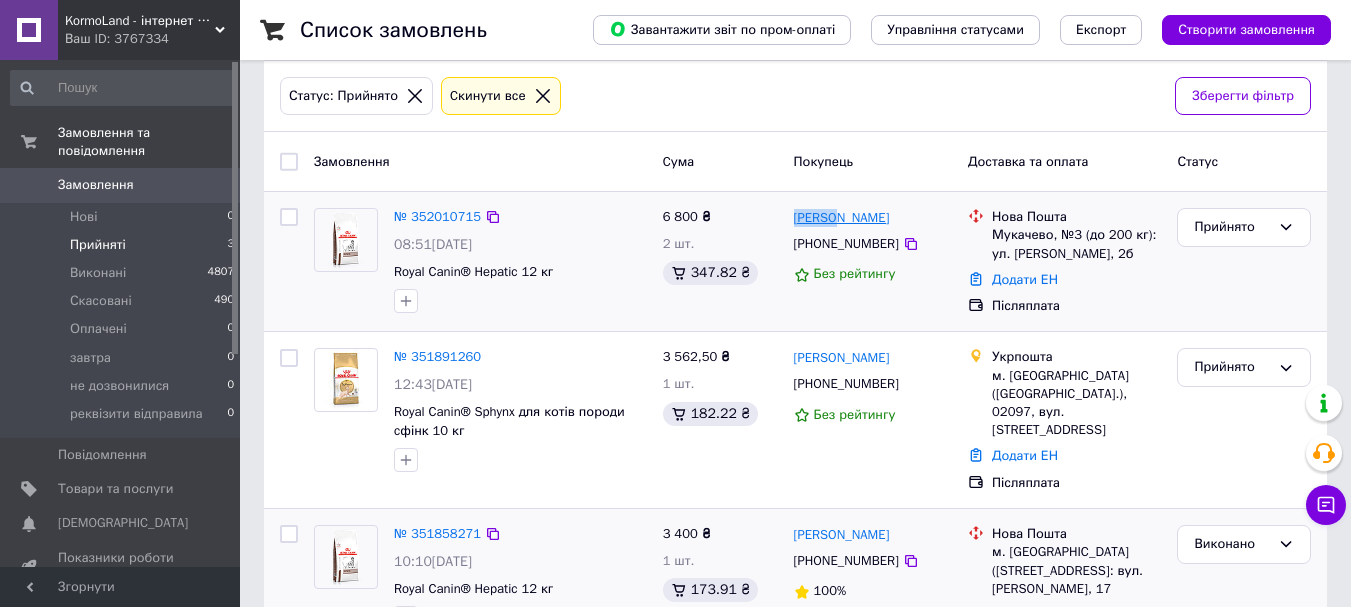 drag, startPoint x: 810, startPoint y: 217, endPoint x: 836, endPoint y: 224, distance: 26.925823 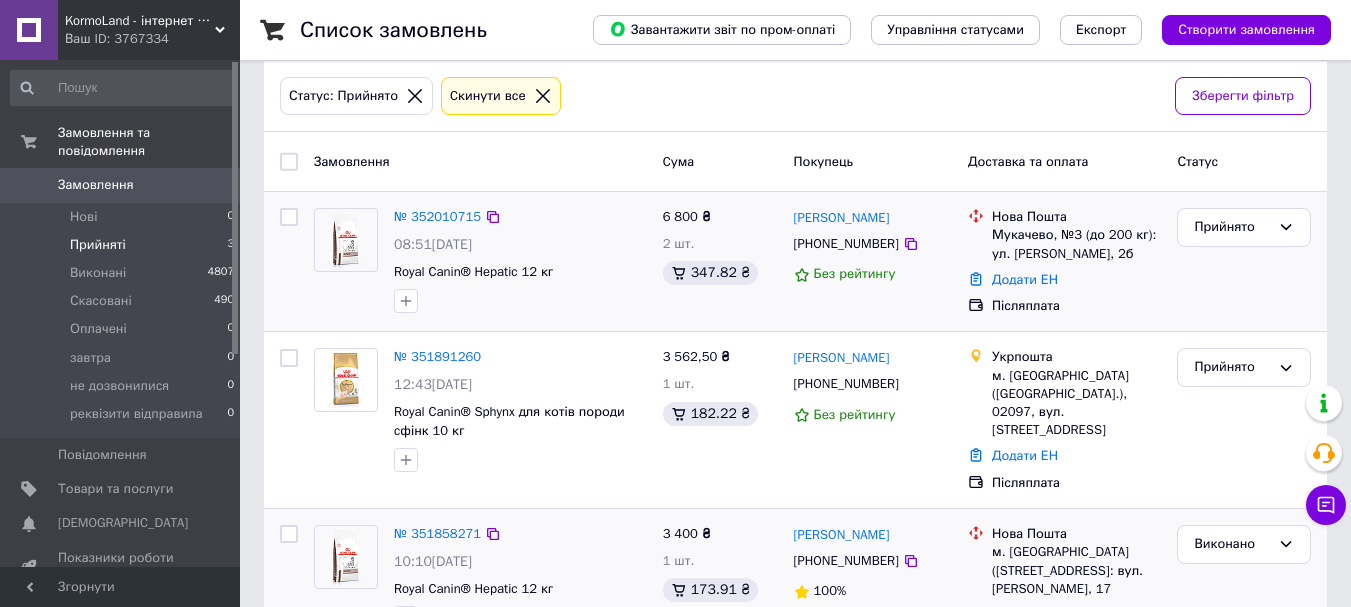 click on "Мукачево, №3 (до 200 кг): ул. Немировича-Данченко Владимира, 2б" at bounding box center (1076, 244) 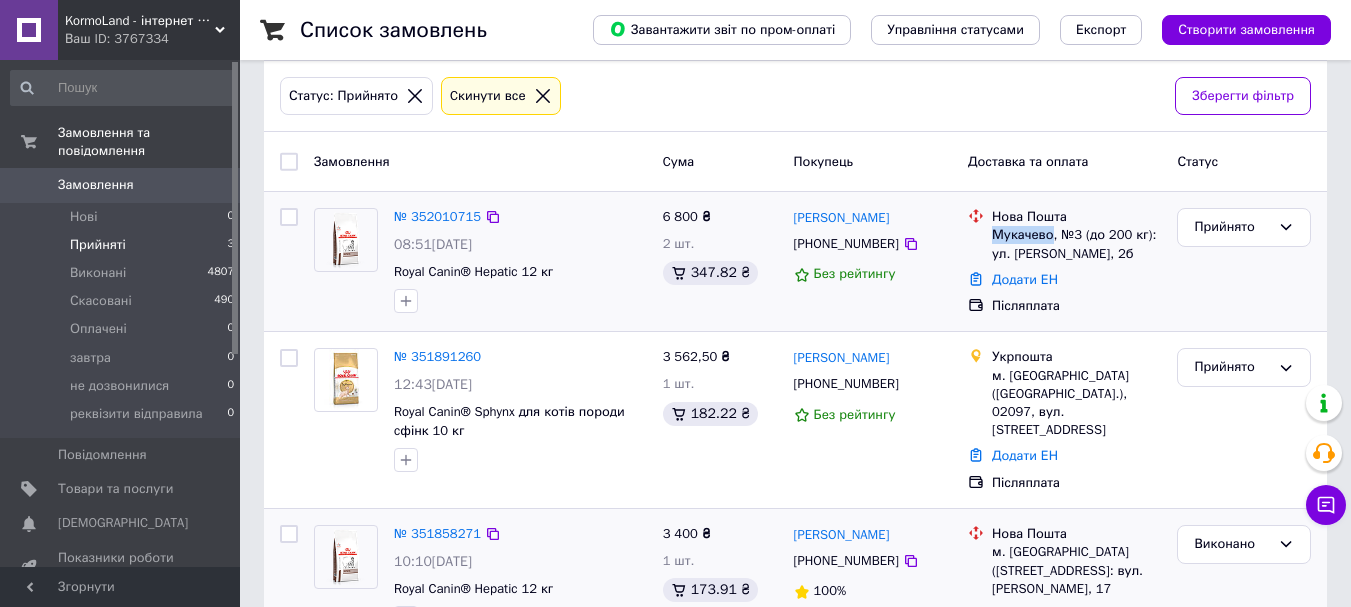 click on "Мукачево, №3 (до 200 кг): ул. Немировича-Данченко Владимира, 2б" at bounding box center [1076, 244] 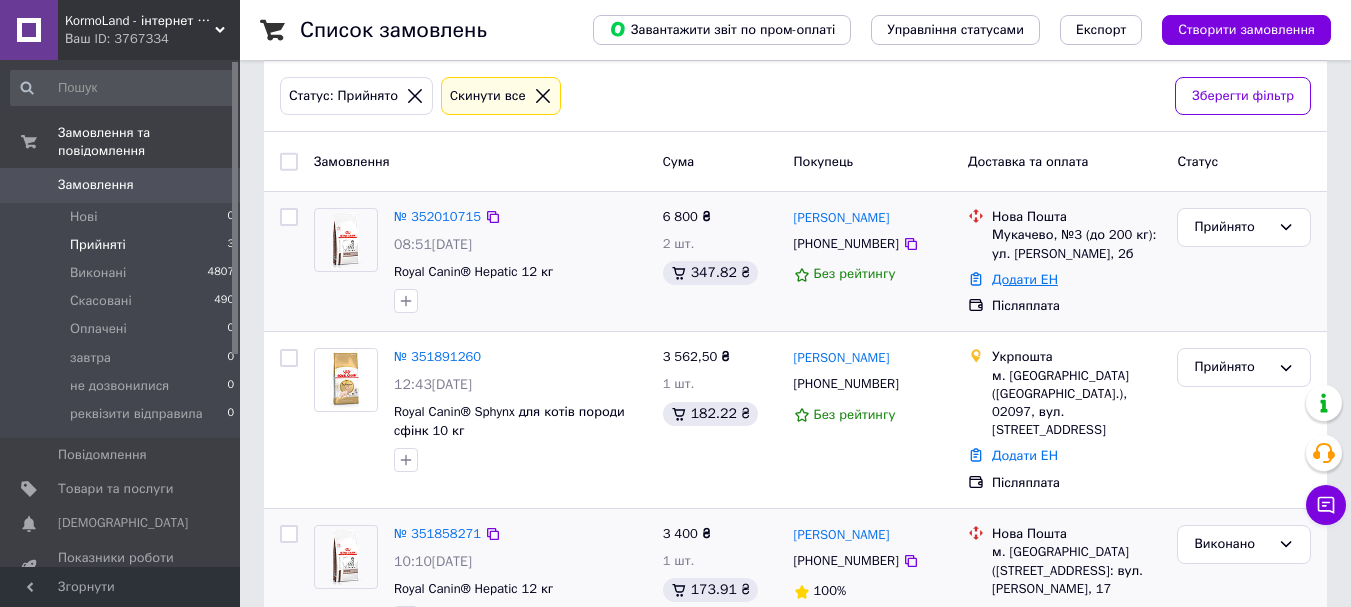click on "Додати ЕН" at bounding box center (1025, 279) 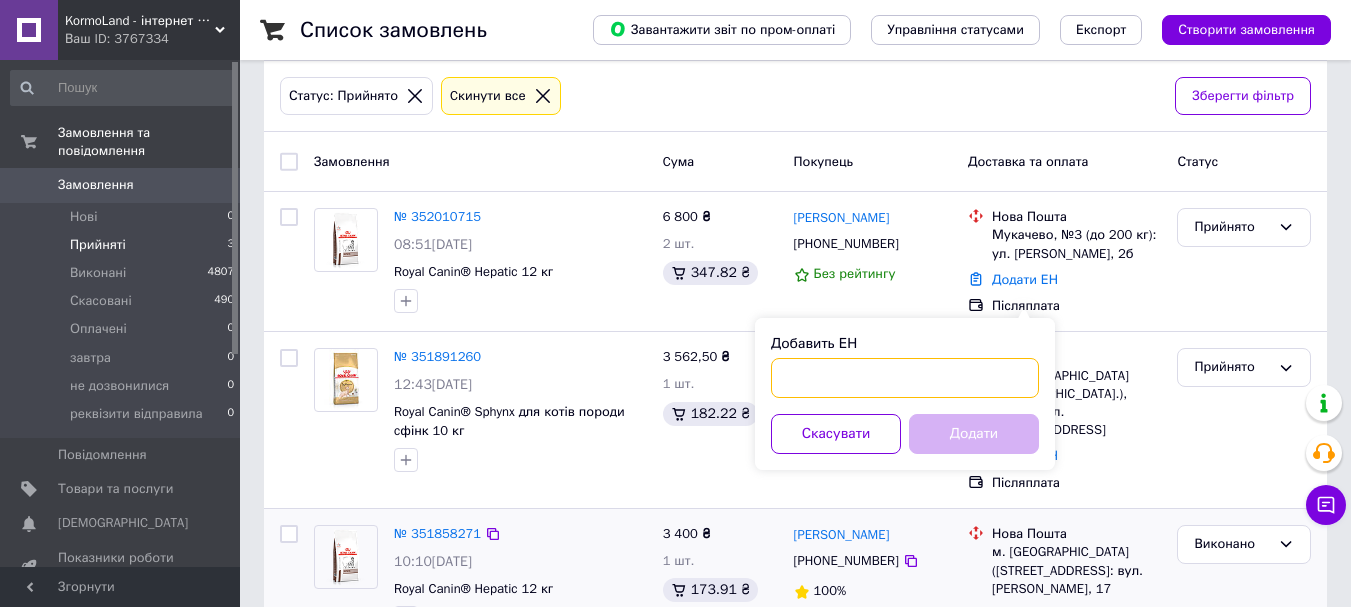 click on "Добавить ЕН" at bounding box center [905, 378] 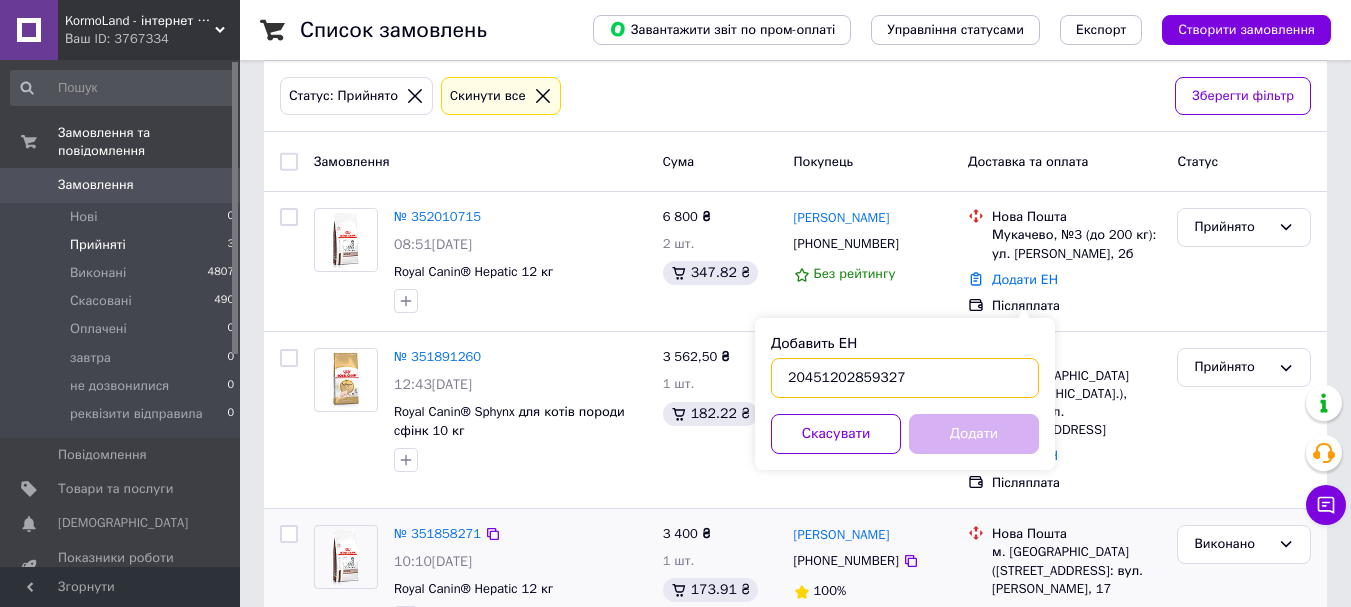 type on "20451202859327" 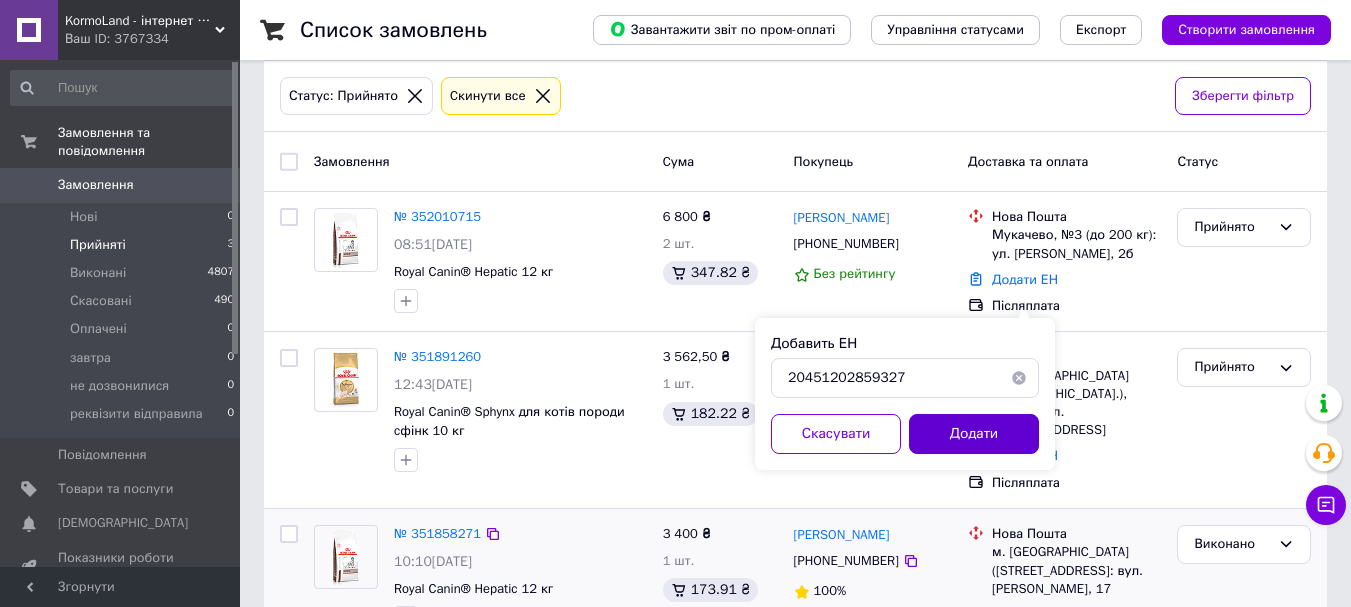 click on "Додати" at bounding box center [974, 434] 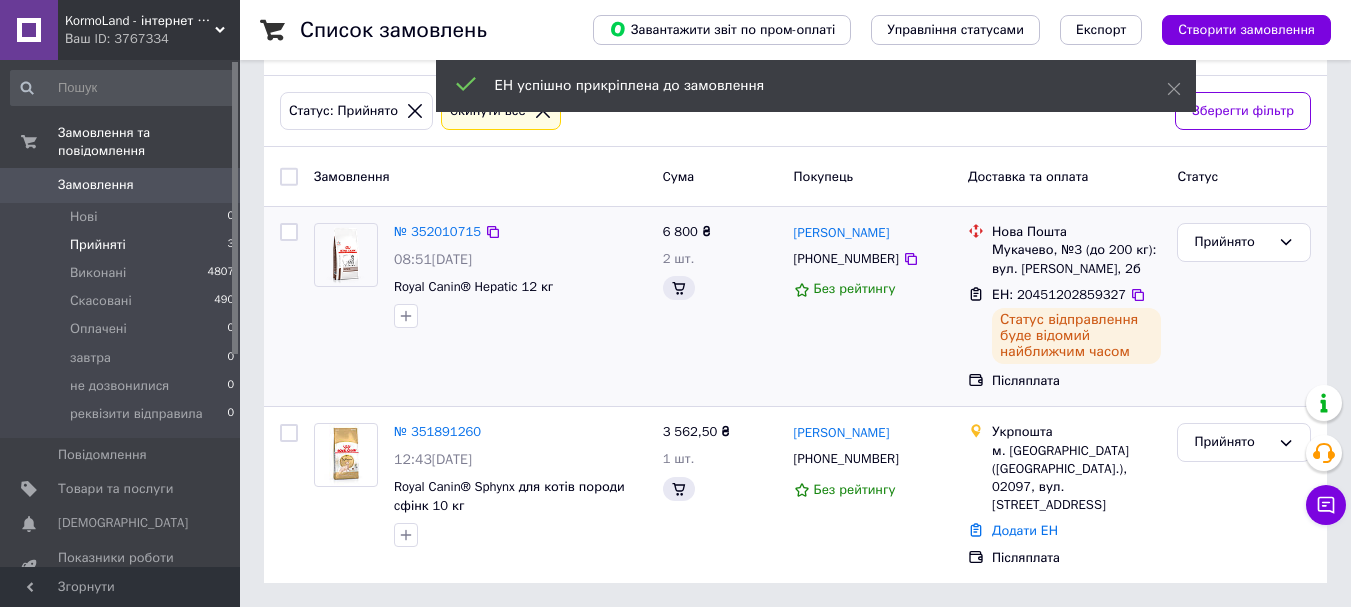 scroll, scrollTop: 78, scrollLeft: 0, axis: vertical 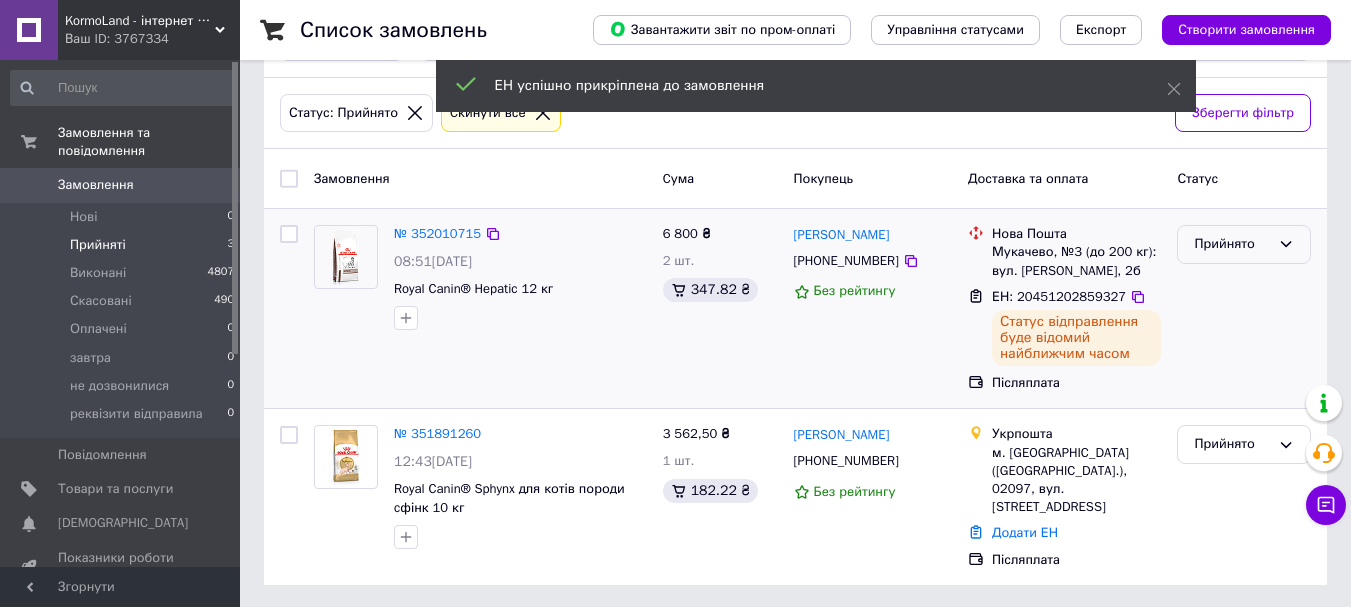 click on "Прийнято" at bounding box center (1244, 244) 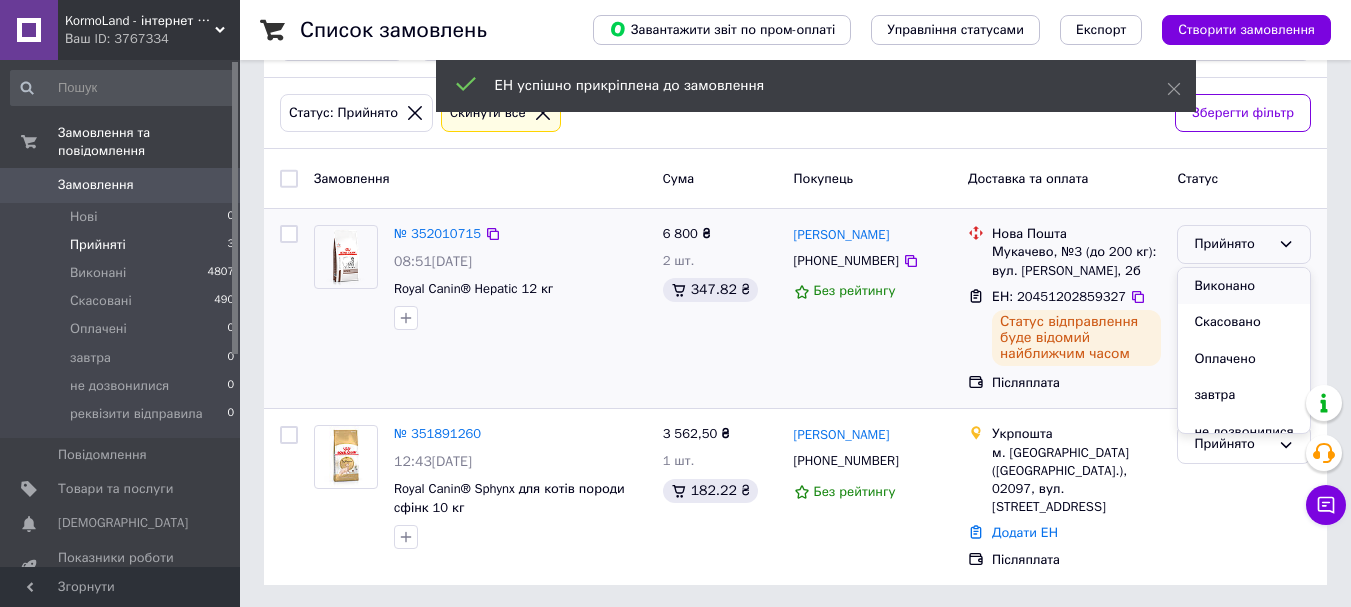 click on "Виконано" at bounding box center (1244, 286) 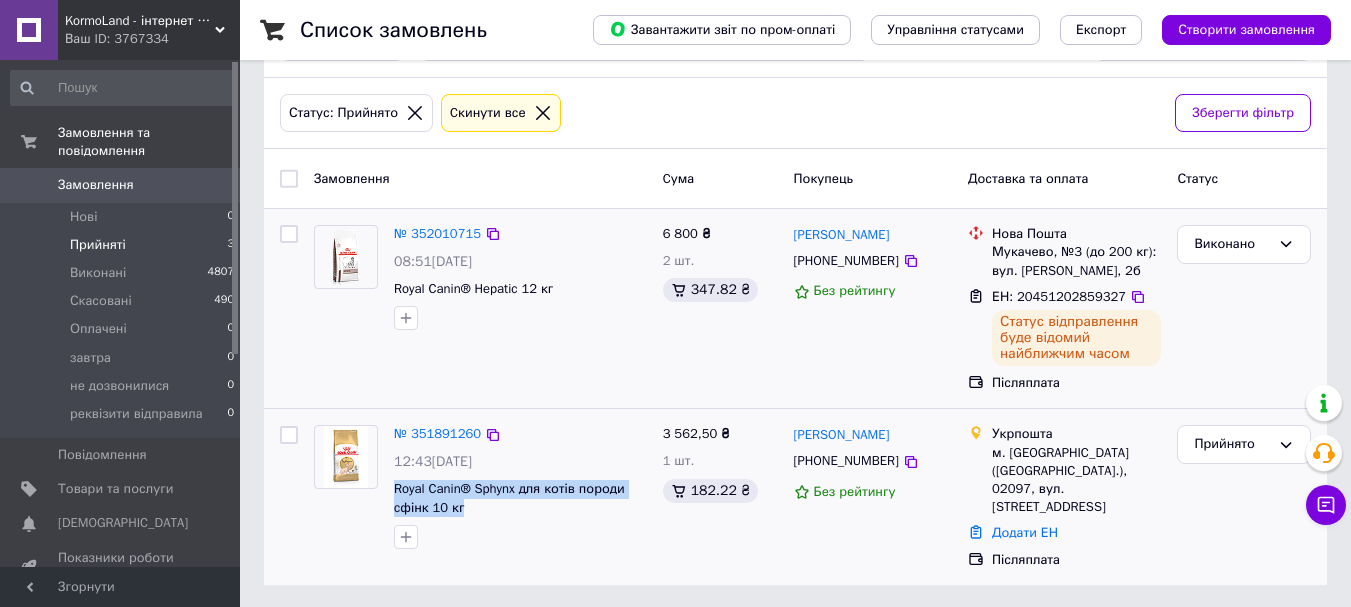 drag, startPoint x: 468, startPoint y: 525, endPoint x: 394, endPoint y: 496, distance: 79.47956 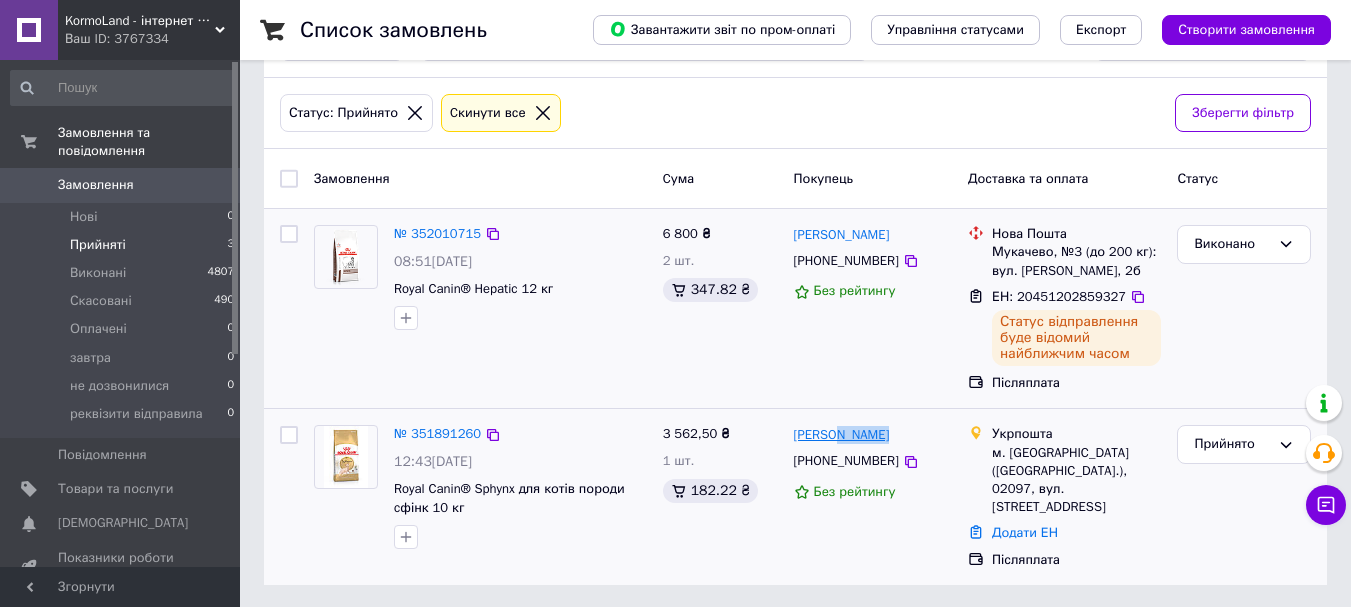 drag, startPoint x: 897, startPoint y: 449, endPoint x: 835, endPoint y: 449, distance: 62 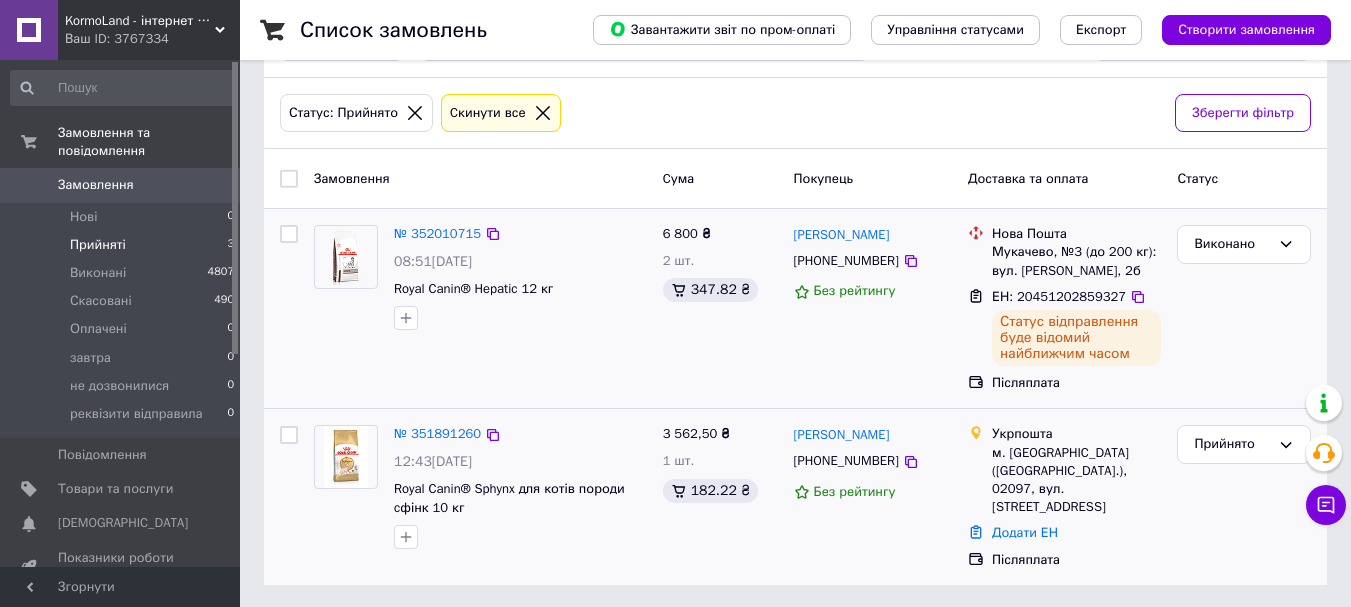click on "м. [GEOGRAPHIC_DATA] ([GEOGRAPHIC_DATA].), 02097, вул. [STREET_ADDRESS]" at bounding box center (1076, 480) 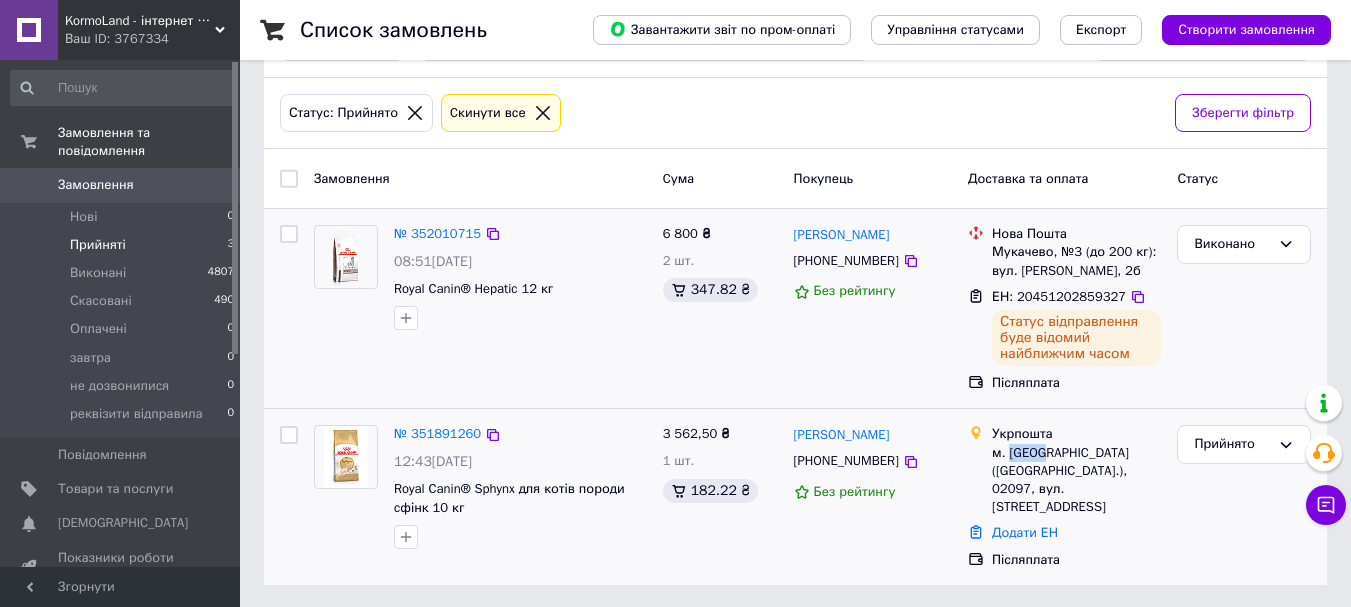 click on "м. [GEOGRAPHIC_DATA] ([GEOGRAPHIC_DATA].), 02097, вул. [STREET_ADDRESS]" at bounding box center [1076, 480] 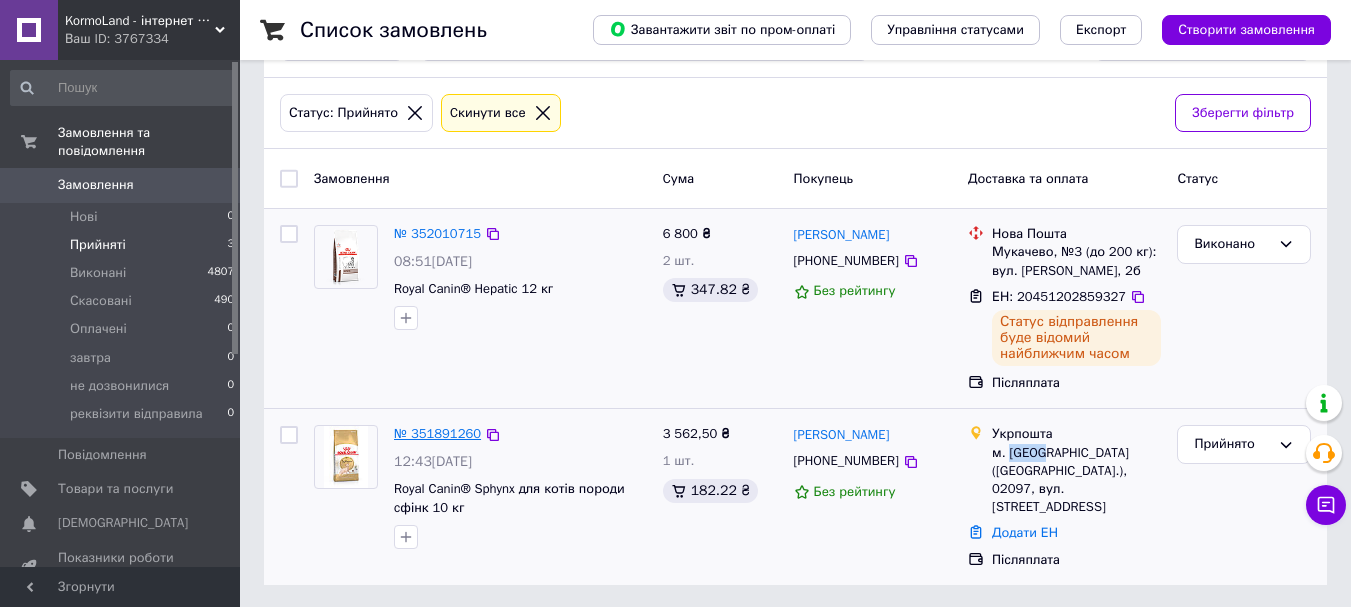 click on "№ 351891260" at bounding box center [437, 433] 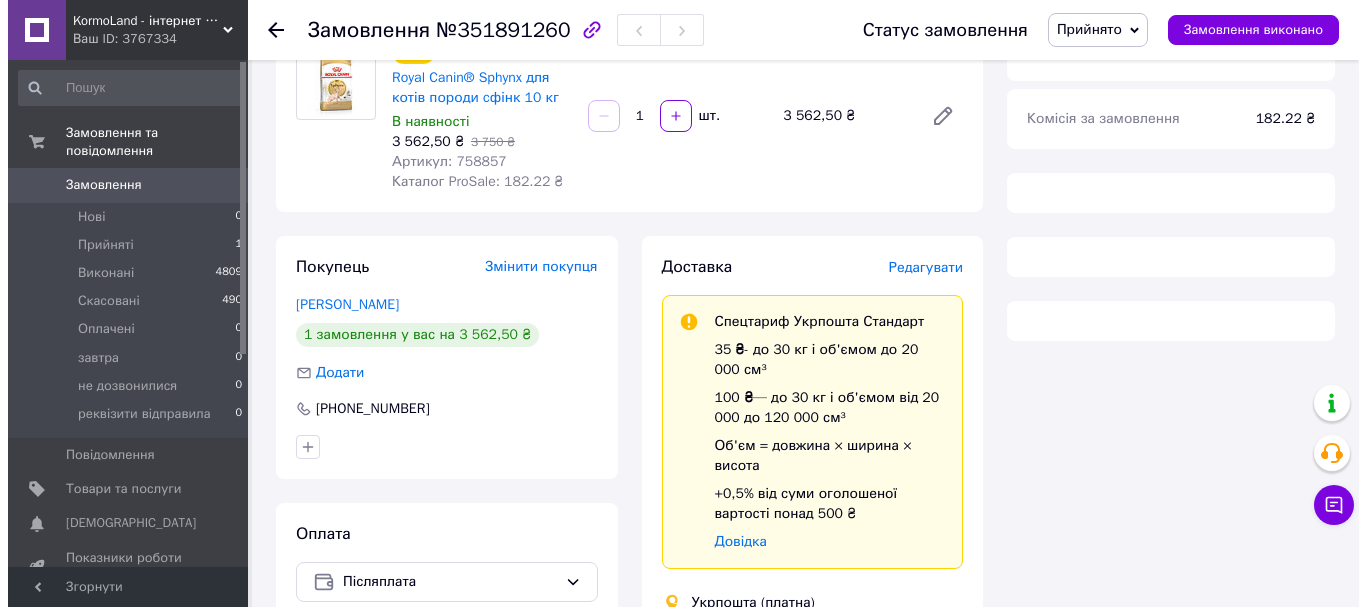 scroll, scrollTop: 200, scrollLeft: 0, axis: vertical 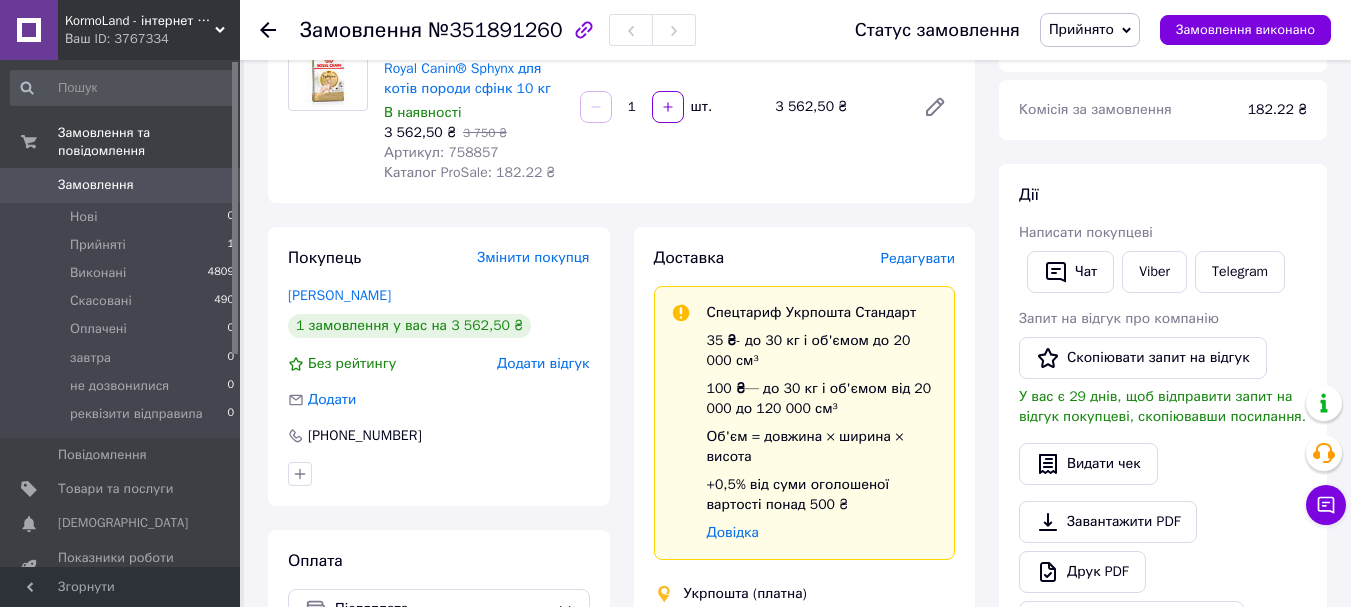 click on "Редагувати" at bounding box center [918, 258] 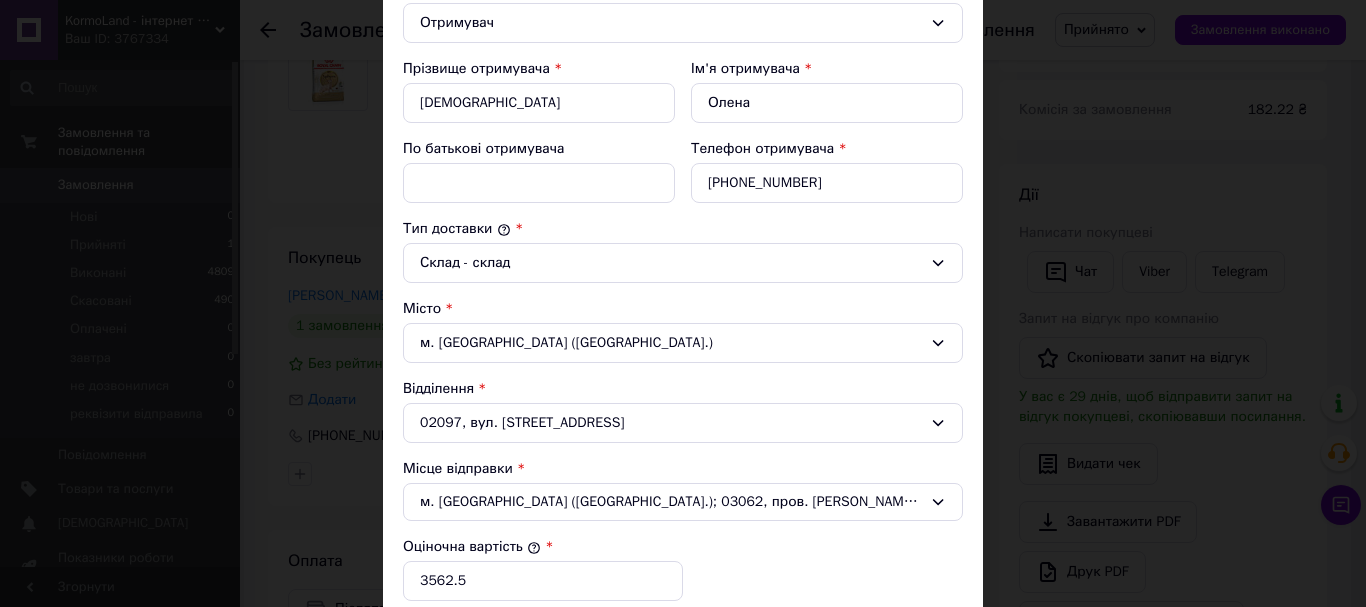 scroll, scrollTop: 700, scrollLeft: 0, axis: vertical 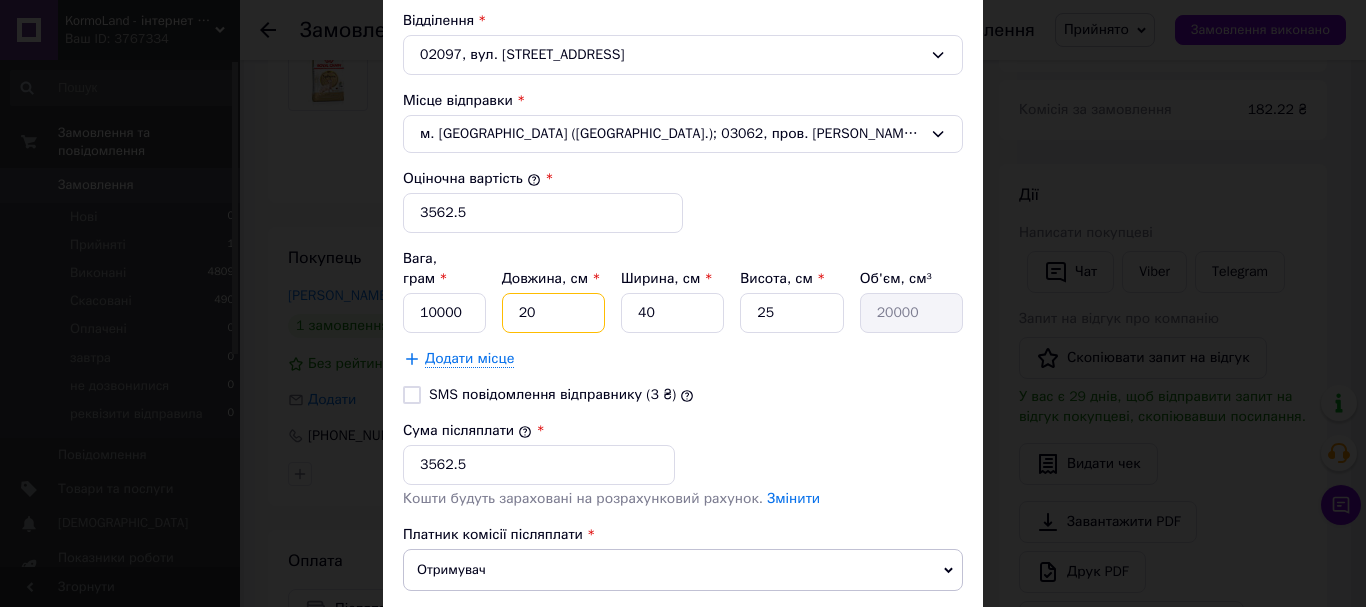 drag, startPoint x: 555, startPoint y: 290, endPoint x: 480, endPoint y: 289, distance: 75.00667 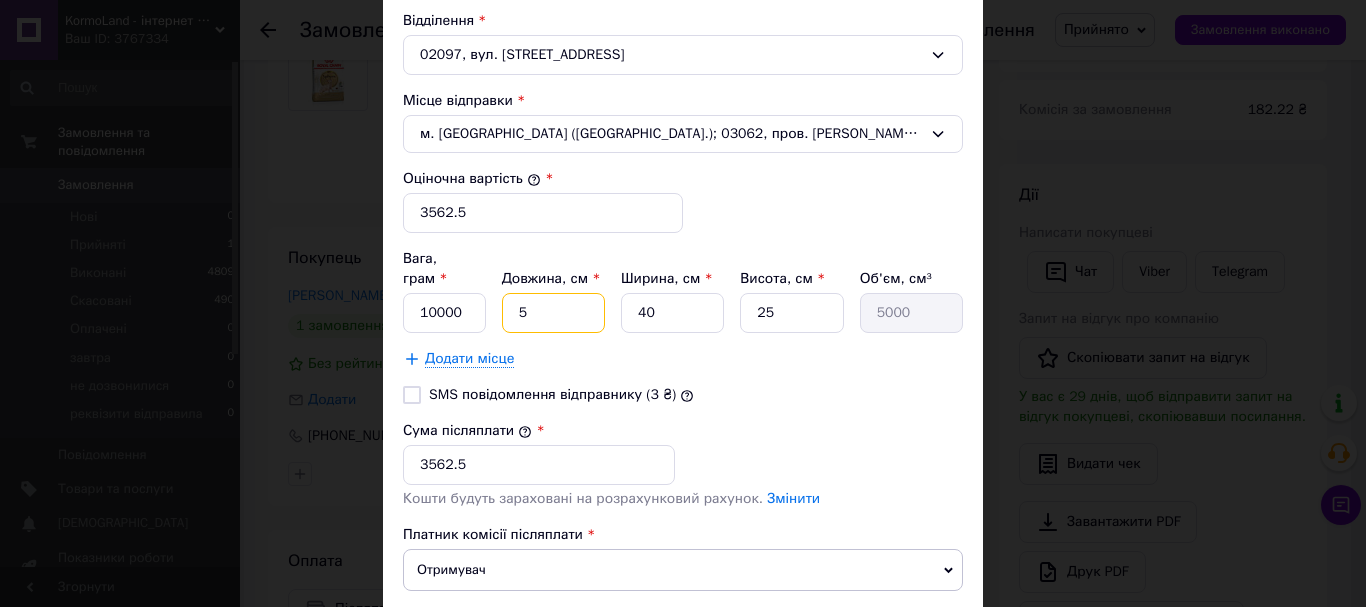 type on "55" 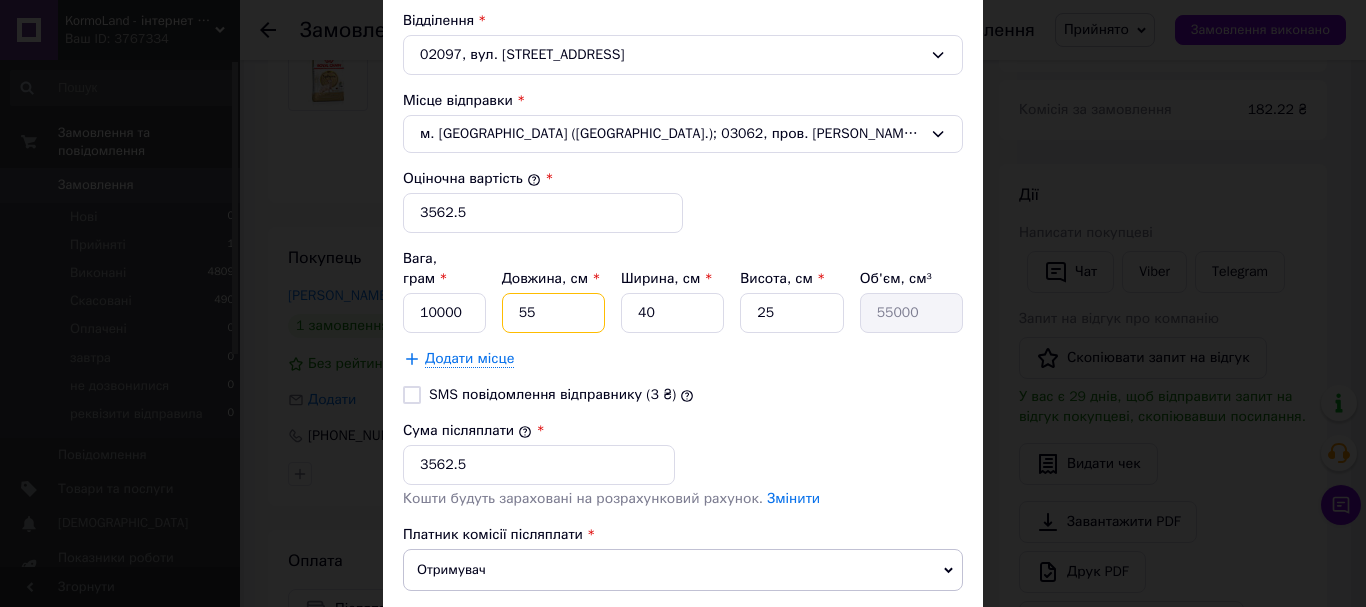 type on "55" 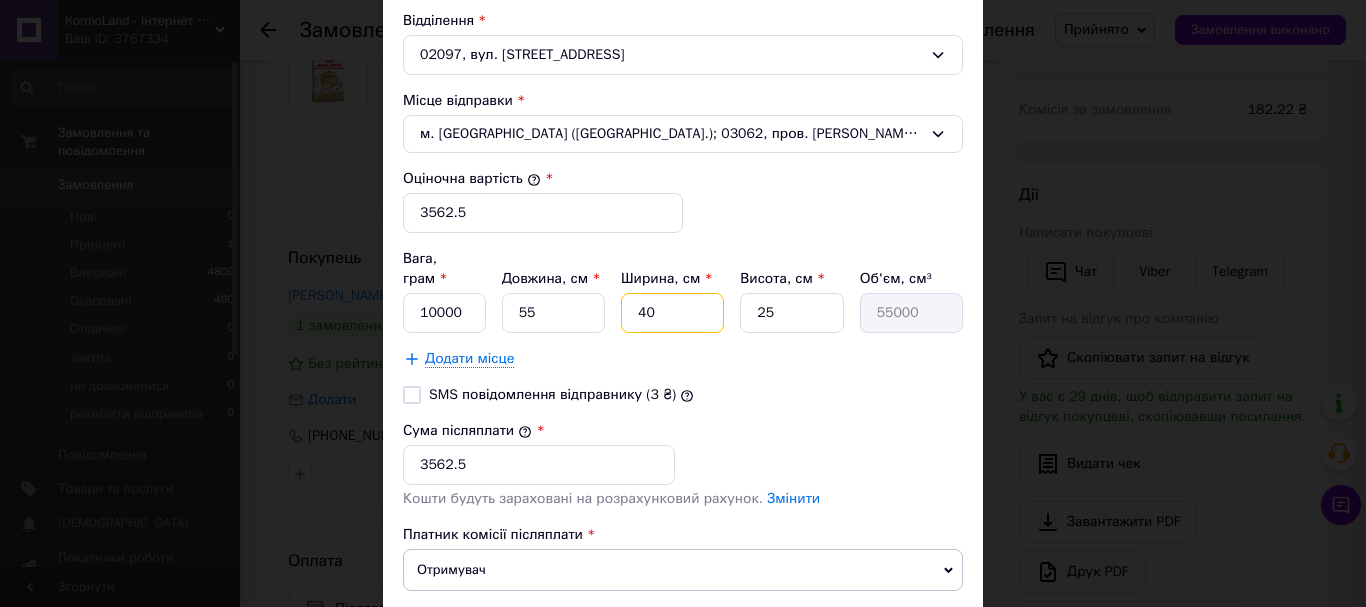 click on "40" at bounding box center (672, 313) 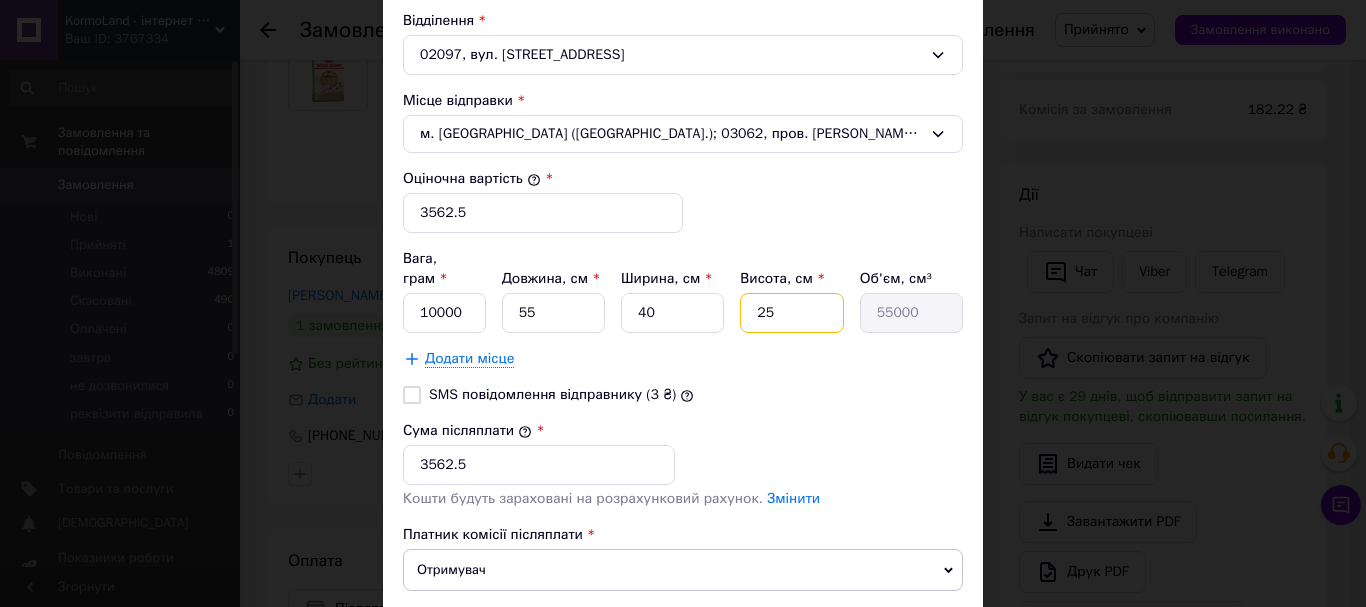 drag, startPoint x: 773, startPoint y: 291, endPoint x: 656, endPoint y: 291, distance: 117 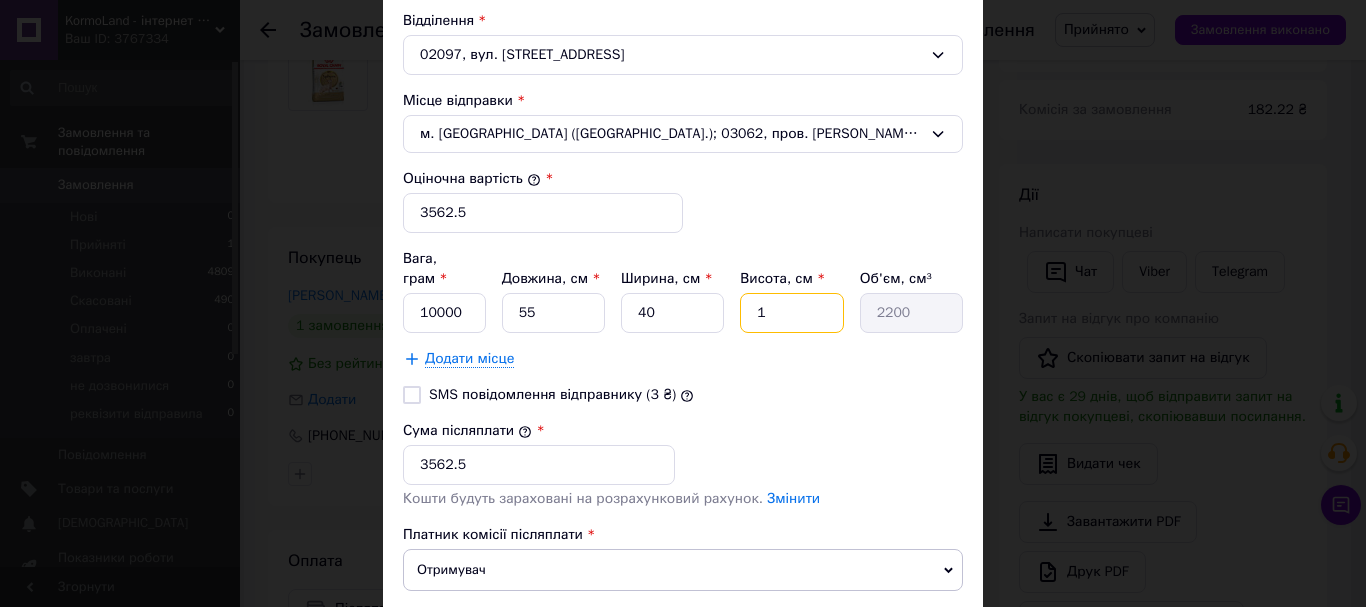 type on "12" 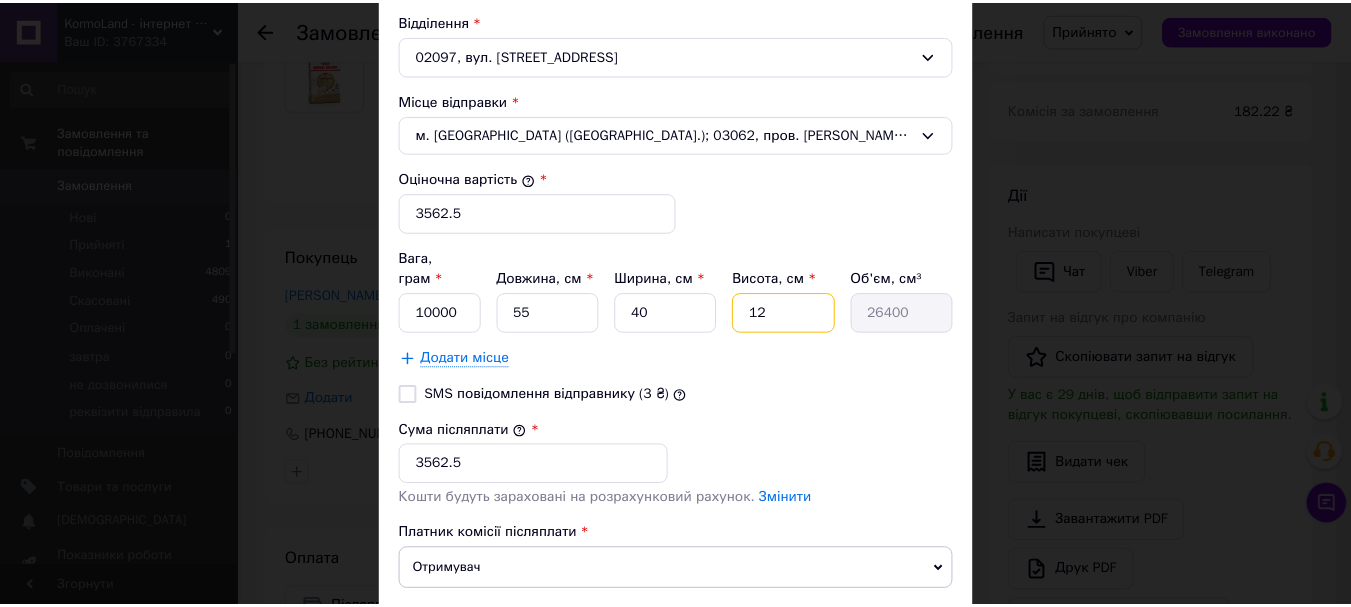 scroll, scrollTop: 830, scrollLeft: 0, axis: vertical 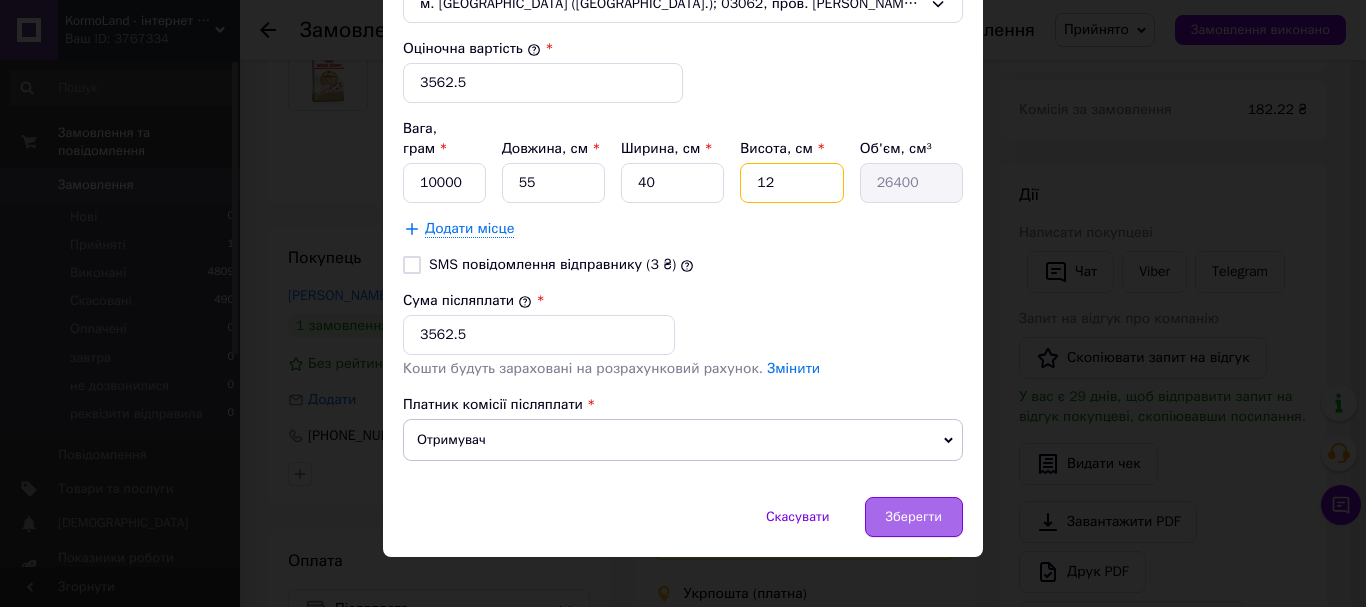 type on "12" 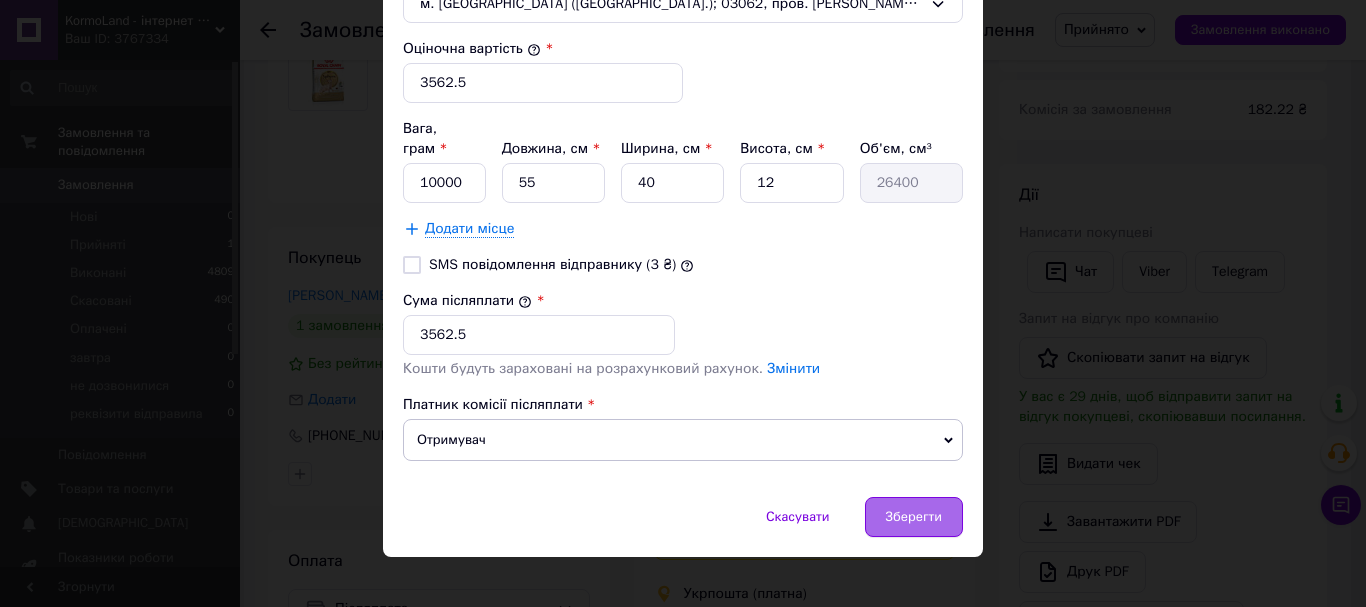 click on "Зберегти" at bounding box center (914, 517) 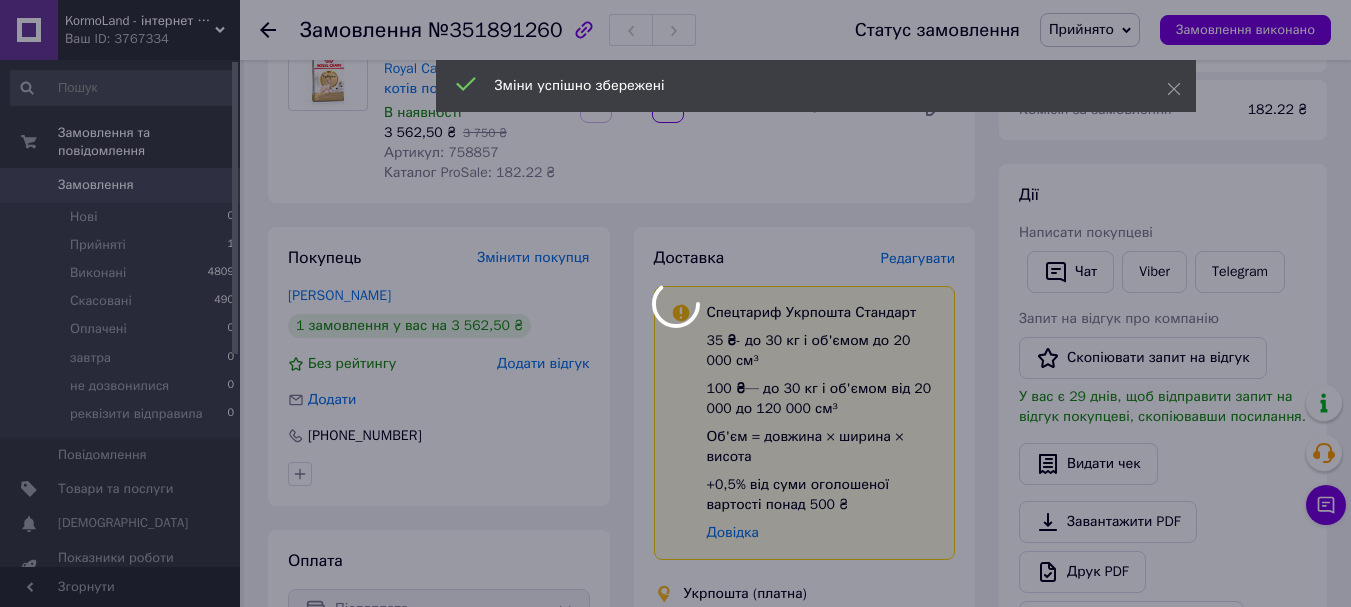 scroll, scrollTop: 800, scrollLeft: 0, axis: vertical 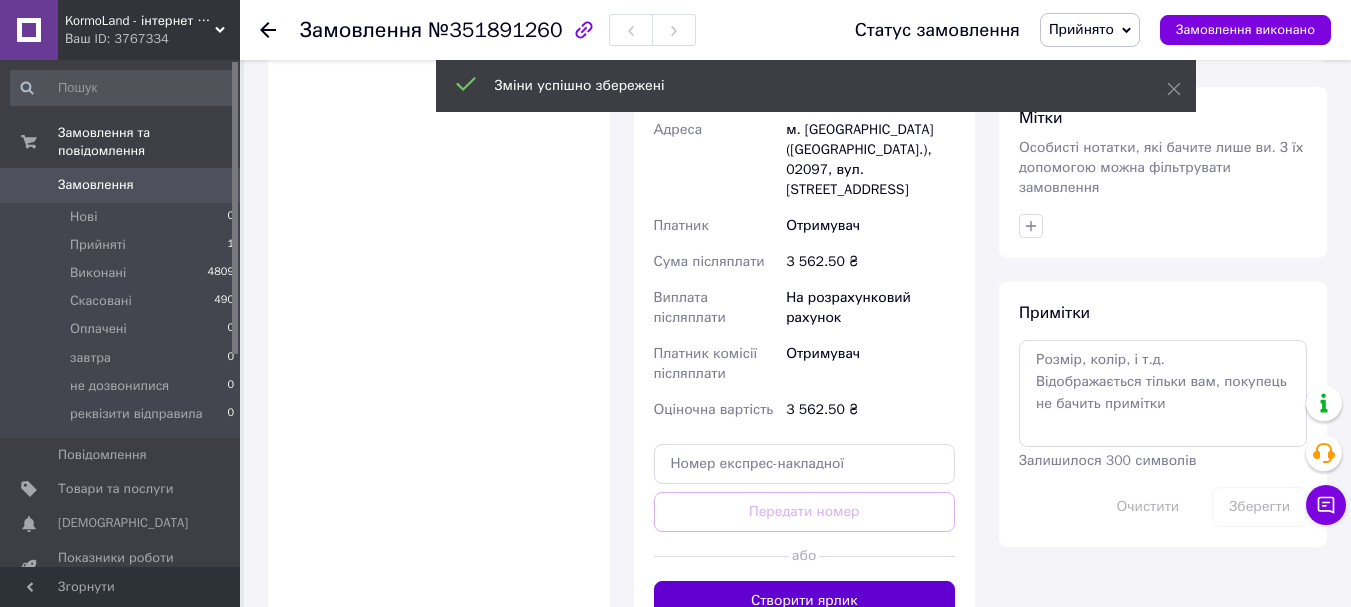 click on "Створити ярлик" at bounding box center [805, 601] 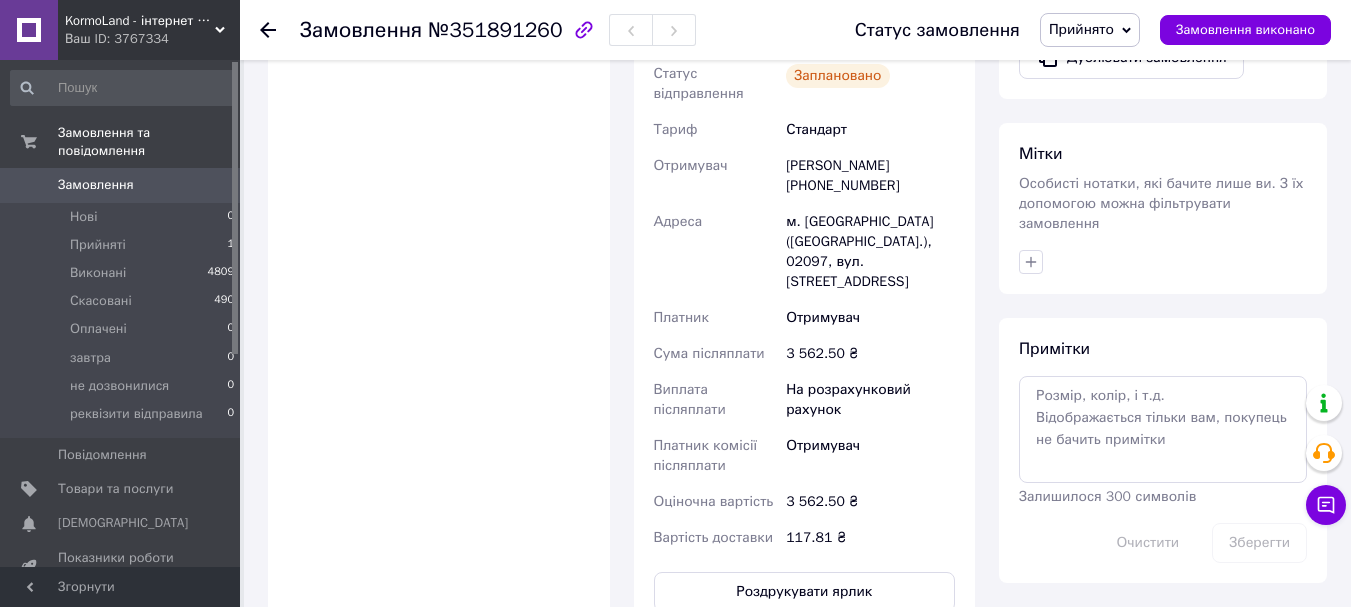 click on "Прийнято" at bounding box center (1081, 29) 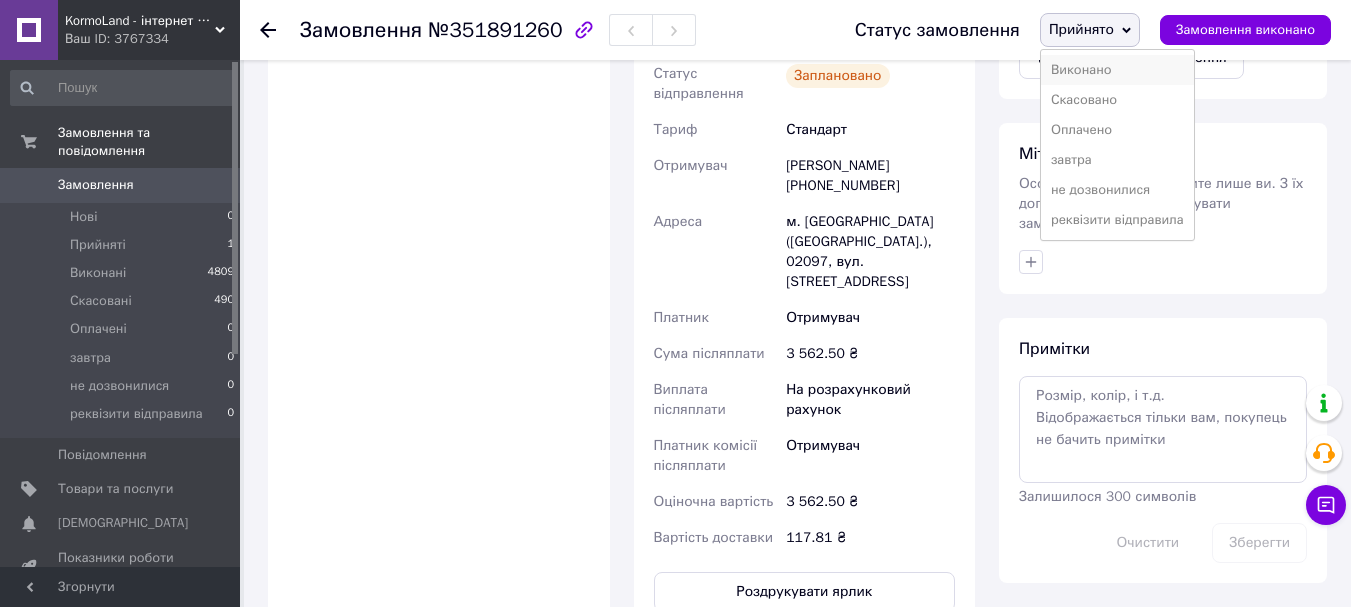 click on "Виконано" at bounding box center (1117, 70) 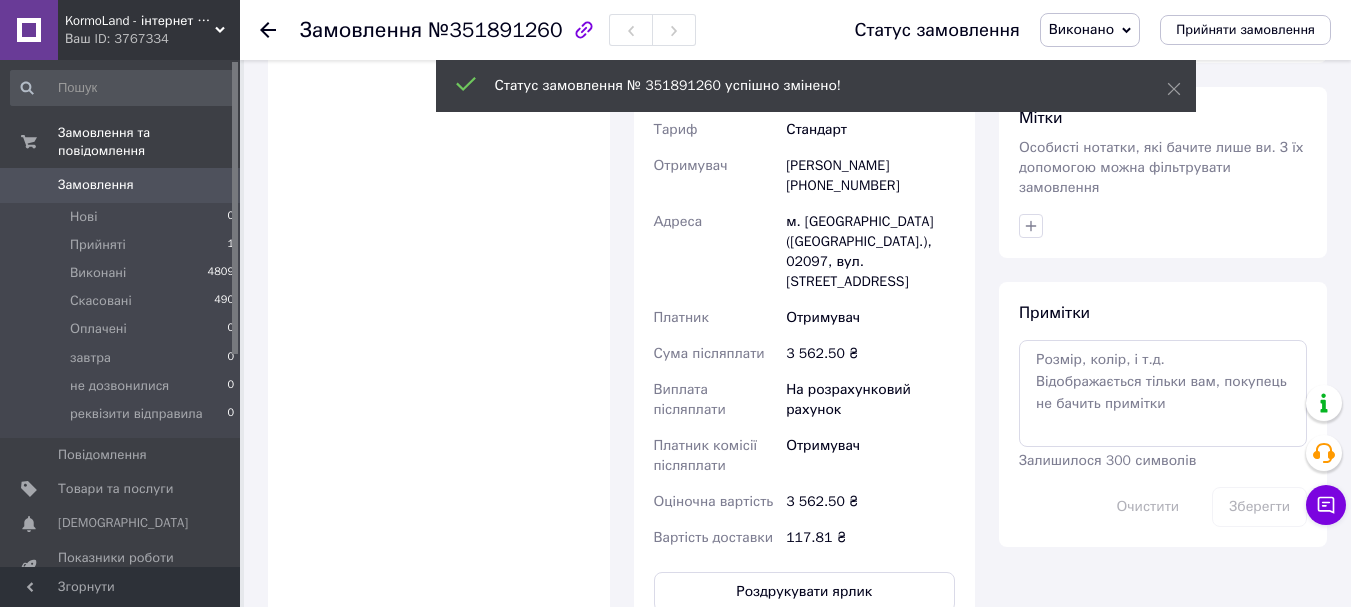 scroll, scrollTop: 764, scrollLeft: 0, axis: vertical 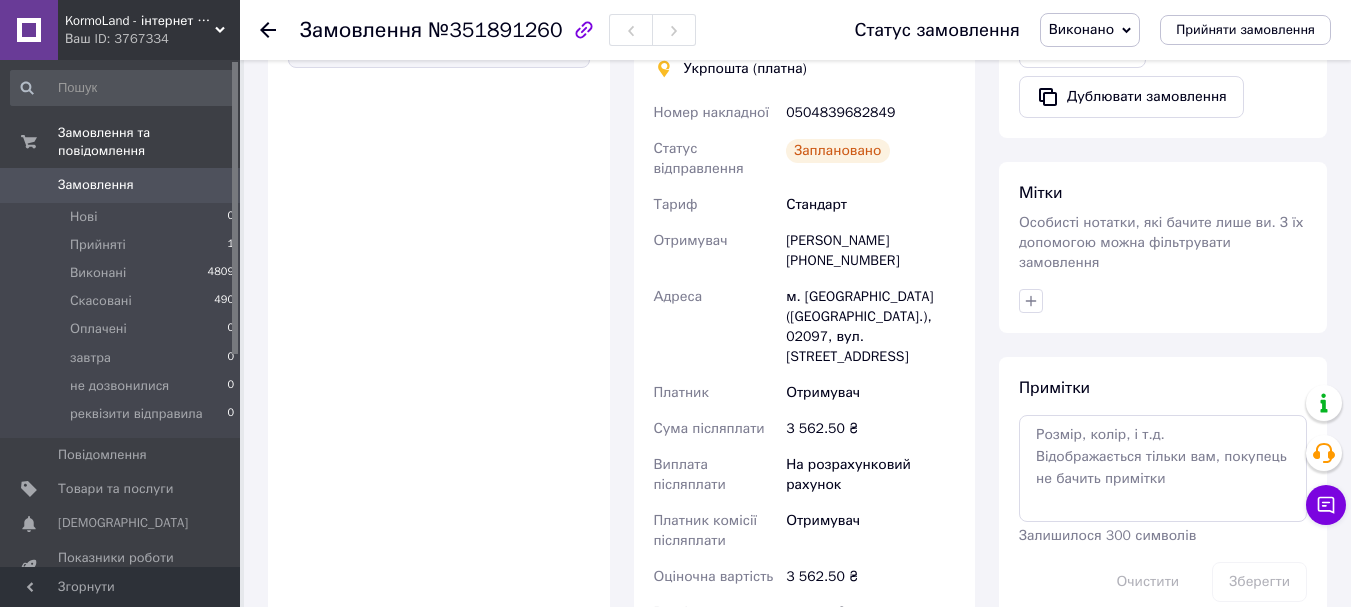 click on "0504839682849" at bounding box center (870, 113) 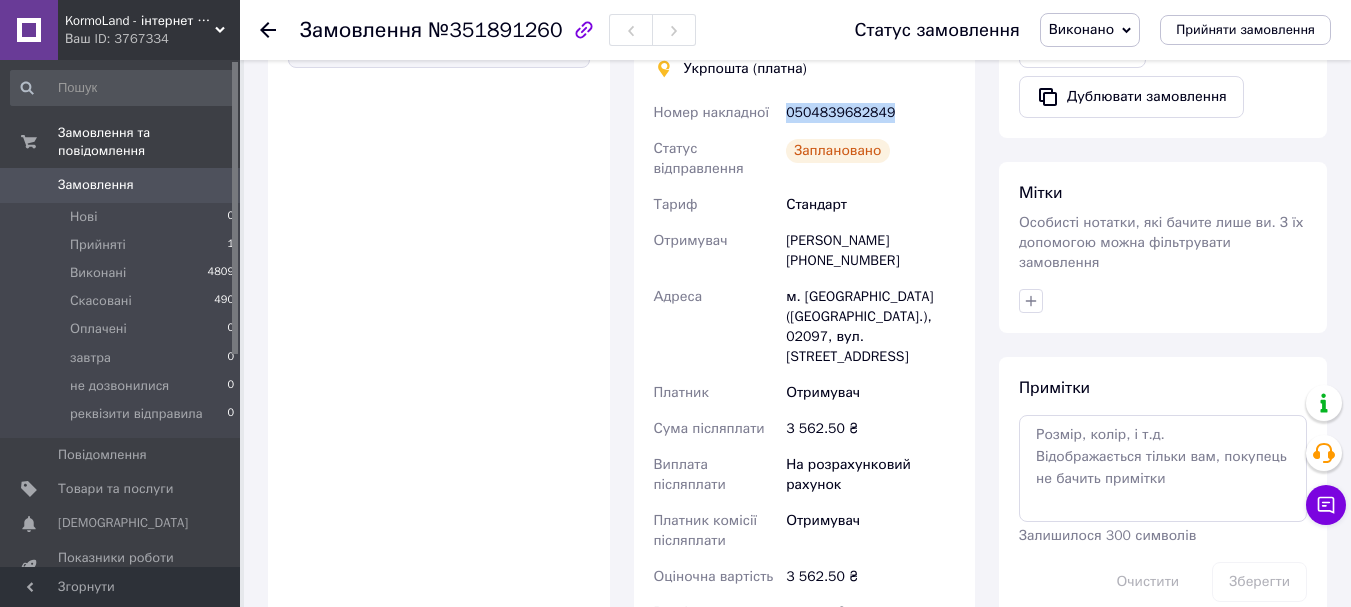 click on "0504839682849" at bounding box center [870, 113] 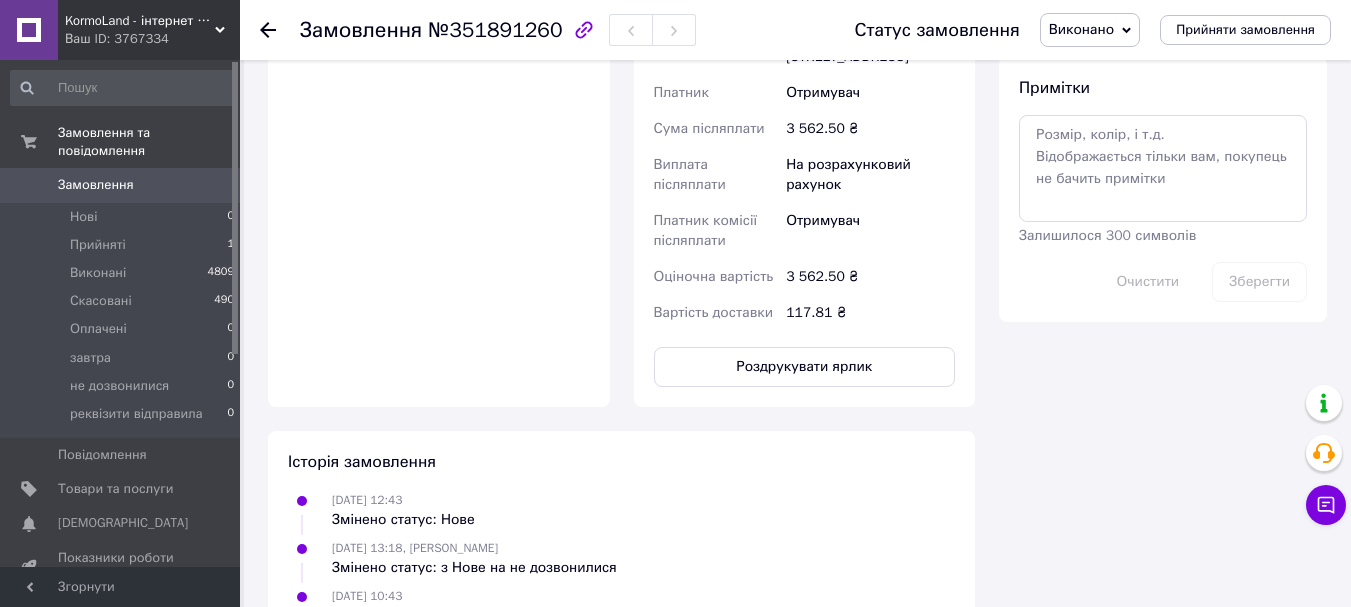 scroll, scrollTop: 808, scrollLeft: 0, axis: vertical 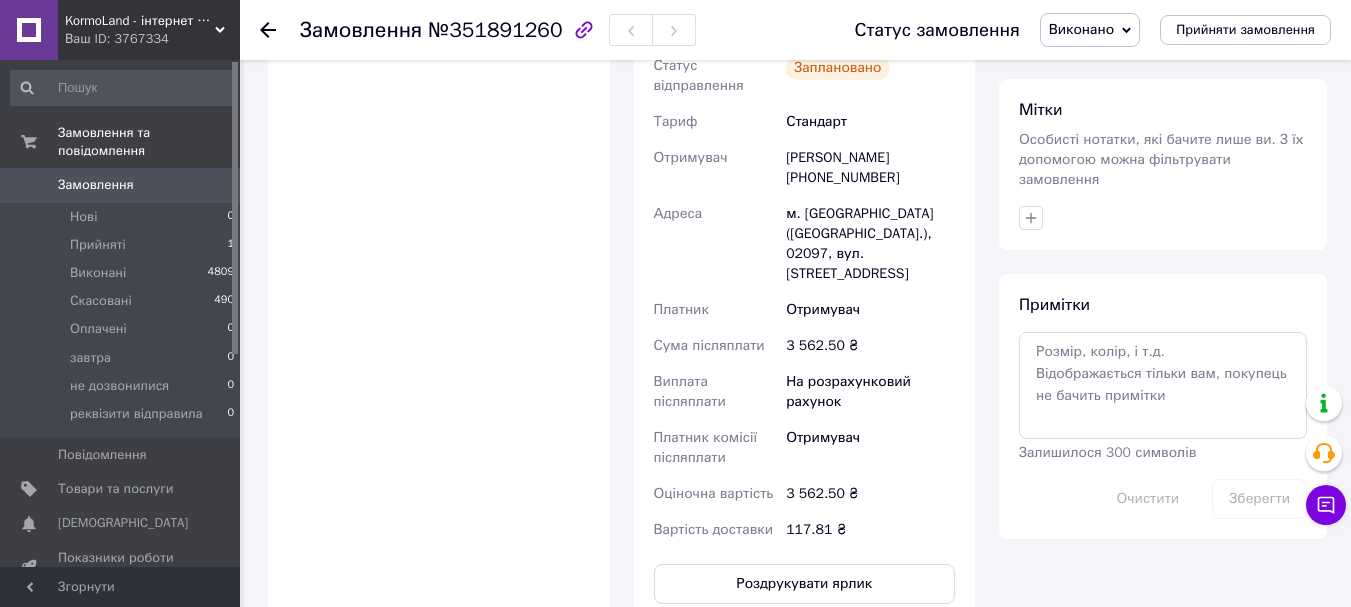 click 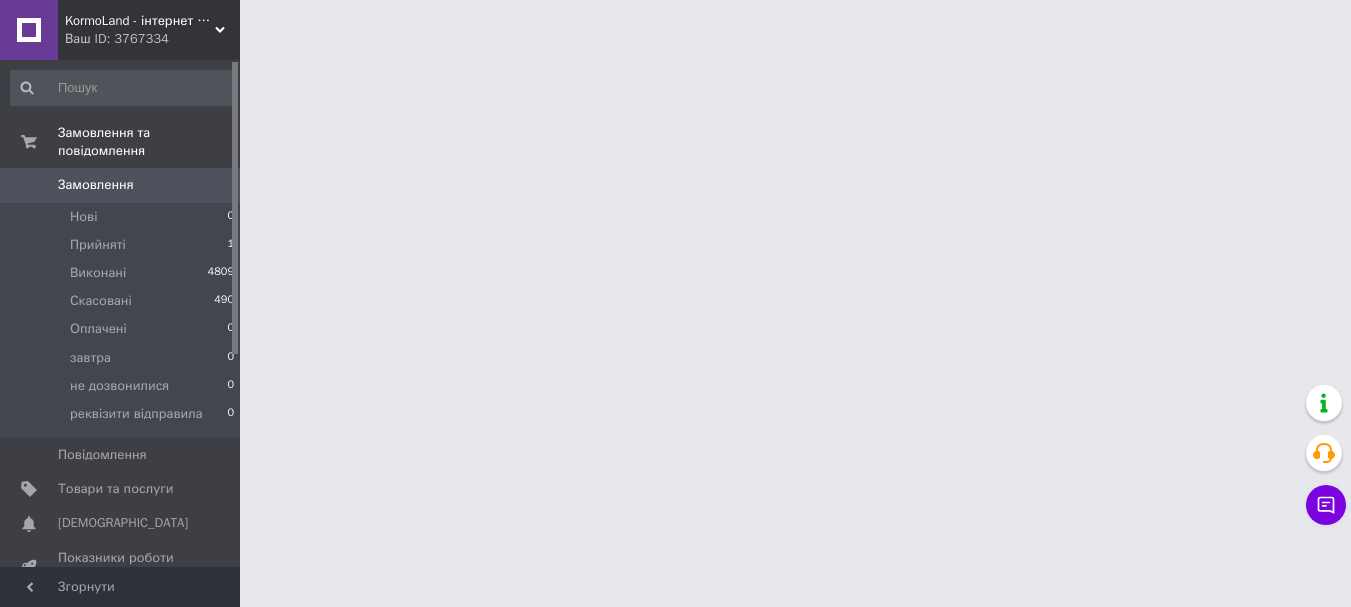 scroll, scrollTop: 0, scrollLeft: 0, axis: both 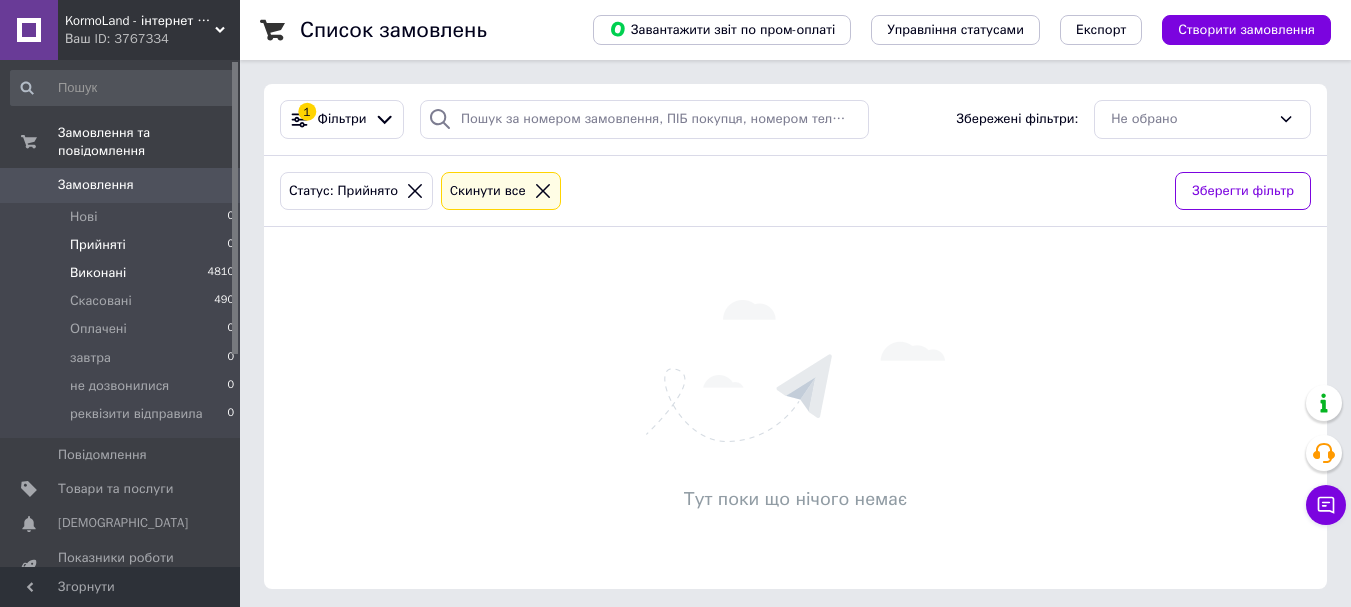 click on "Виконані 4810" at bounding box center (123, 273) 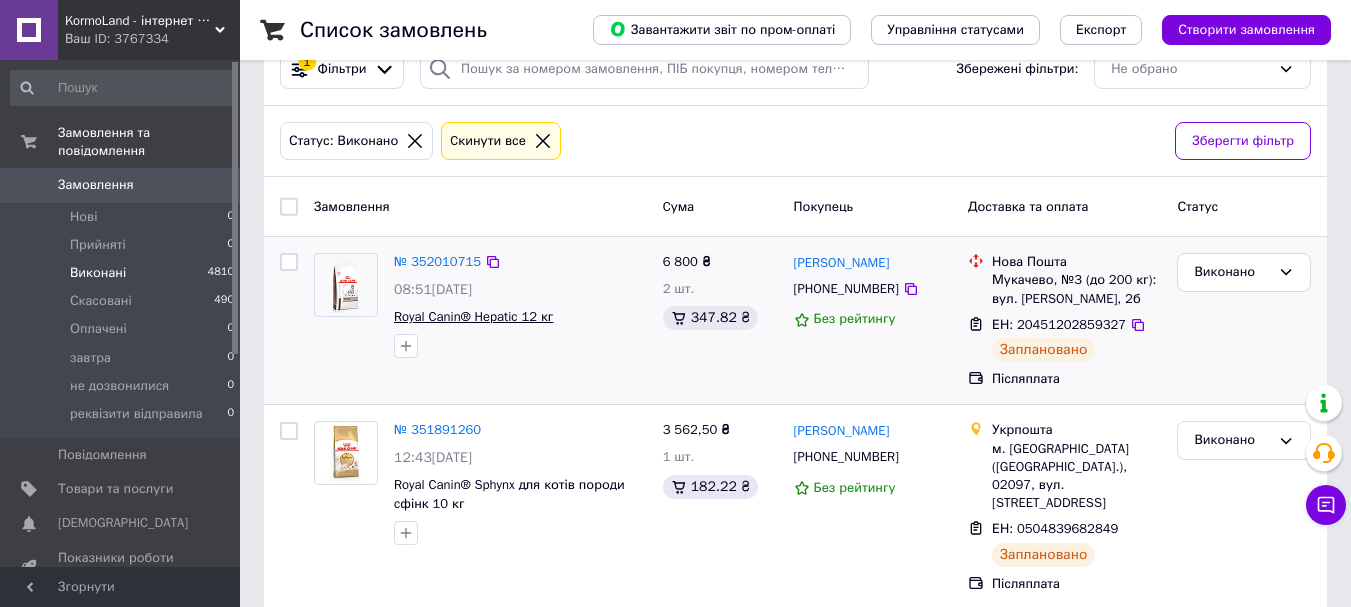 scroll, scrollTop: 100, scrollLeft: 0, axis: vertical 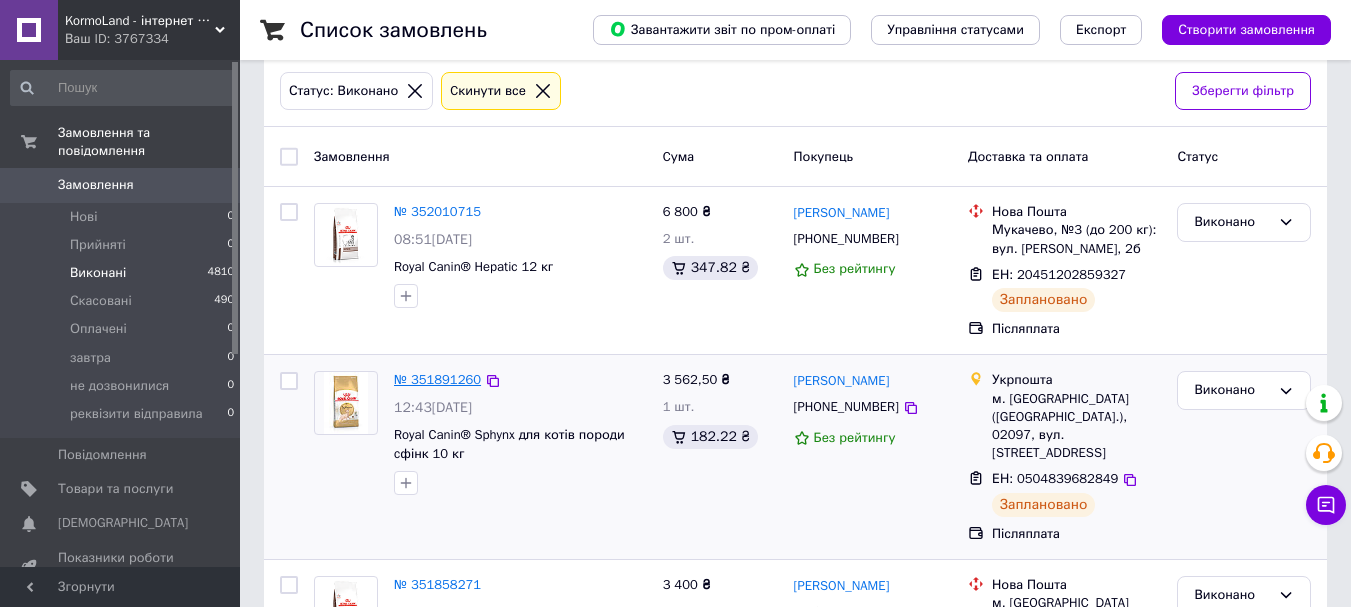 click on "№ 351891260" at bounding box center [437, 379] 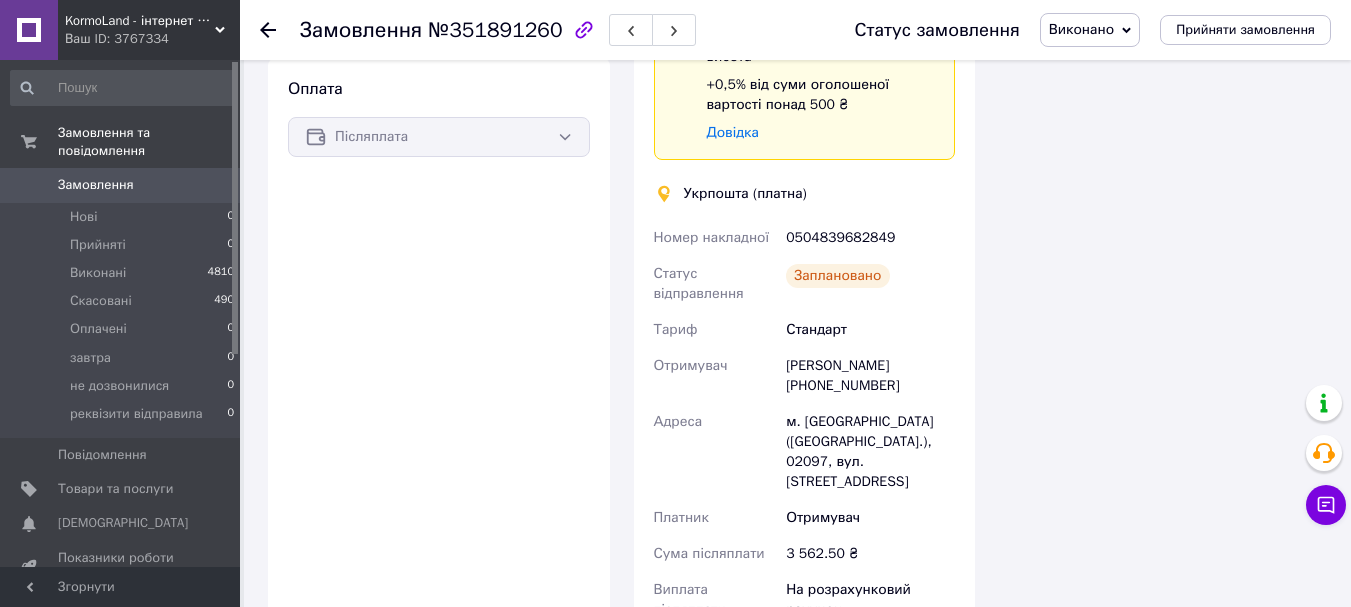 scroll, scrollTop: 636, scrollLeft: 0, axis: vertical 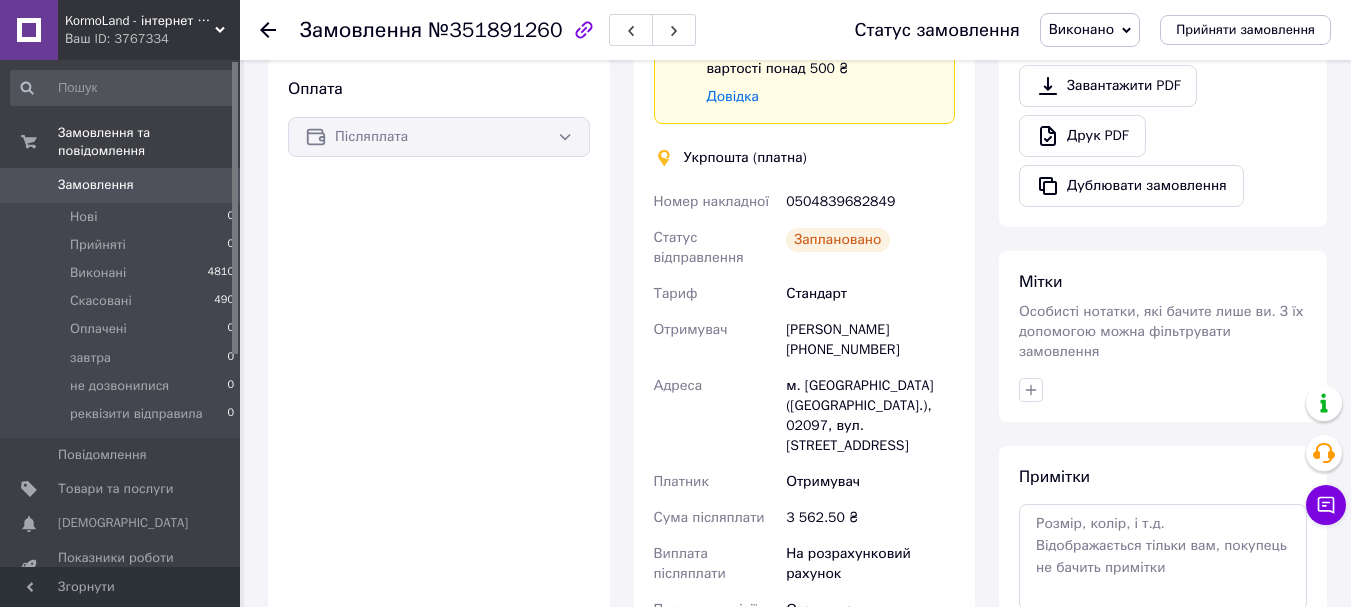 click 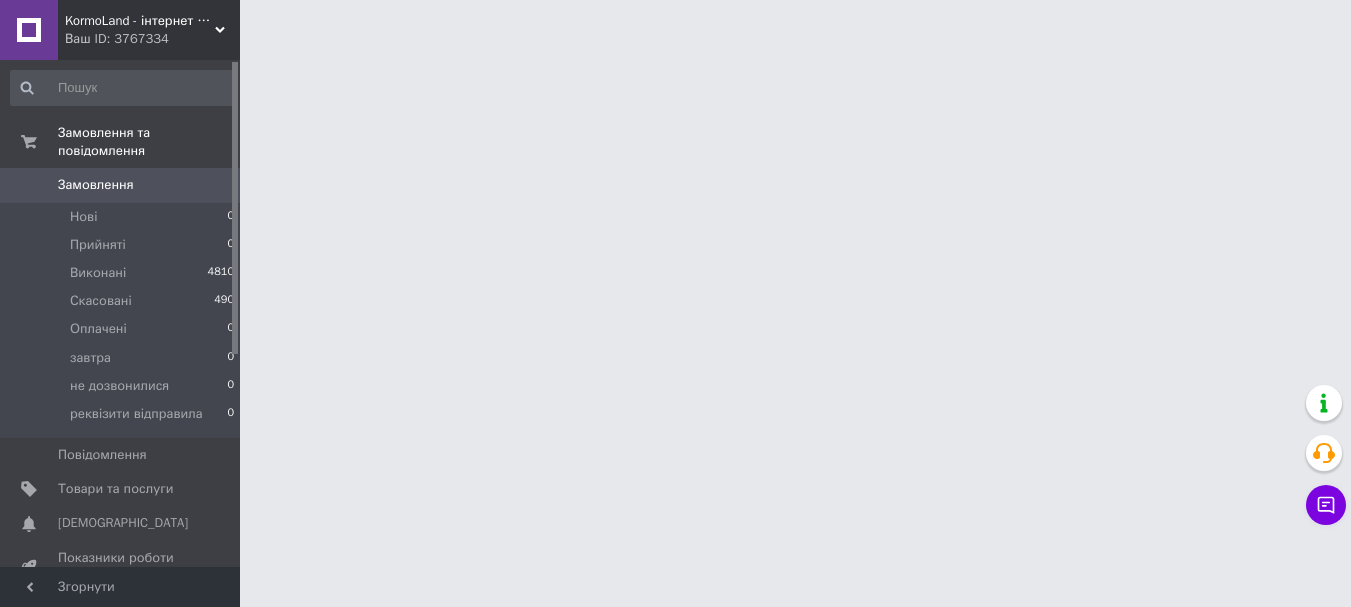 scroll, scrollTop: 0, scrollLeft: 0, axis: both 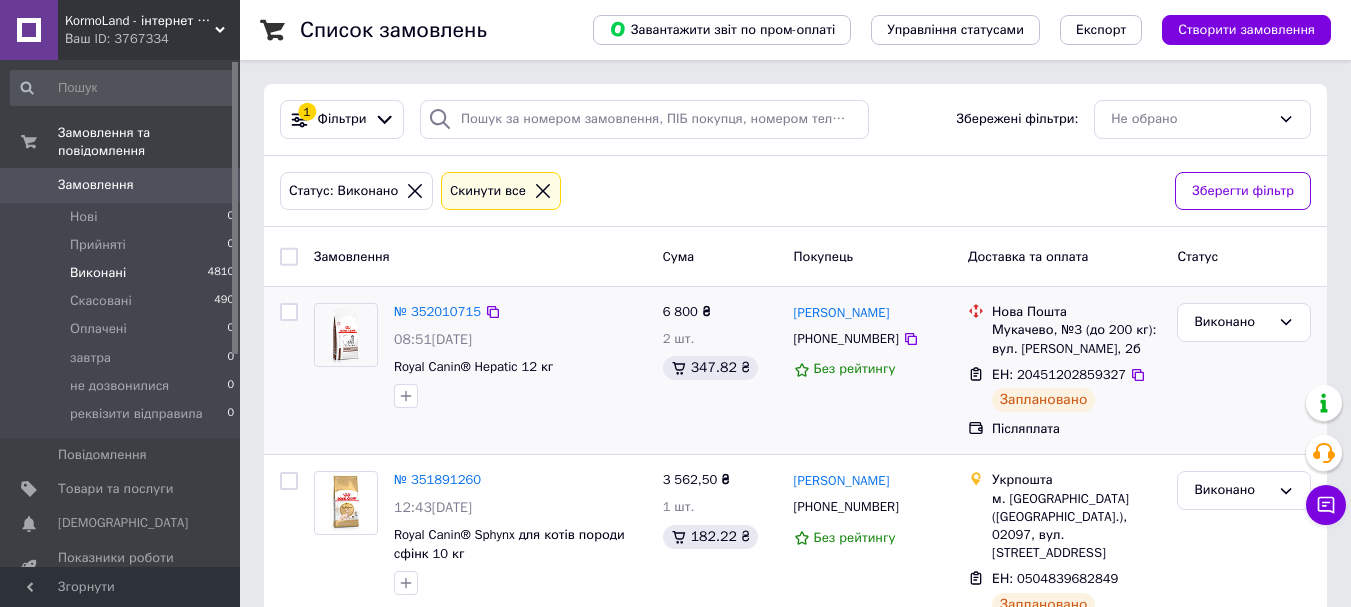 click on "Виконано" at bounding box center (1244, 370) 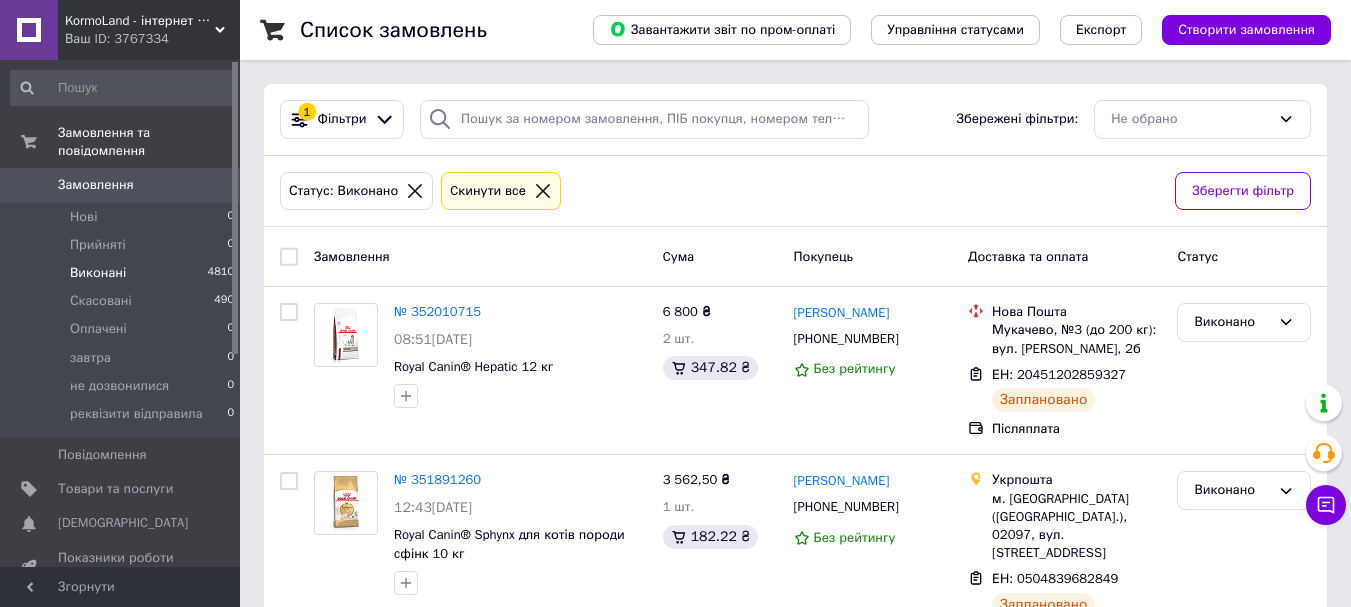 click on "Статус" at bounding box center (1244, 256) 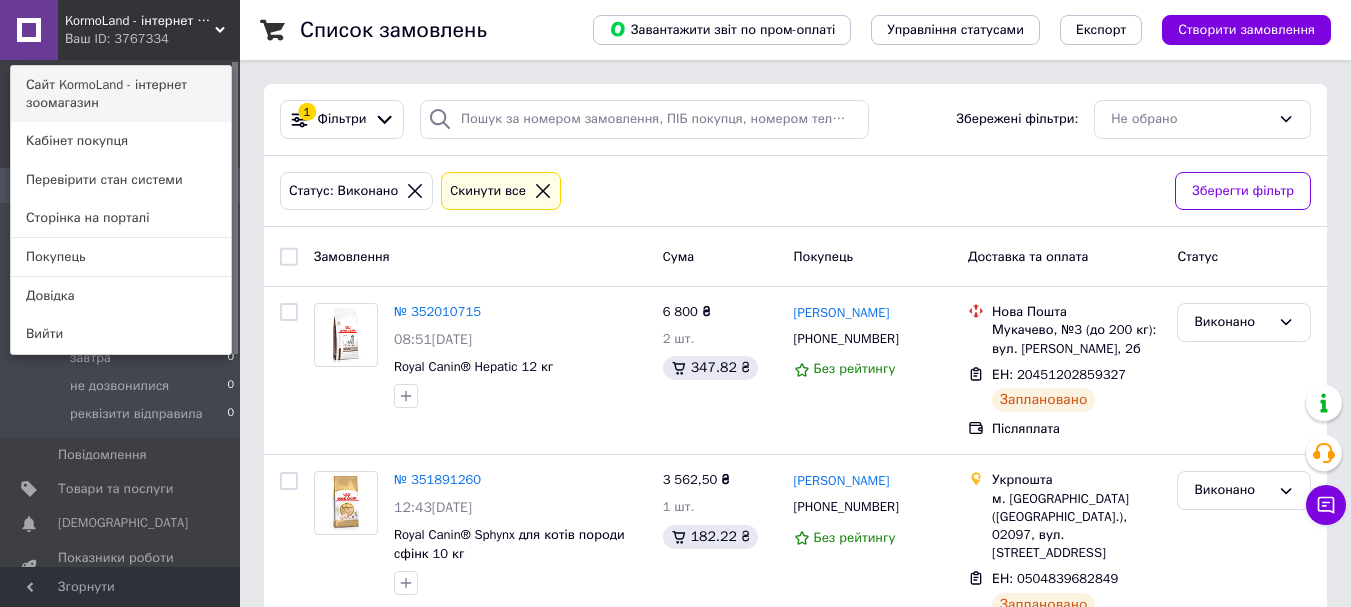 click on "Сайт KormoLand - інтернет зоомагазин" at bounding box center [121, 94] 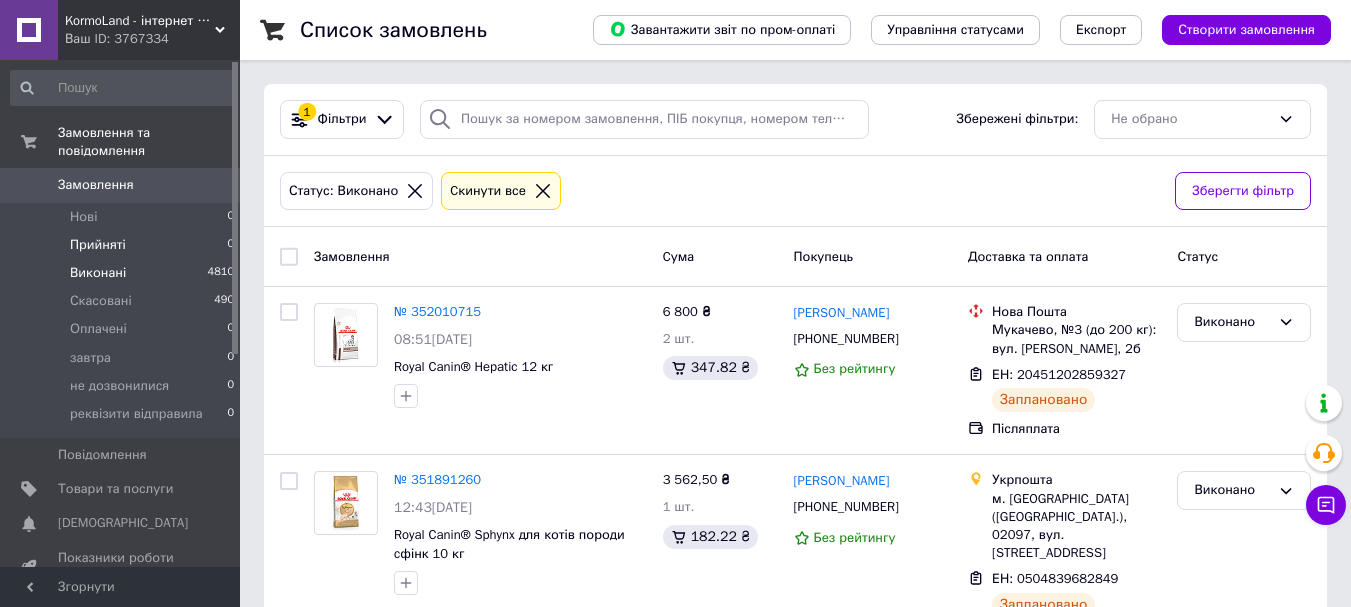 scroll, scrollTop: 100, scrollLeft: 0, axis: vertical 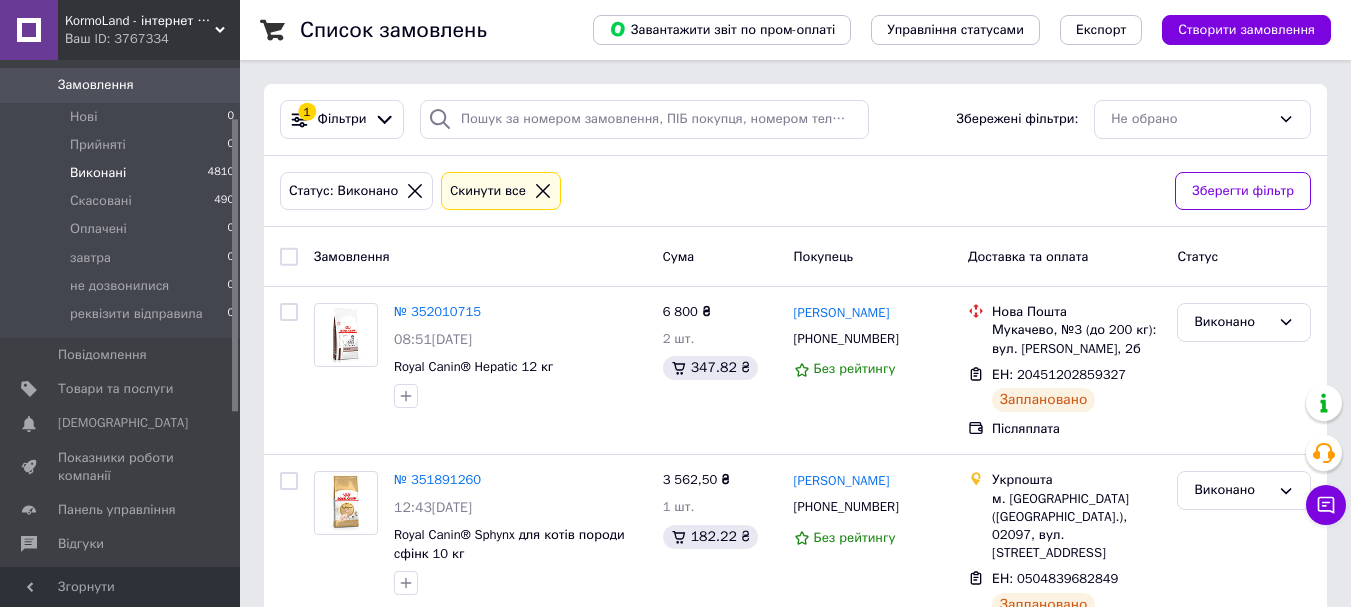 click on "KormoLand - інтернет зоомагазин" at bounding box center [140, 21] 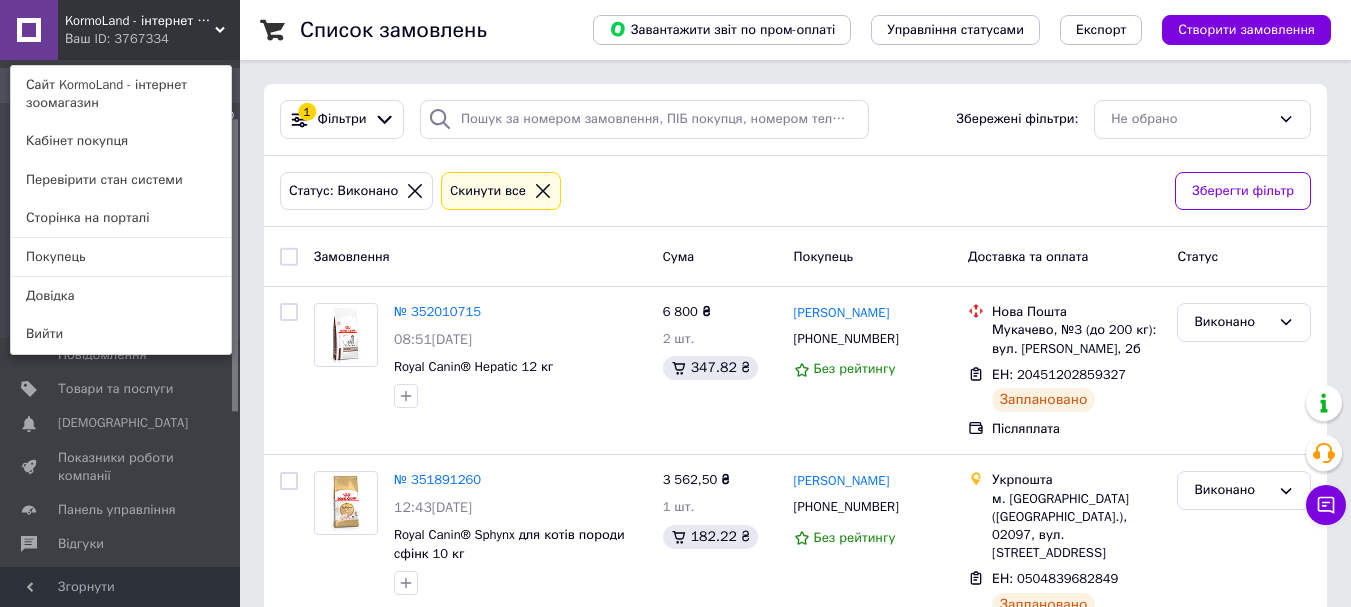 click on "KormoLand - інтернет зоомагазин Ваш ID: 3767334 Сайт KormoLand - інтернет зоомагазин Кабінет покупця Перевірити стан системи Сторінка на порталі Покупець Довідка Вийти" at bounding box center [120, 30] 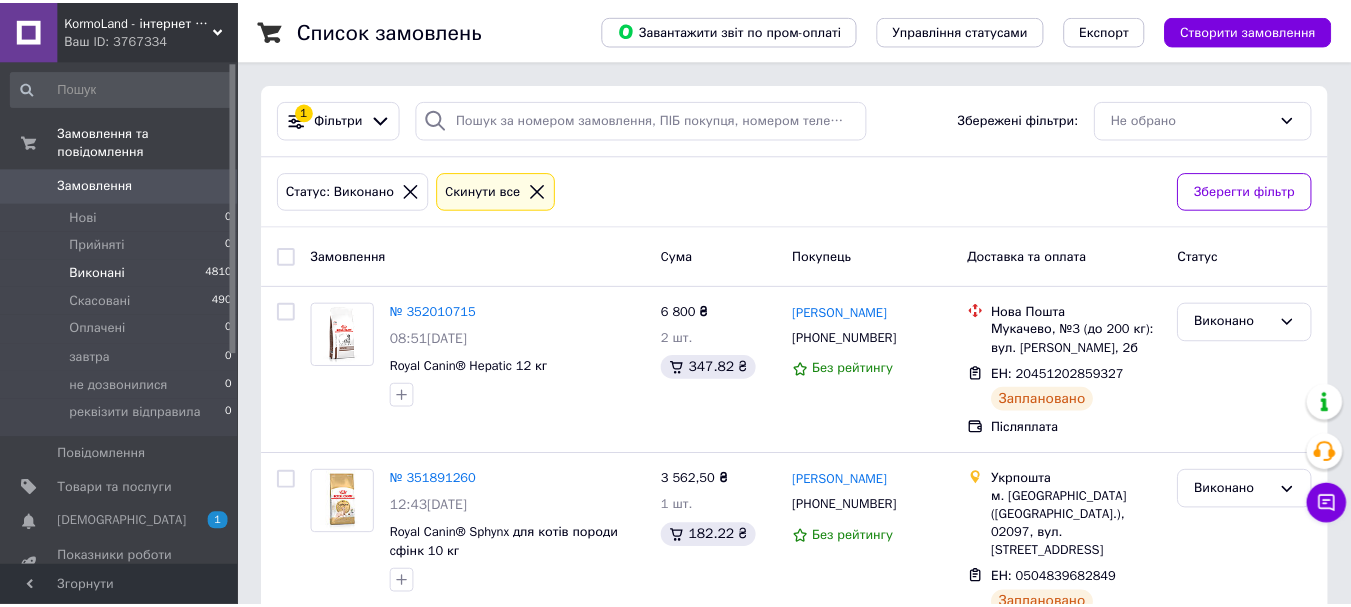 scroll, scrollTop: 0, scrollLeft: 0, axis: both 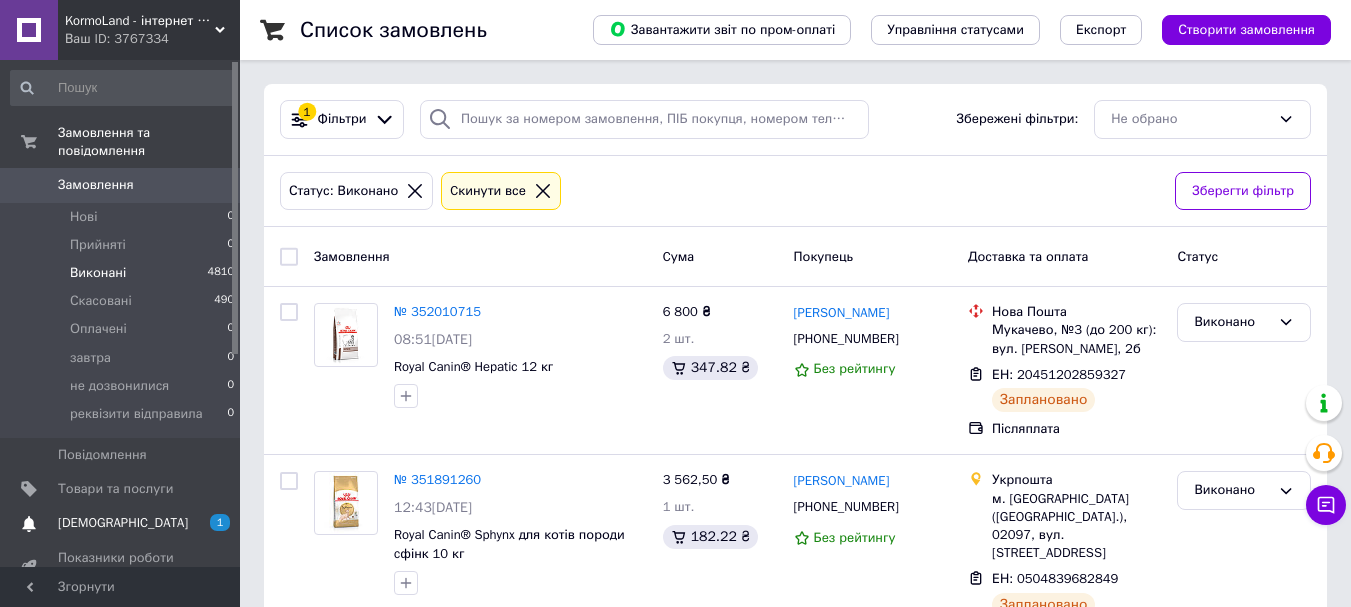 click on "[DEMOGRAPHIC_DATA]" at bounding box center [121, 523] 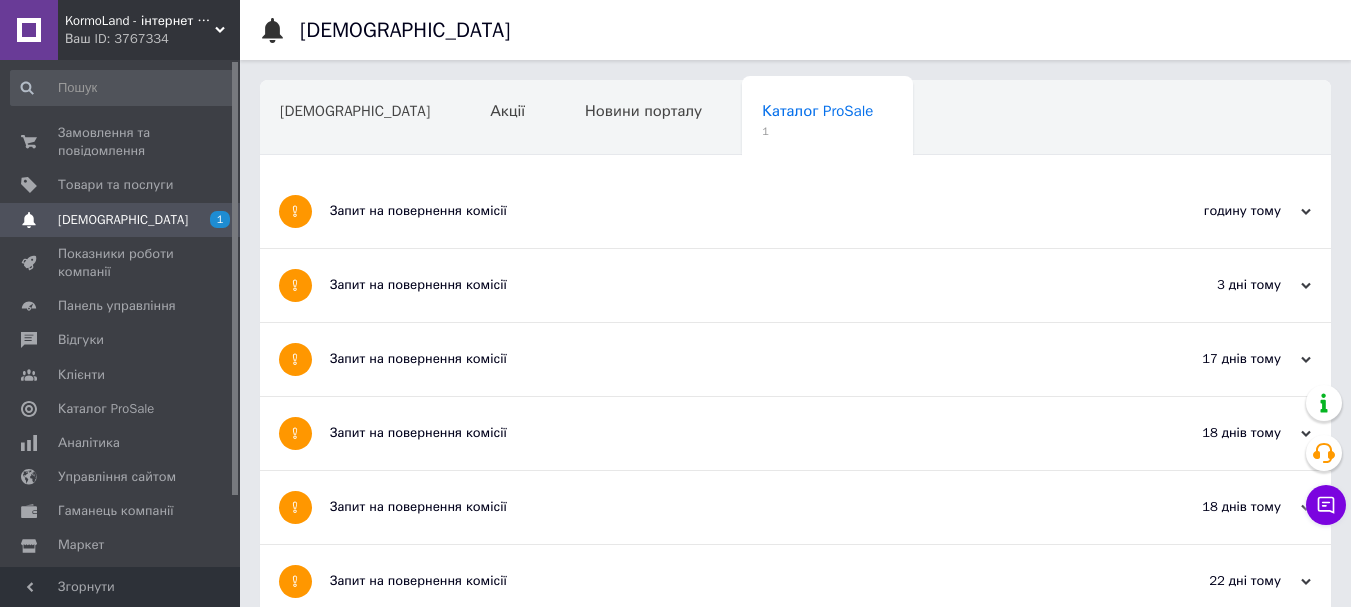click on "Запит на повернення комісії" at bounding box center (720, 211) 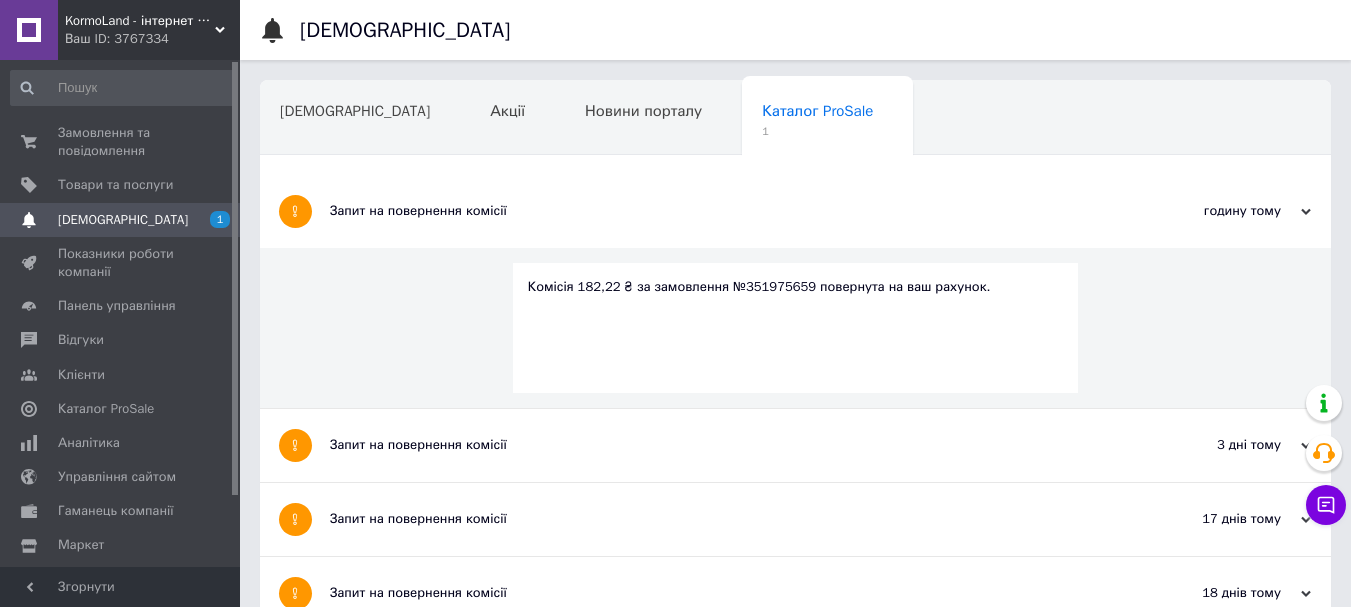 click on "Запит на повернення комісії" at bounding box center (720, 211) 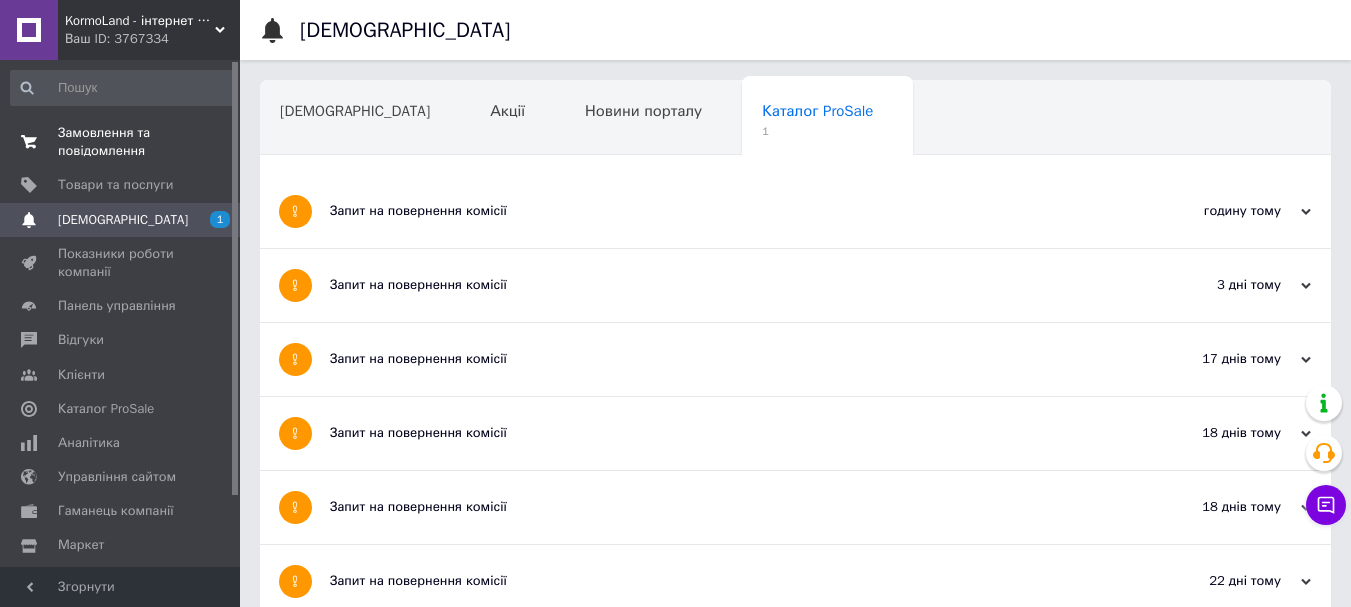 click on "Замовлення та повідомлення" at bounding box center (121, 142) 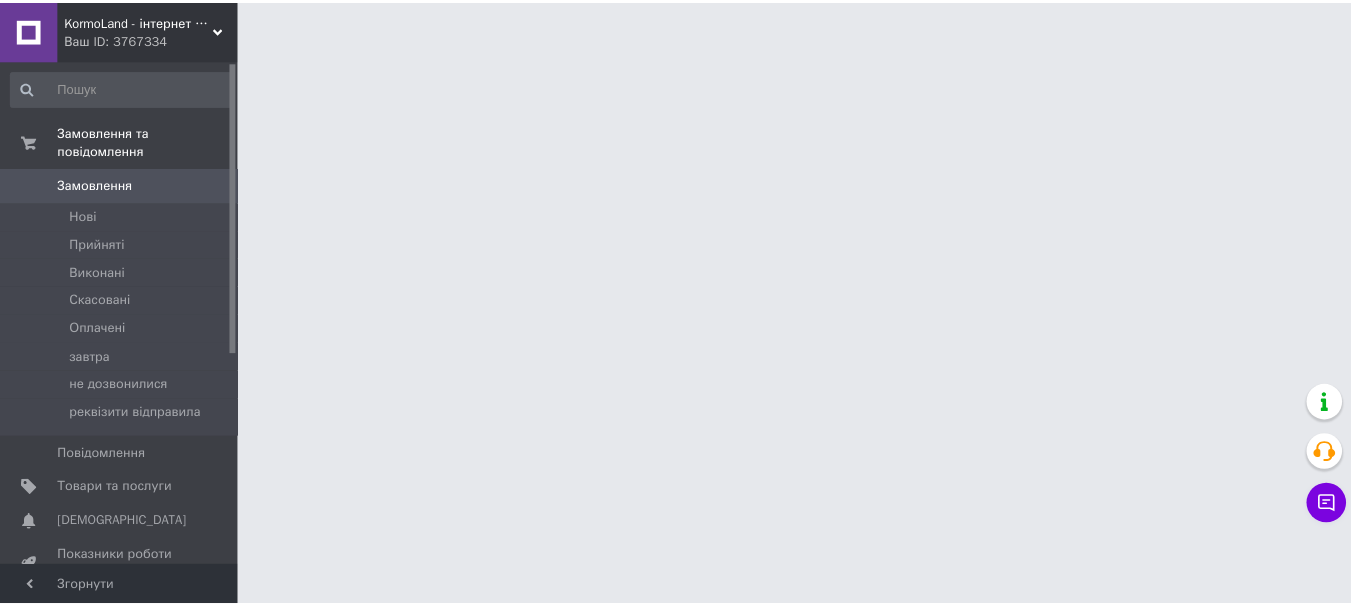 scroll, scrollTop: 0, scrollLeft: 0, axis: both 